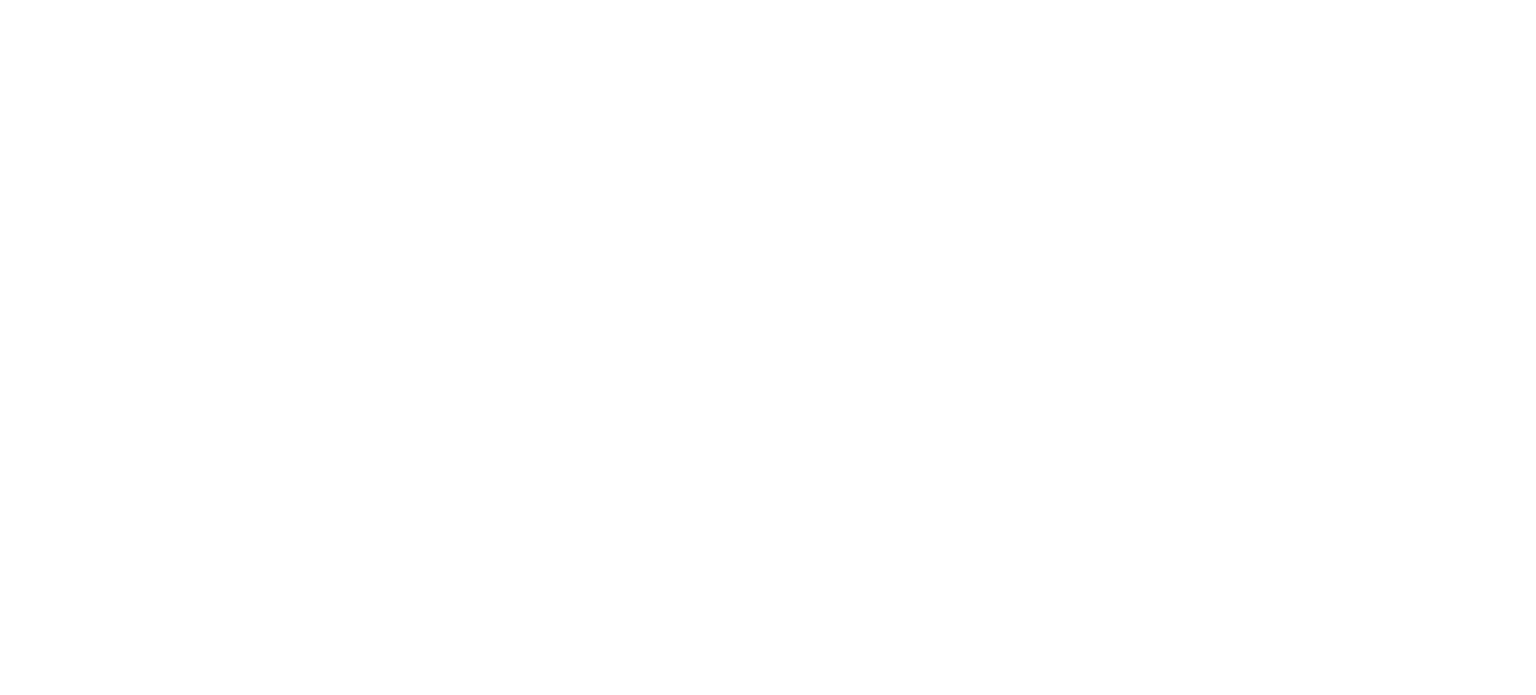 scroll, scrollTop: 0, scrollLeft: 0, axis: both 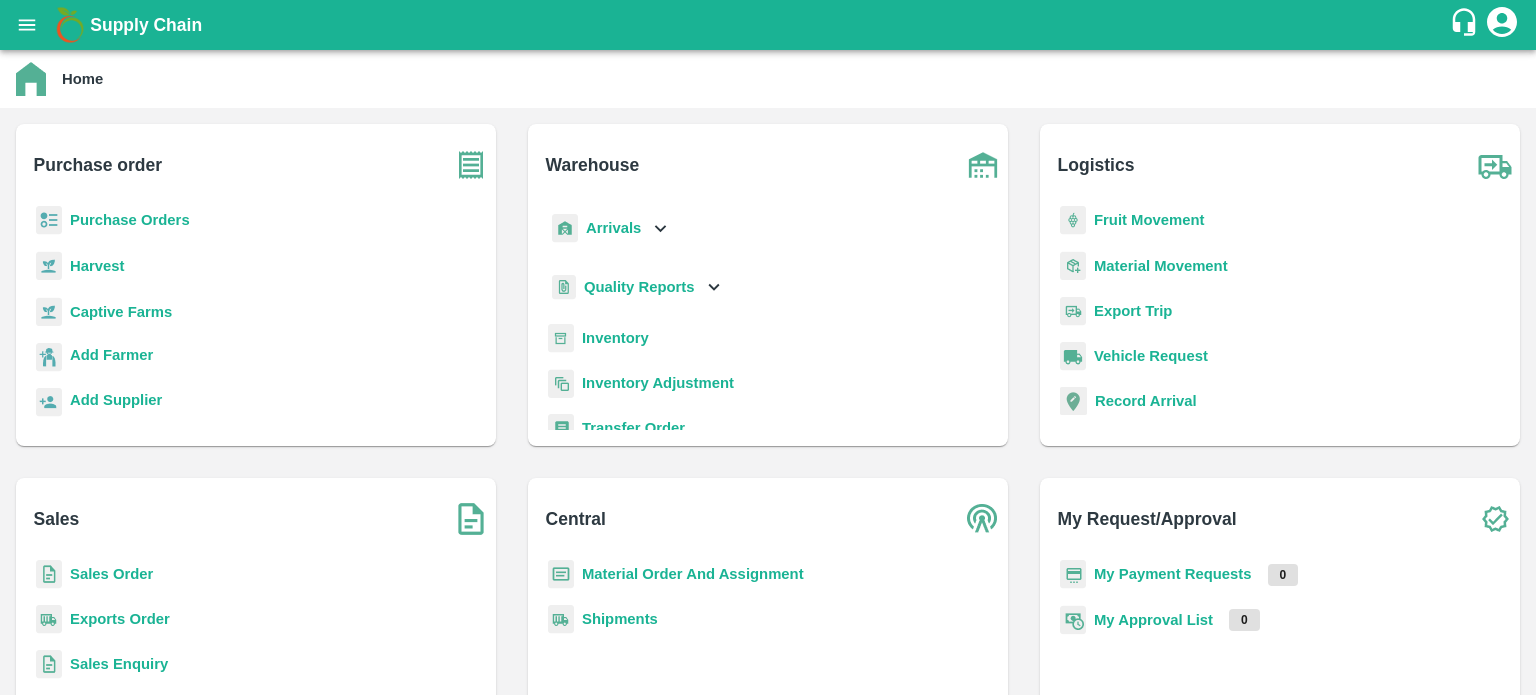 click on "Inventory" at bounding box center [615, 338] 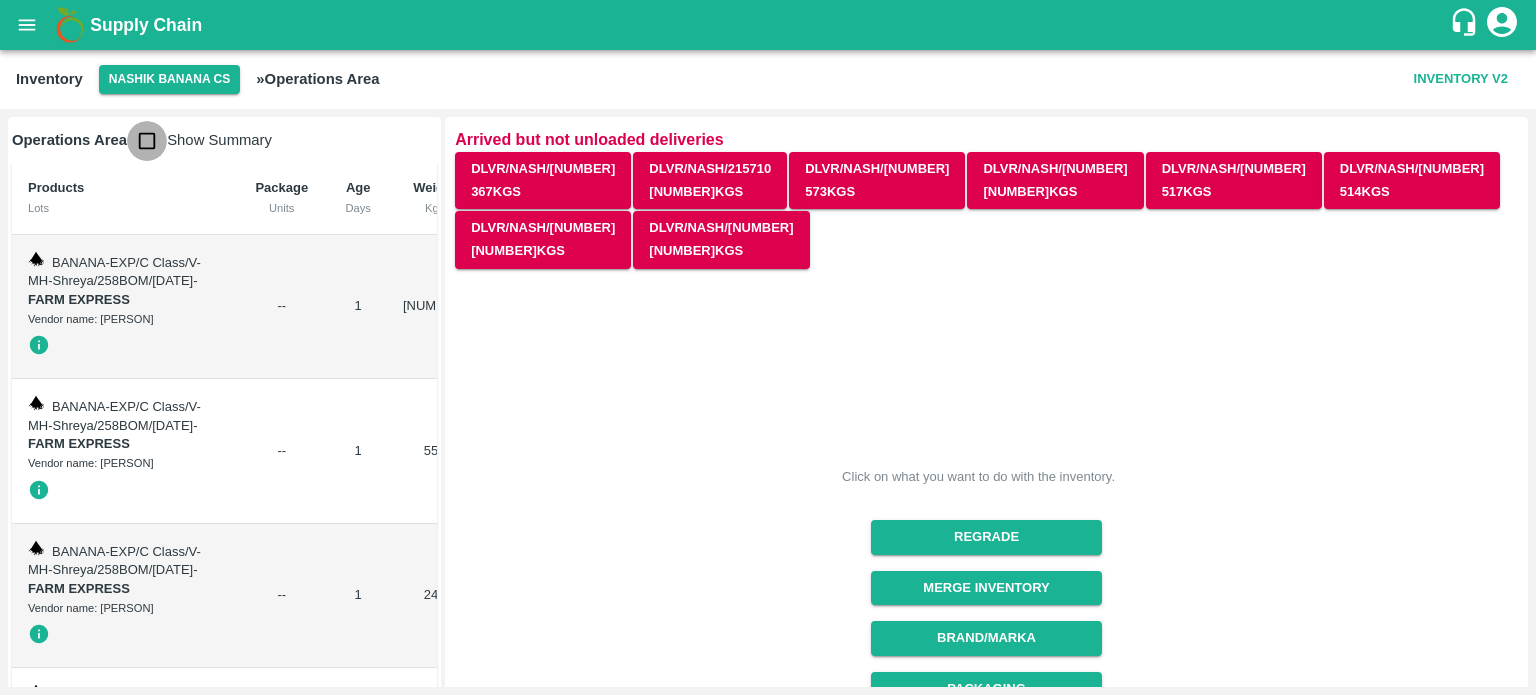 click at bounding box center [147, 141] 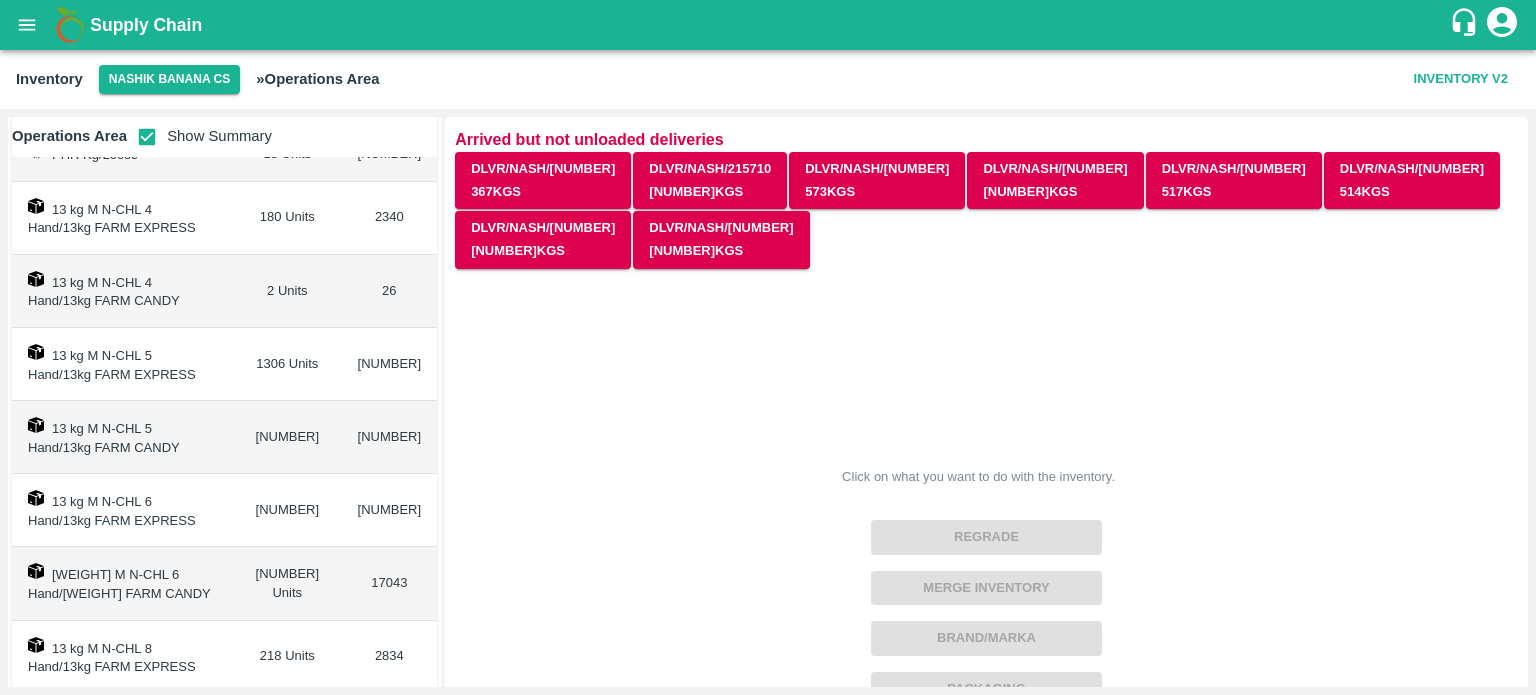 scroll, scrollTop: 219, scrollLeft: 0, axis: vertical 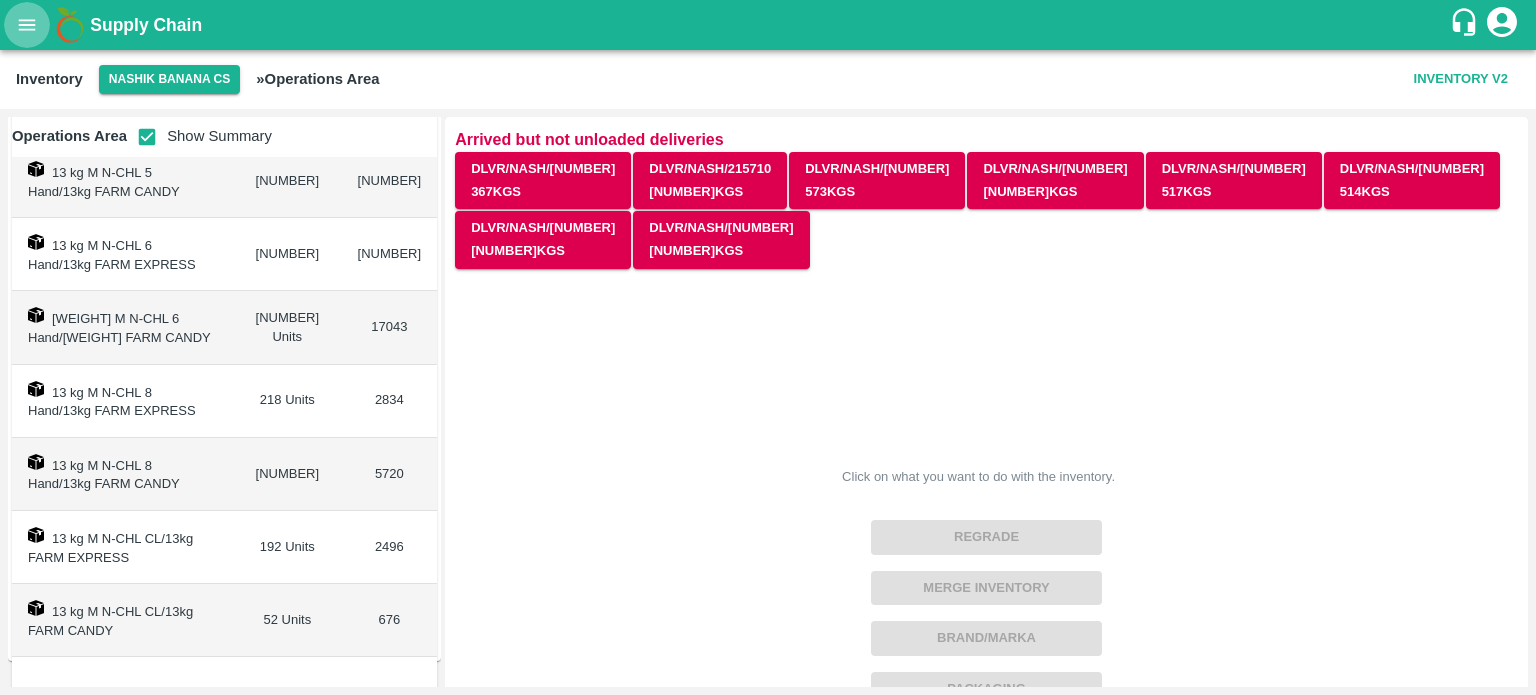 click 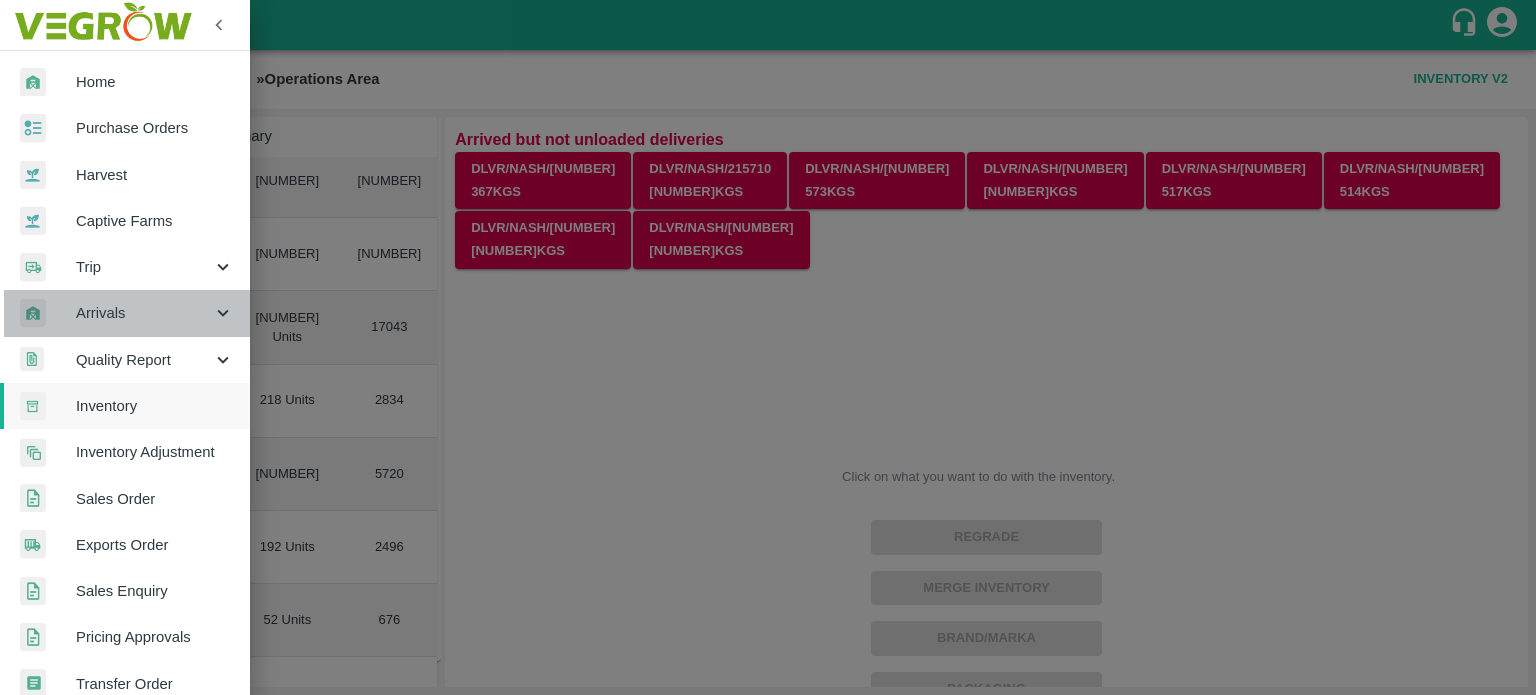 click 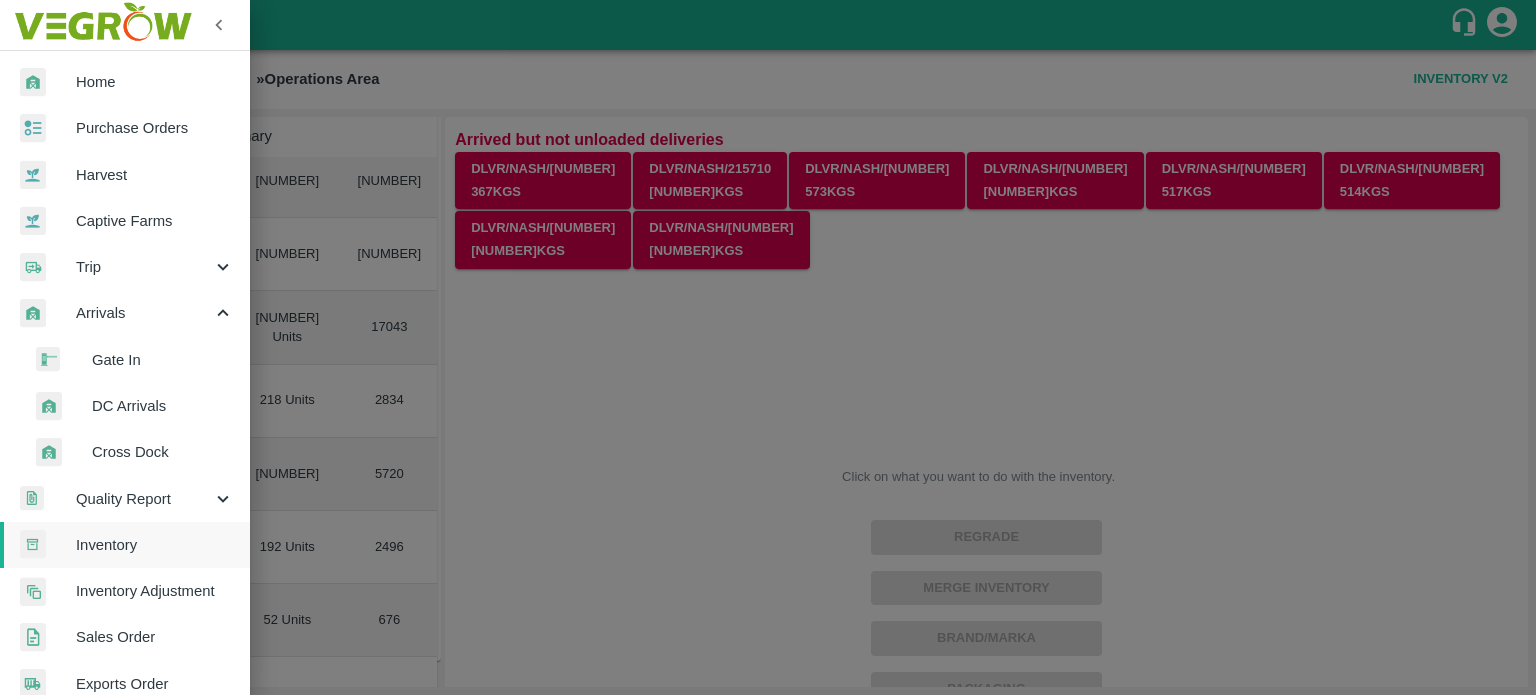 click on "DC Arrivals" at bounding box center [163, 406] 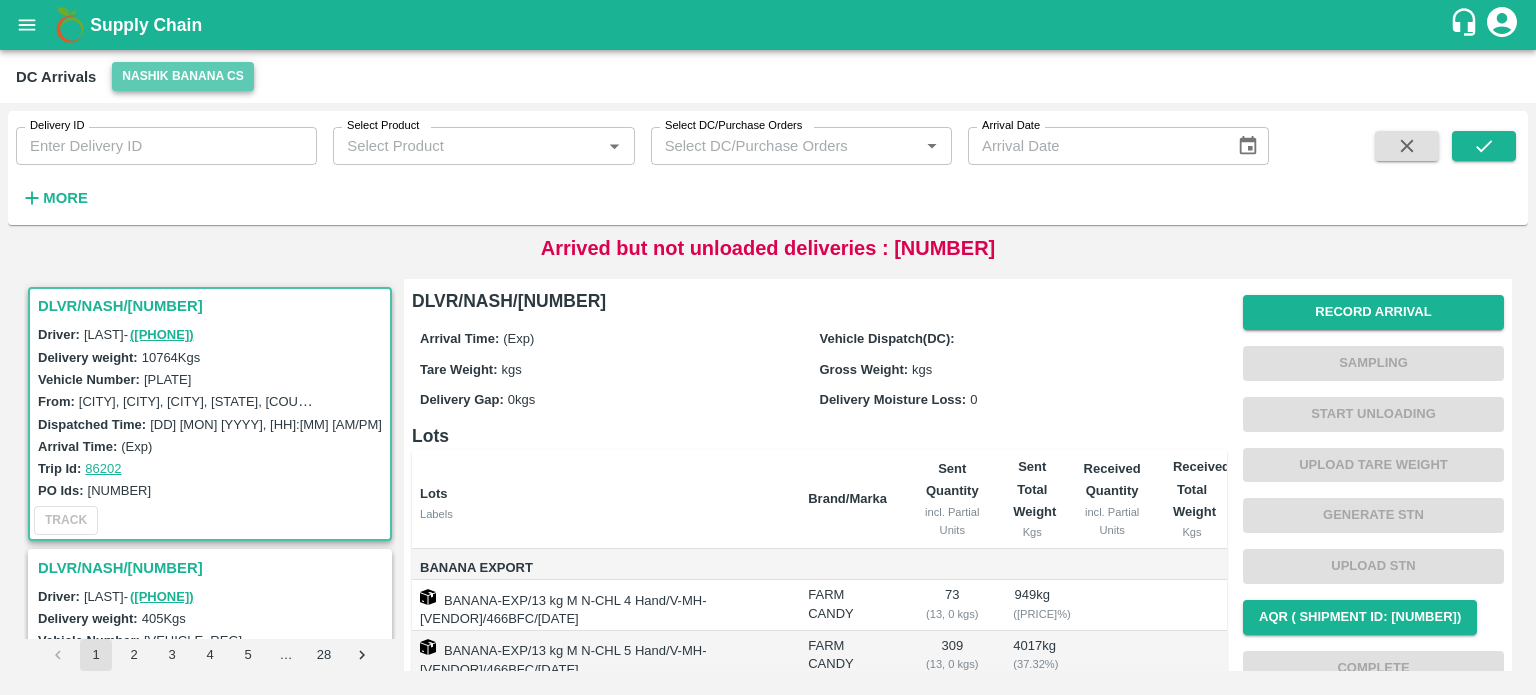 click on "Nashik Banana CS" at bounding box center (183, 76) 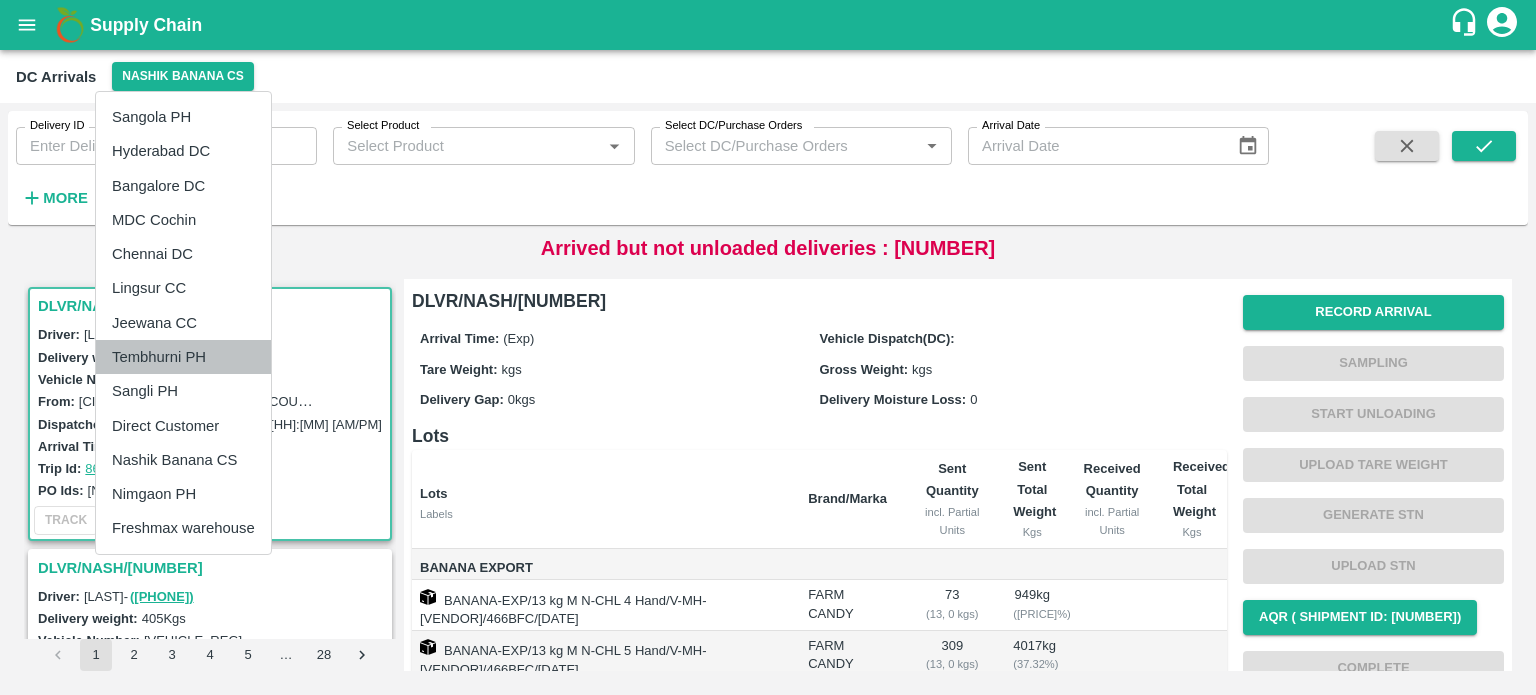 click on "Tembhurni PH" at bounding box center (183, 357) 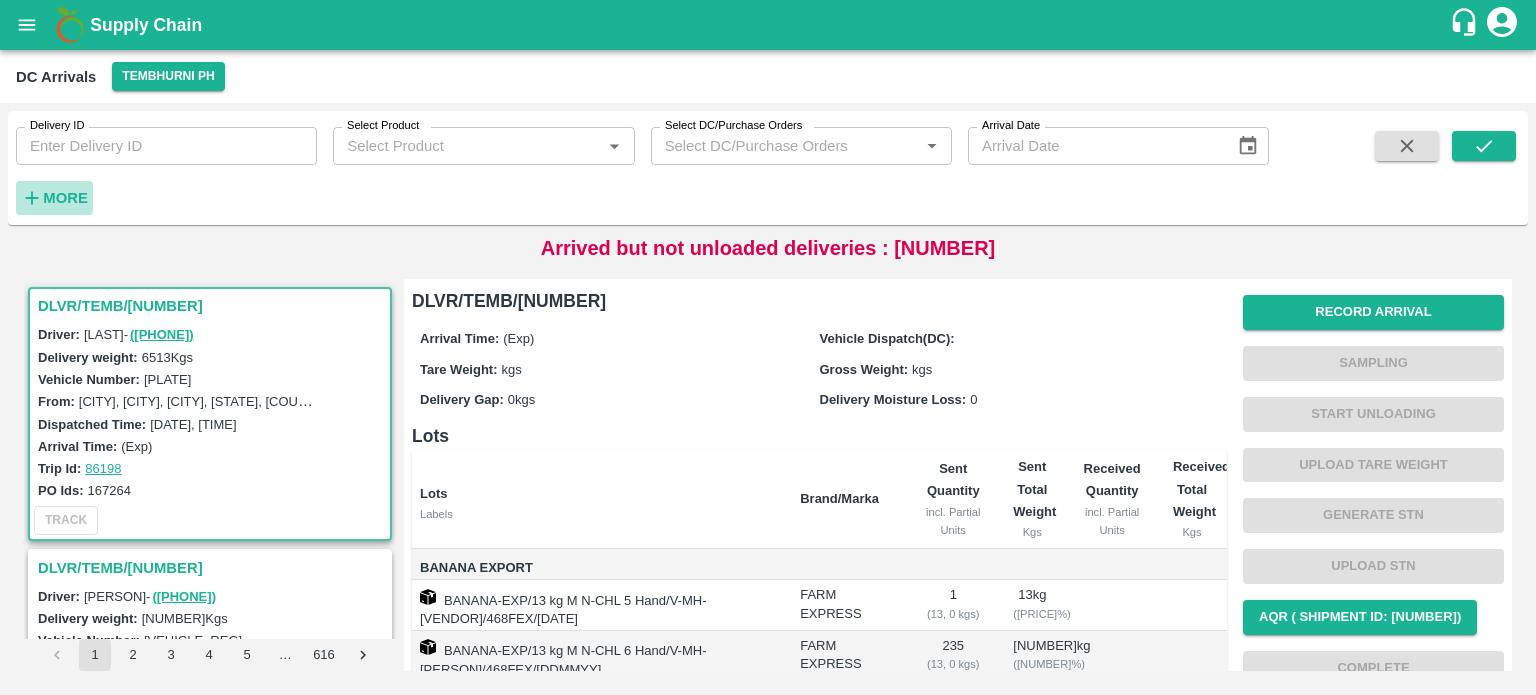 click on "More" at bounding box center (65, 198) 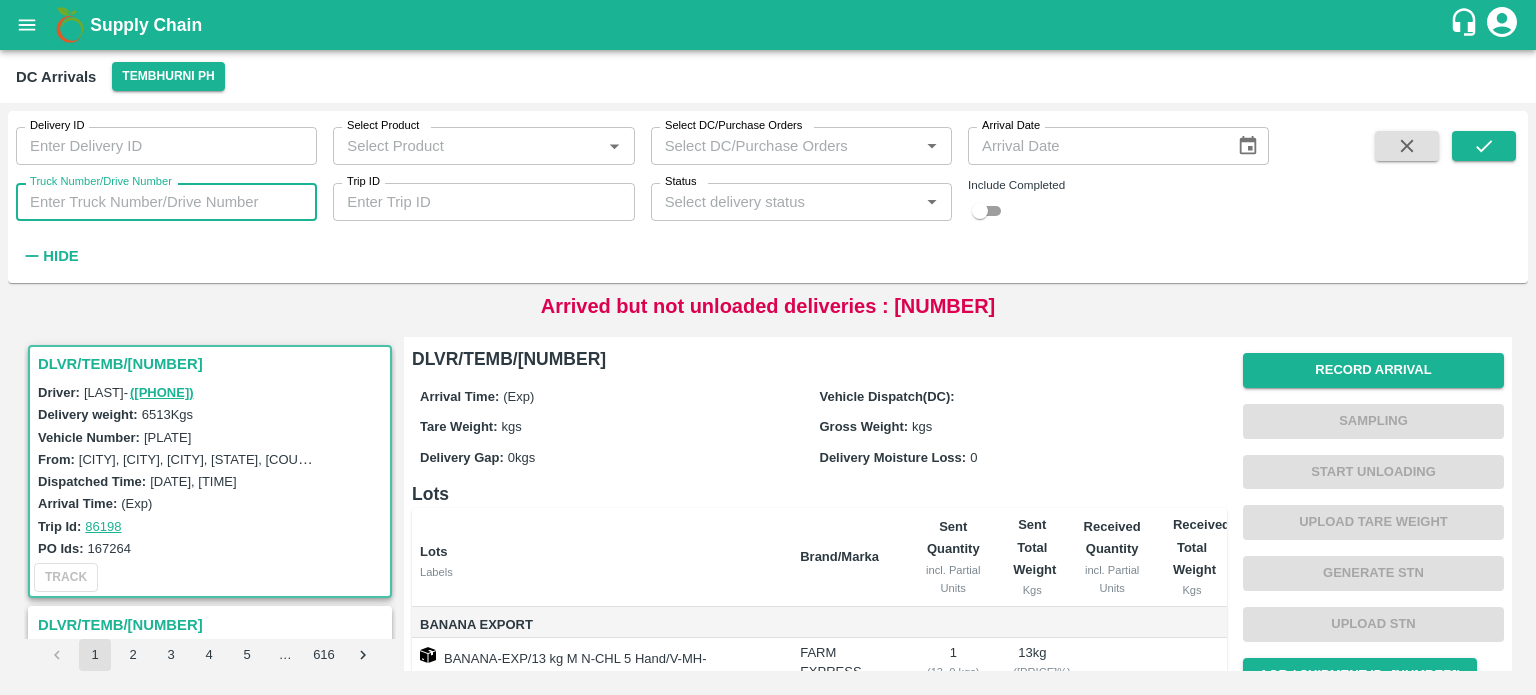 click on "Truck Number/Drive Number" at bounding box center (166, 202) 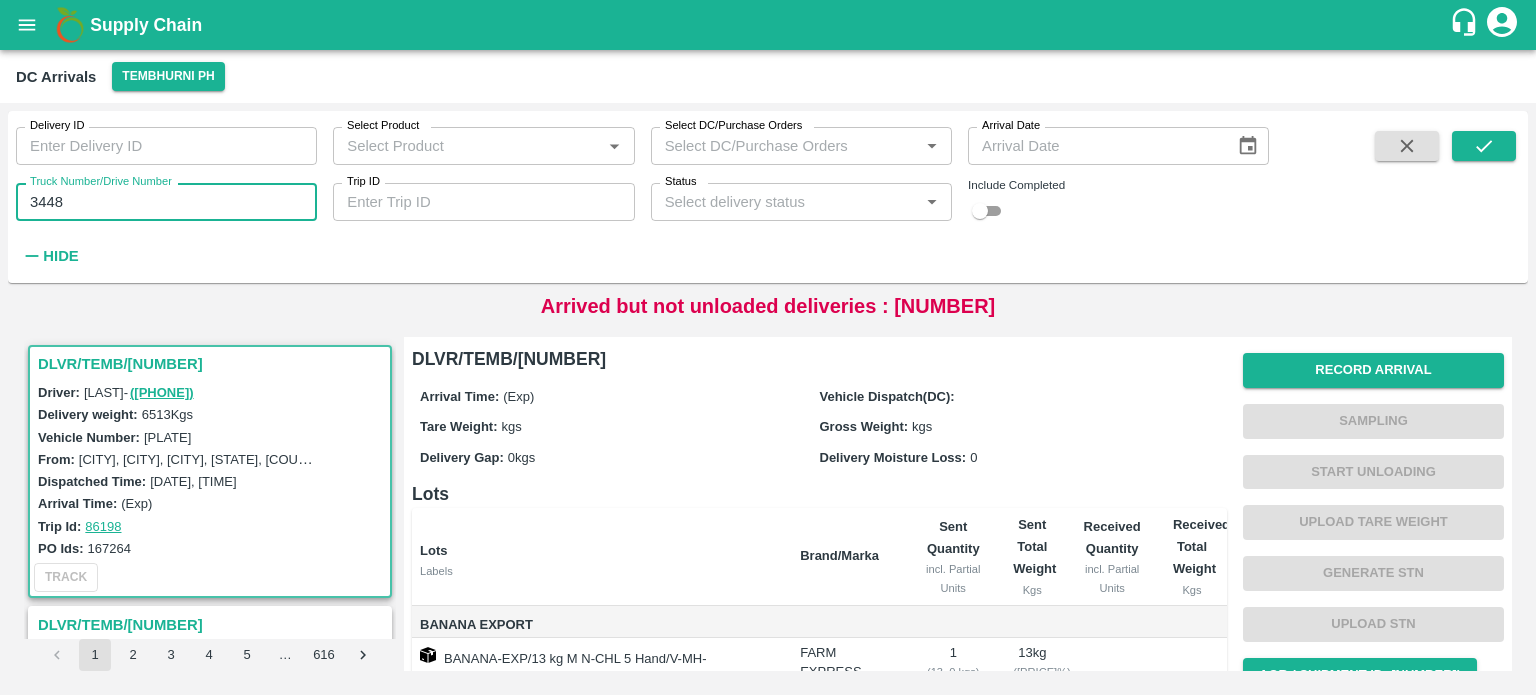 type on "3448" 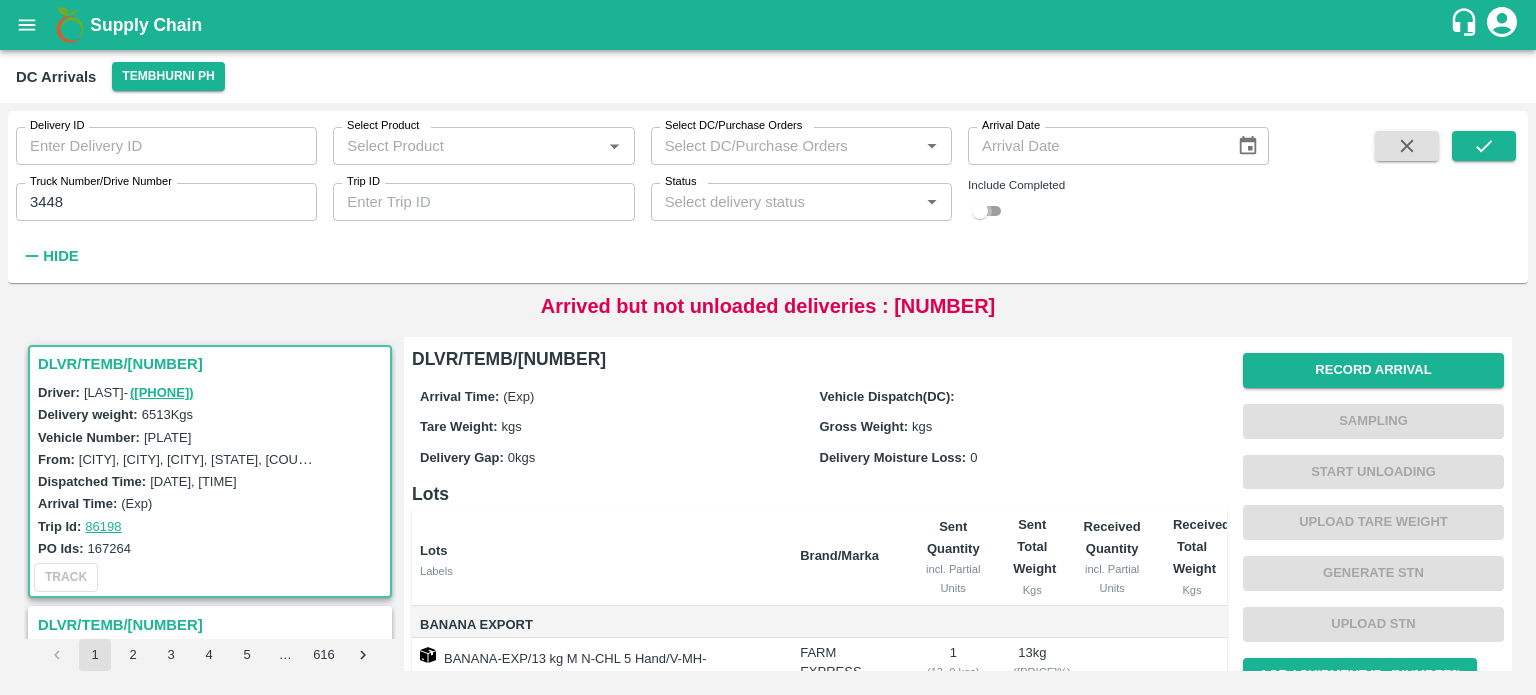 click at bounding box center [980, 211] 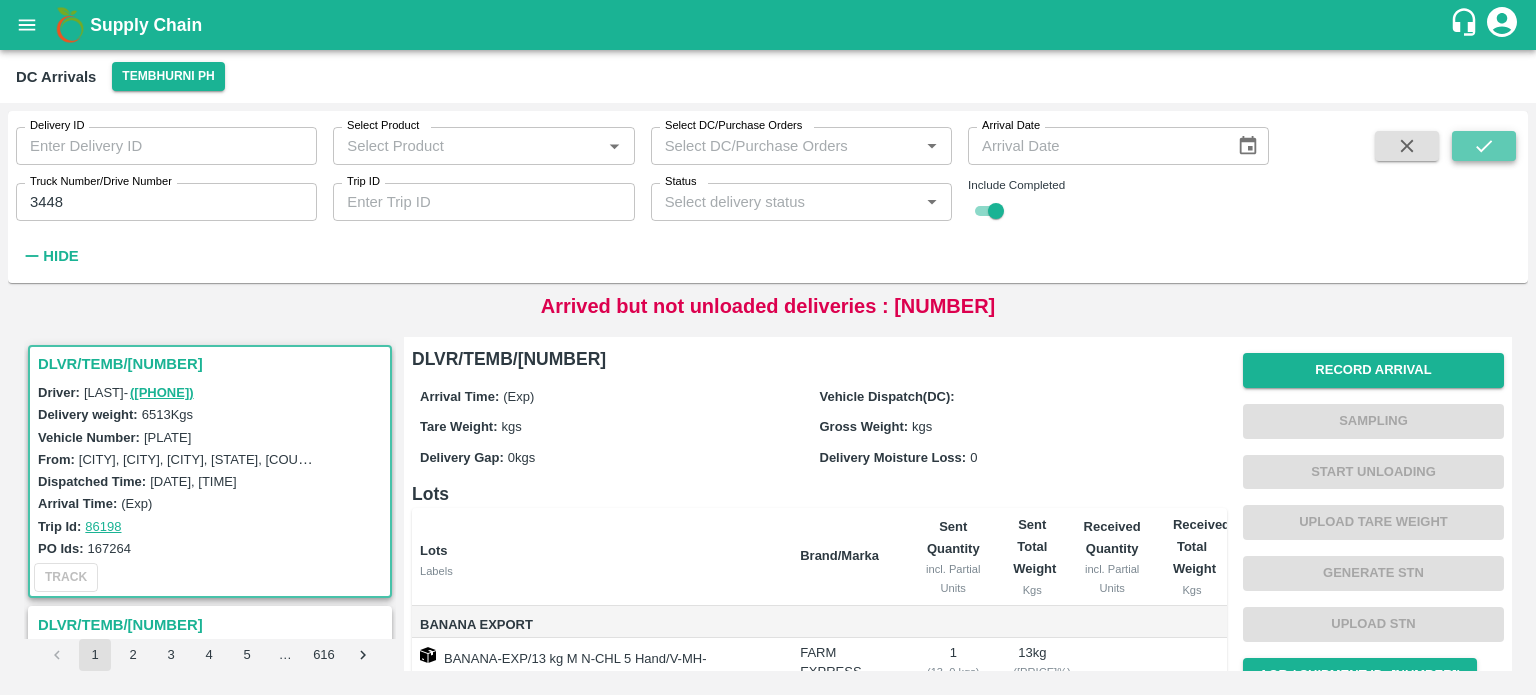 click 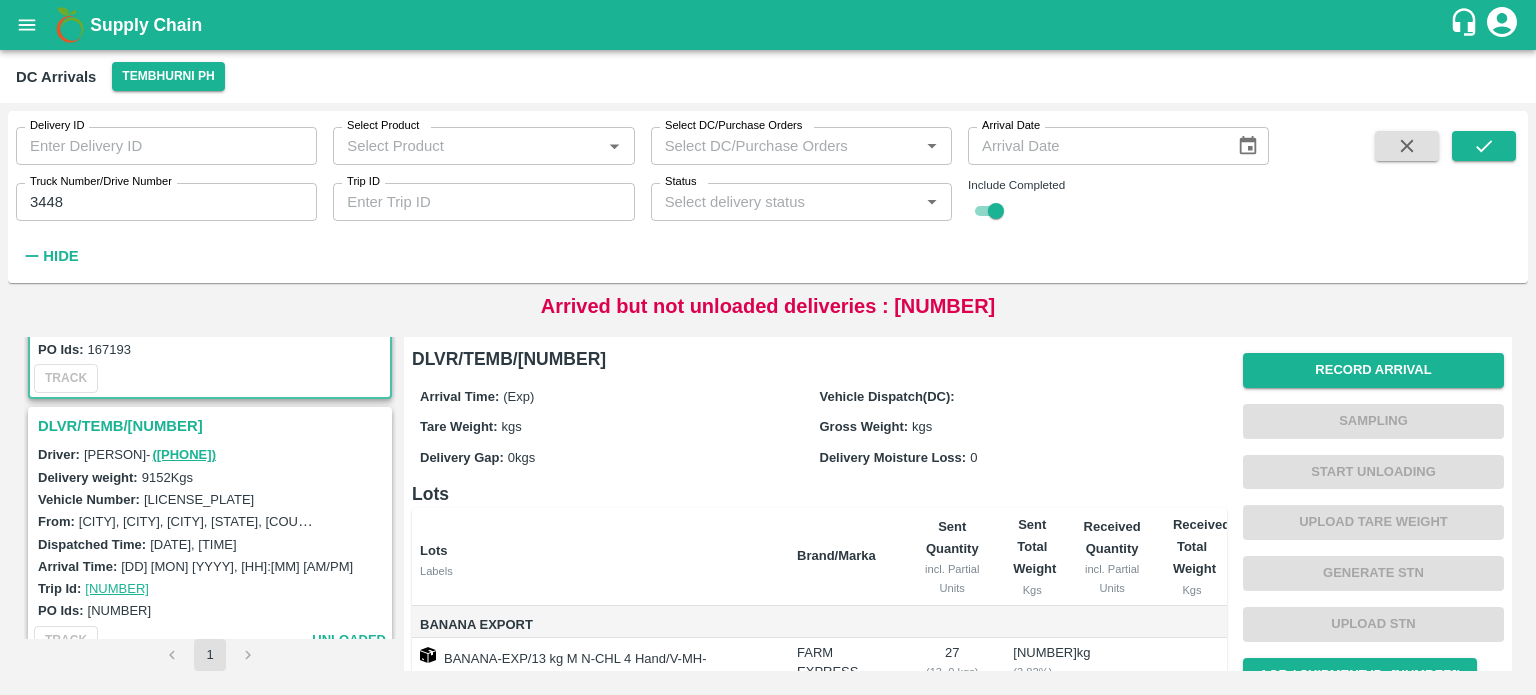 scroll, scrollTop: 0, scrollLeft: 0, axis: both 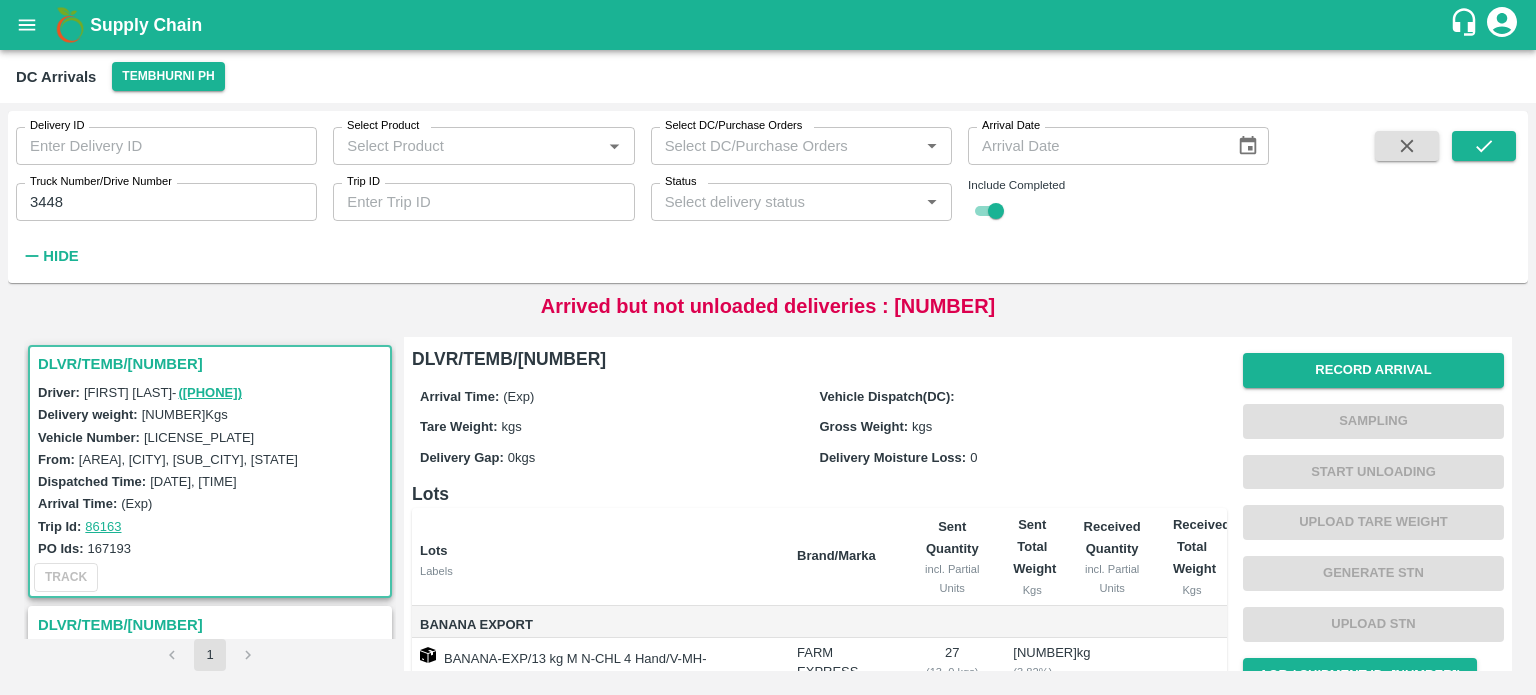 click on "[LICENSE_PLATE]" at bounding box center [199, 437] 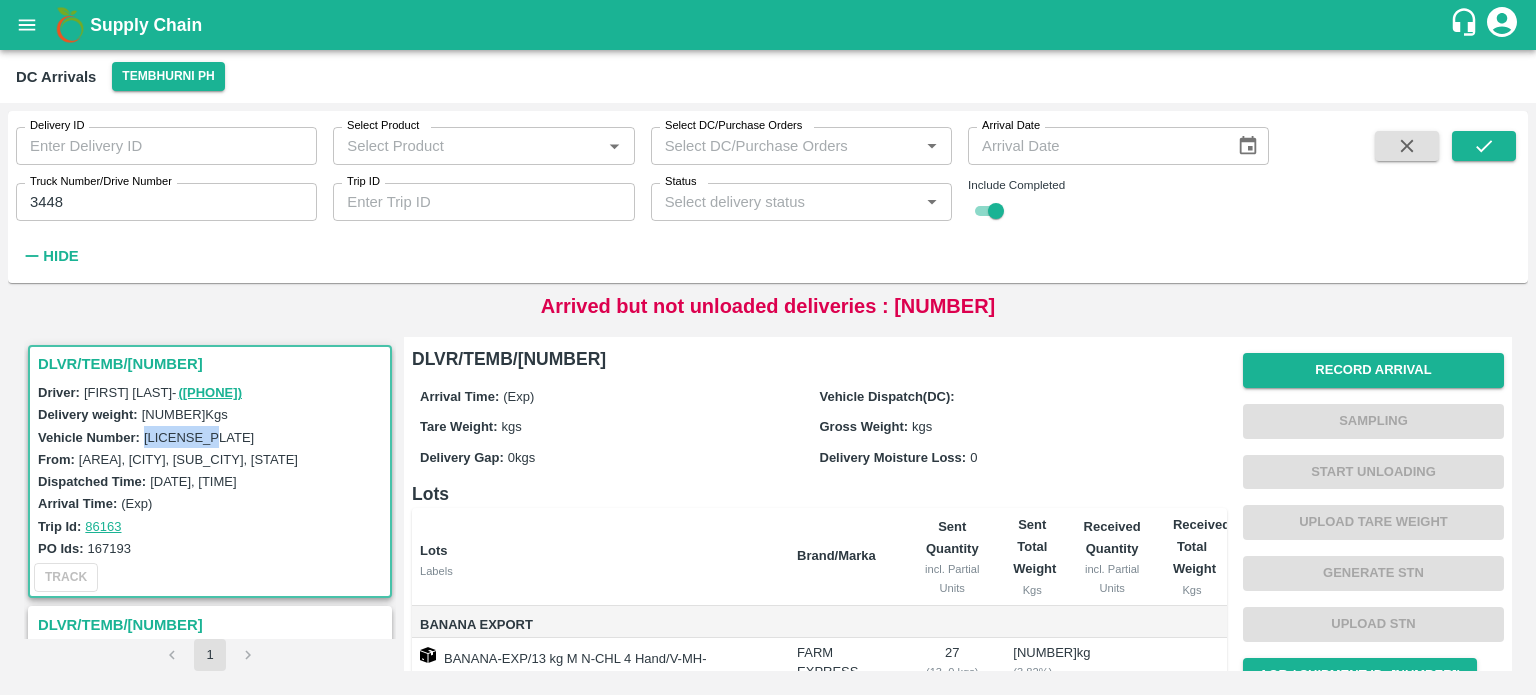 click on "[LICENSE_PLATE]" at bounding box center (199, 437) 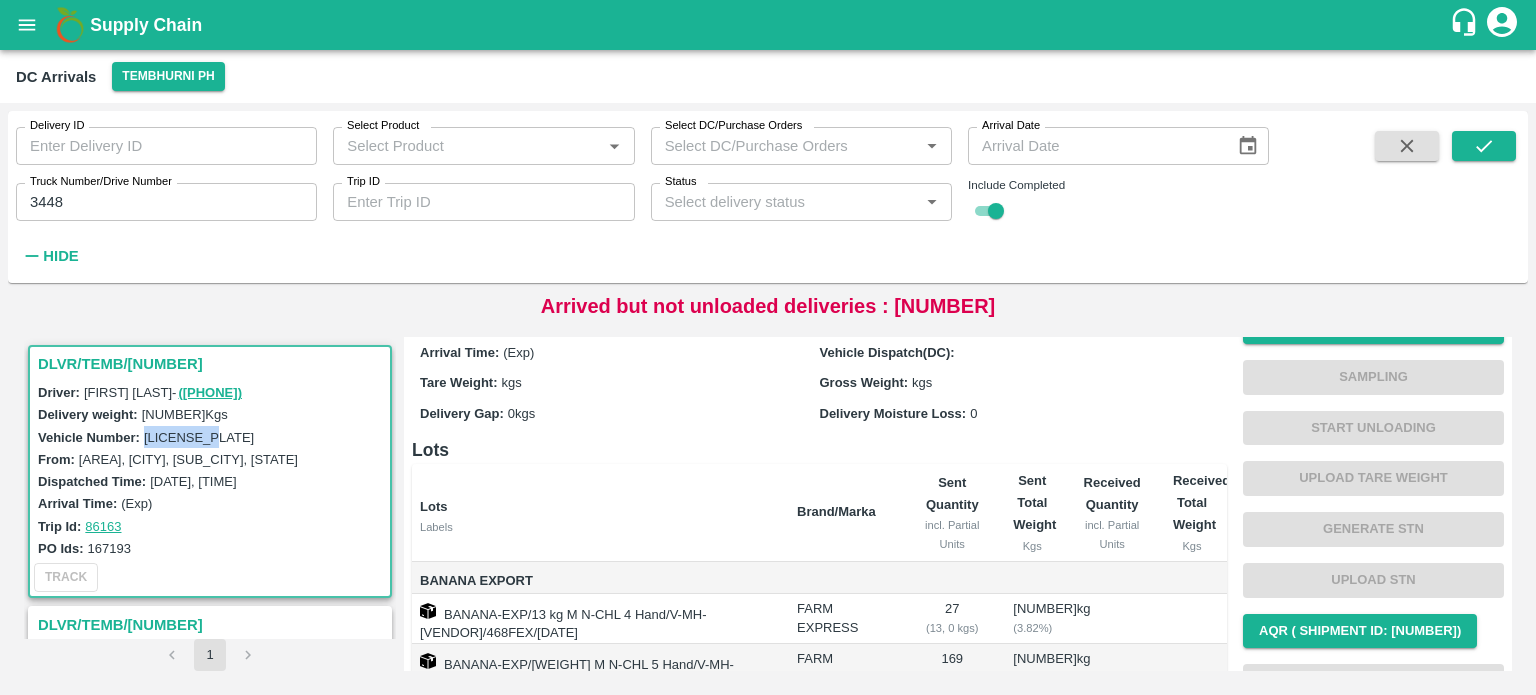 scroll, scrollTop: 0, scrollLeft: 0, axis: both 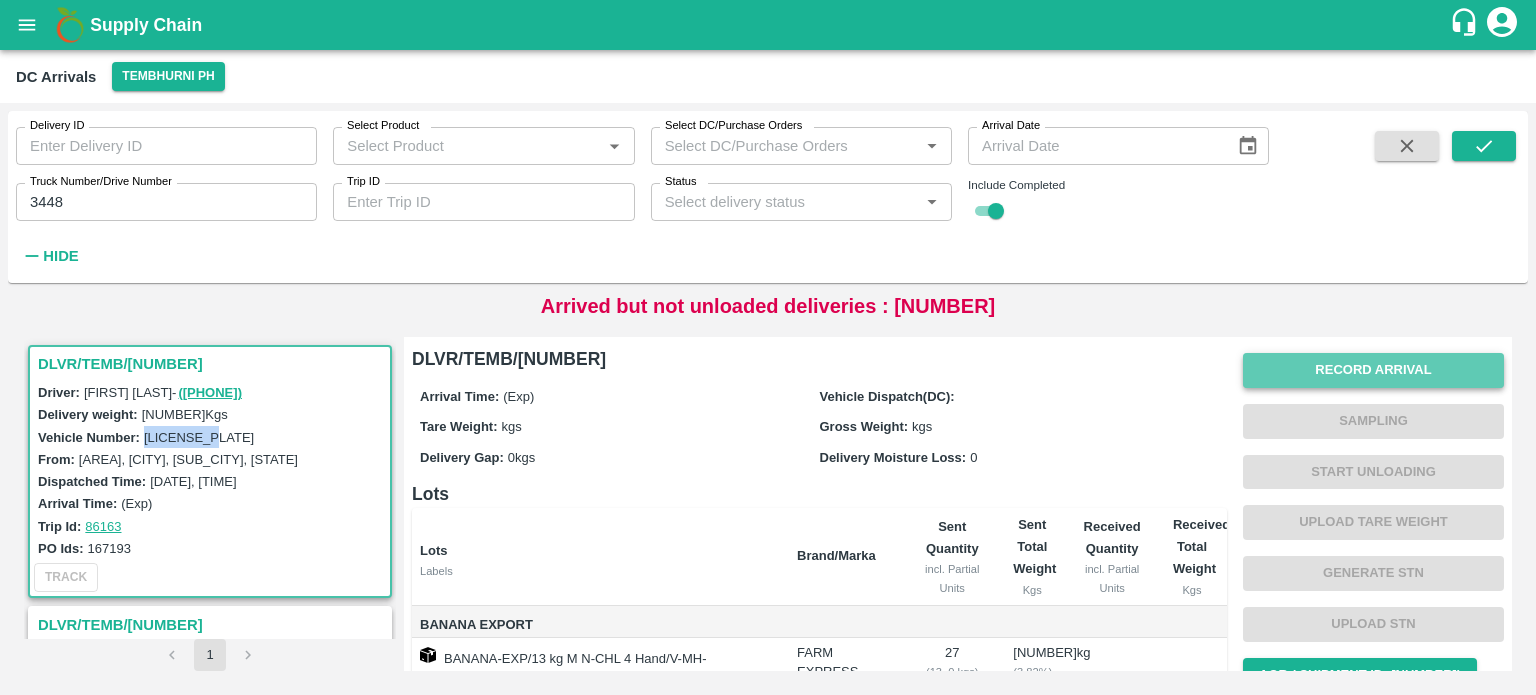 click on "Record Arrival" at bounding box center [1373, 370] 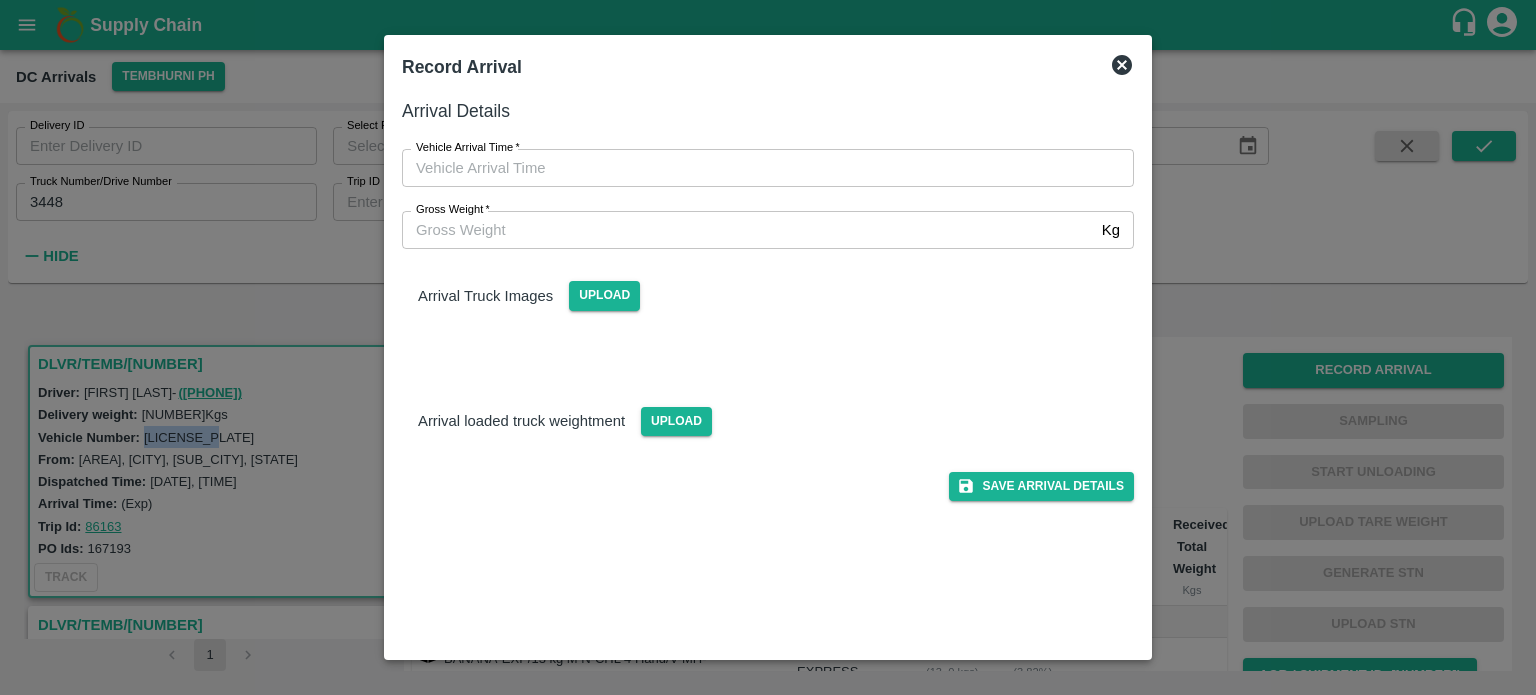 type on "DD/MM/YYYY hh:mm aa" 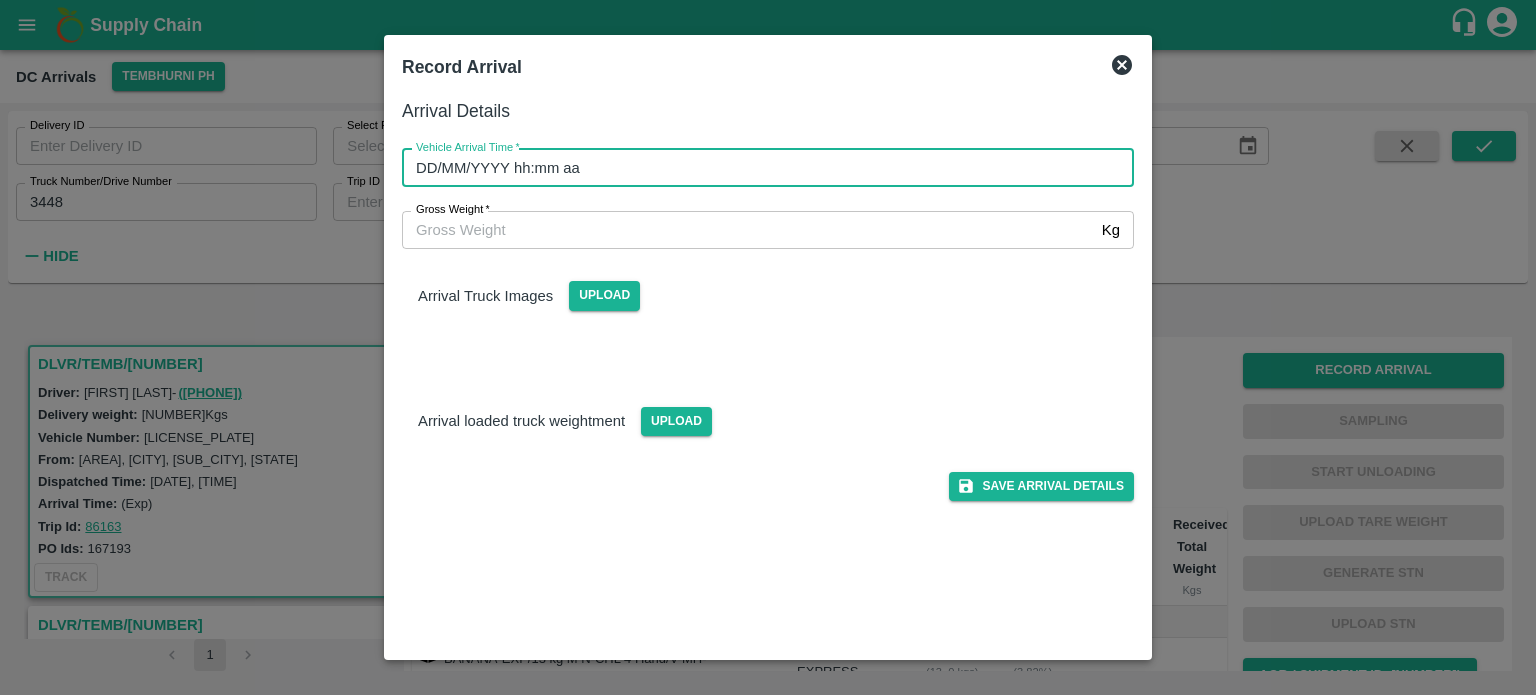 click on "DD/MM/YYYY hh:mm aa" at bounding box center [761, 168] 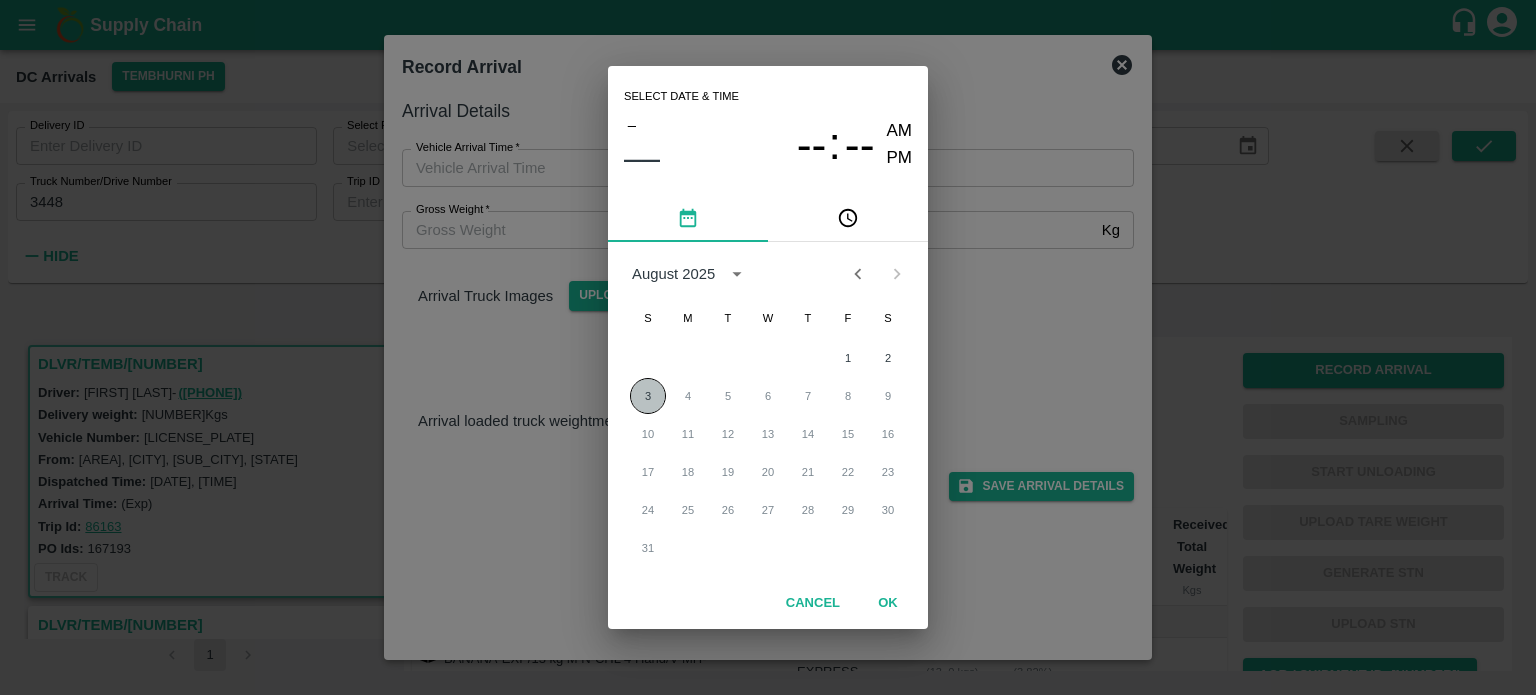 click on "3" at bounding box center [648, 396] 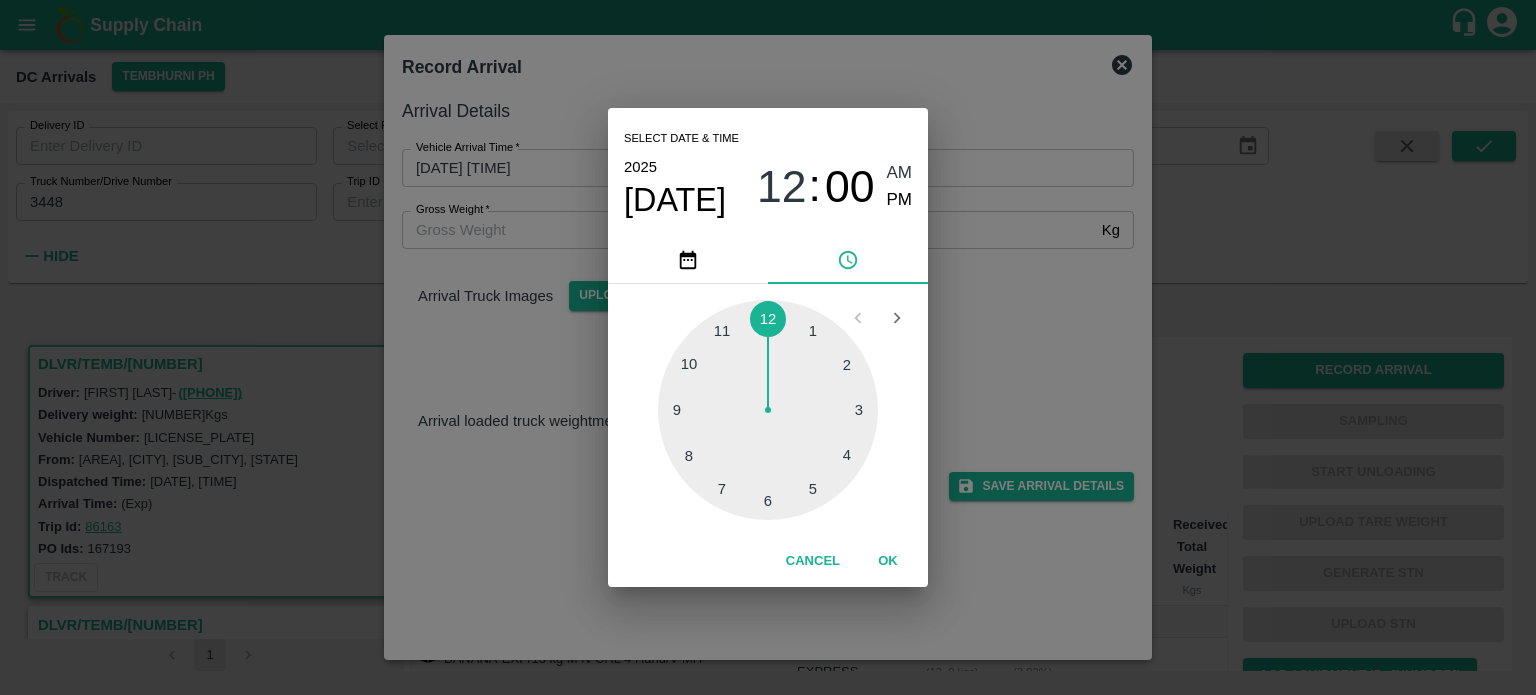 click at bounding box center [768, 410] 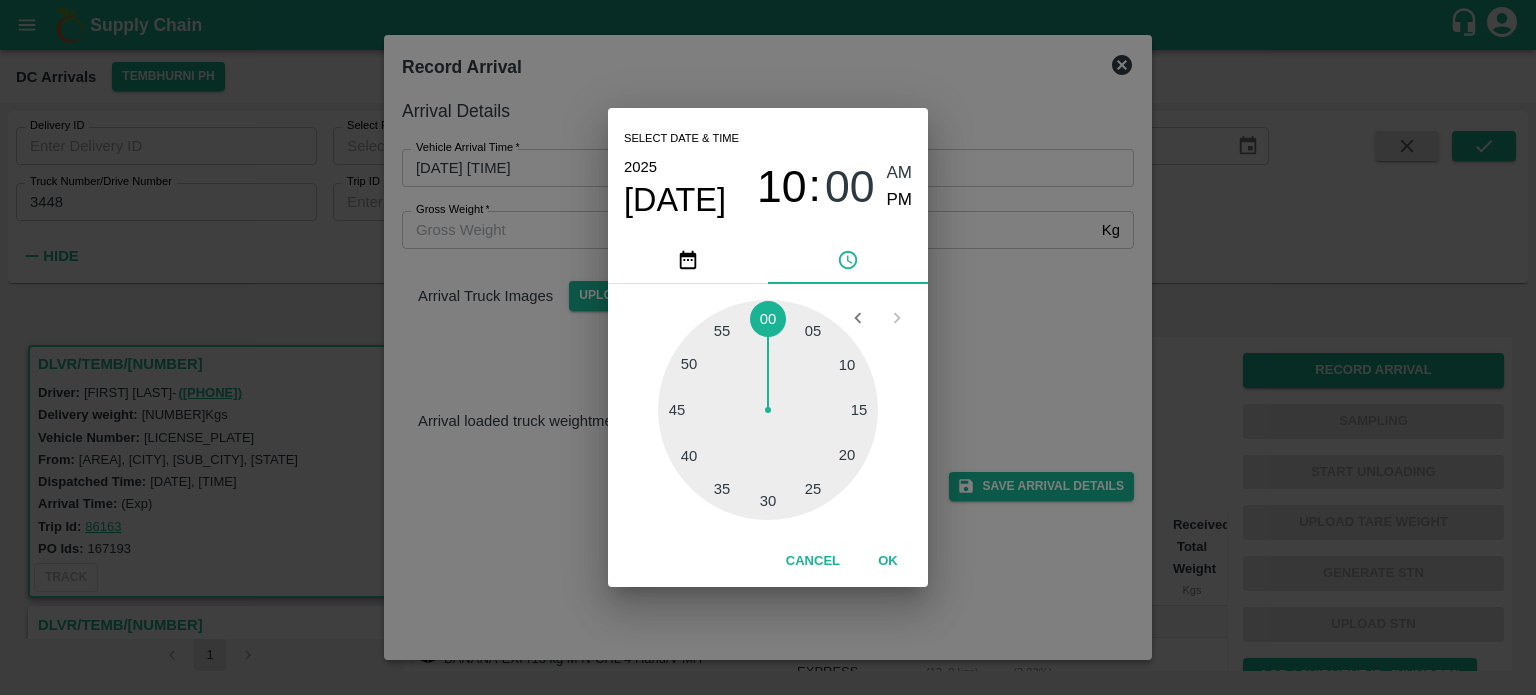 click on "Select date & time 2025 Aug 3 10 : 00 AM PM 05 10 15 20 25 30 35 40 45 50 55 00 Cancel OK" at bounding box center (768, 347) 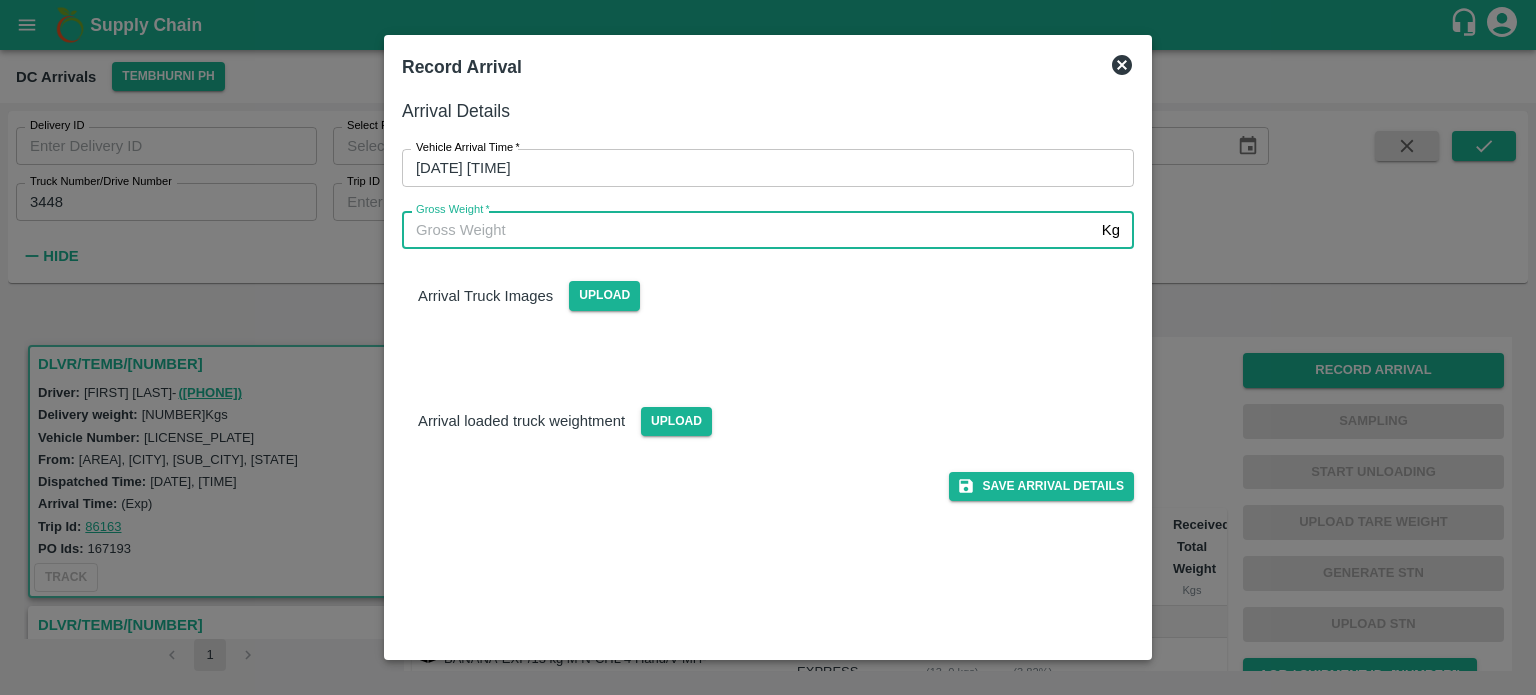 click on "Gross Weight   *" at bounding box center [748, 230] 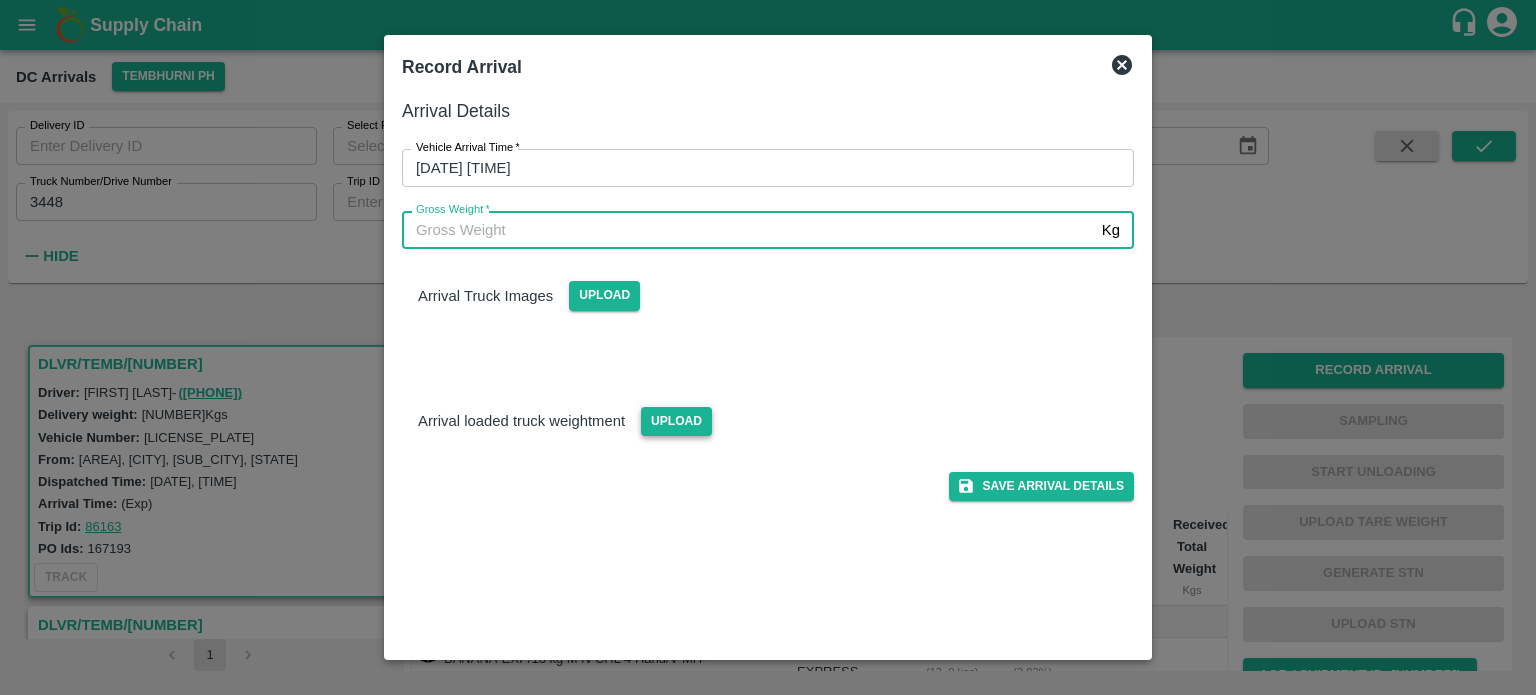 type on "[NUMBER]" 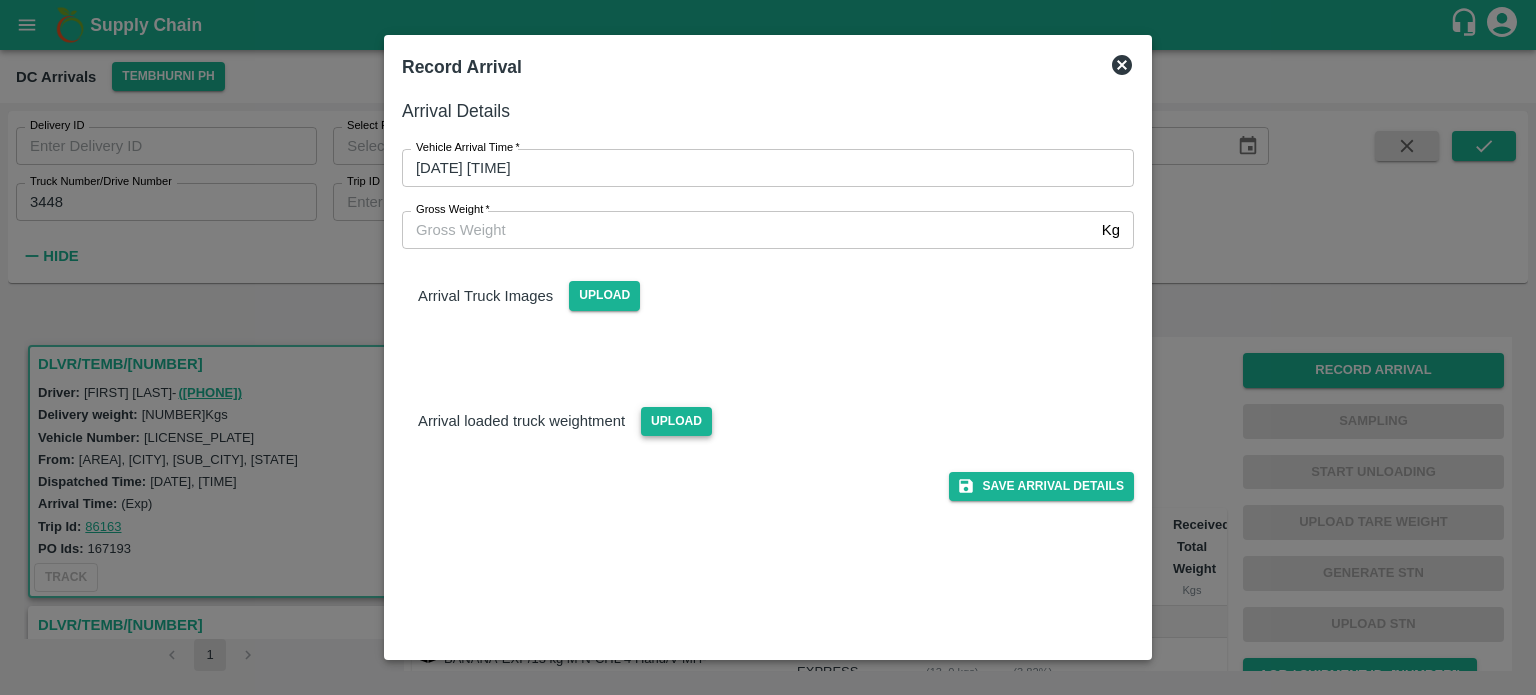 click on "Save Arrival Details" at bounding box center (760, 468) 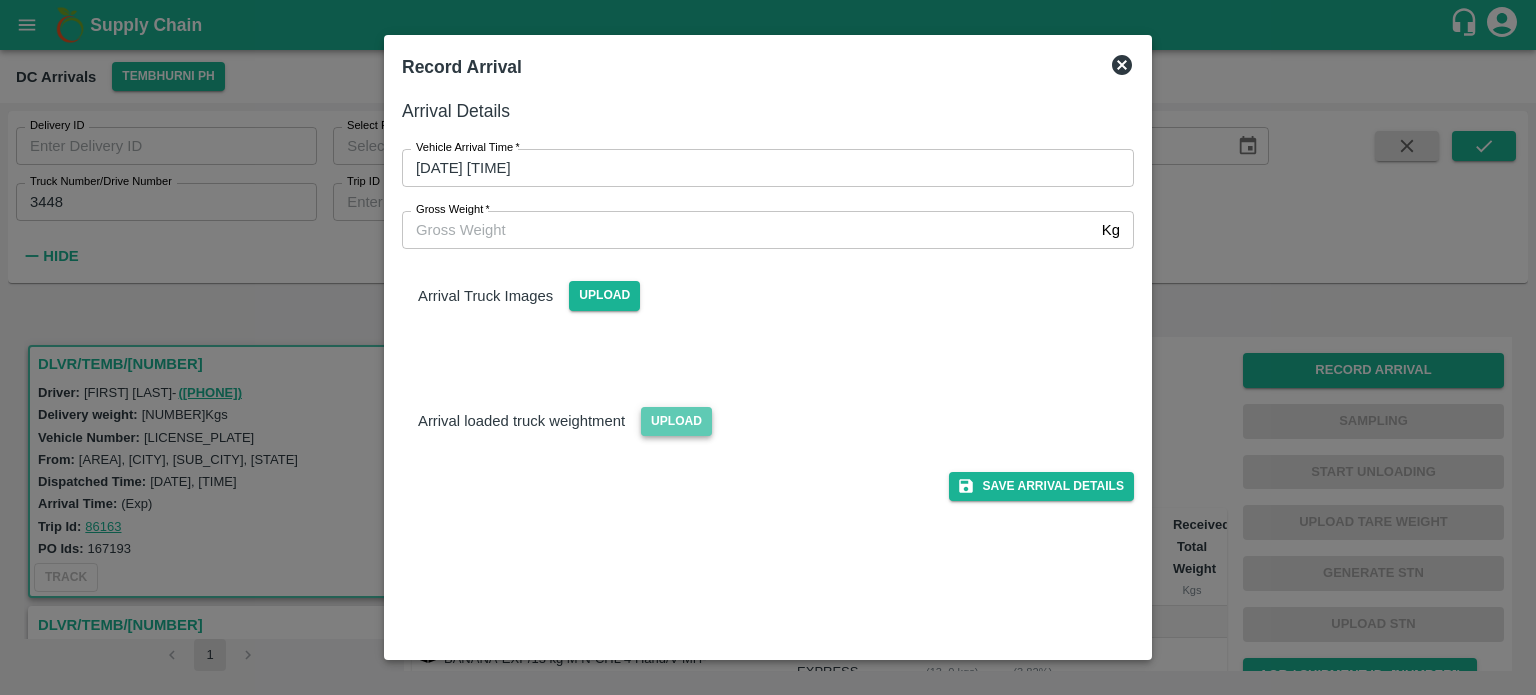 click on "Upload" at bounding box center (676, 421) 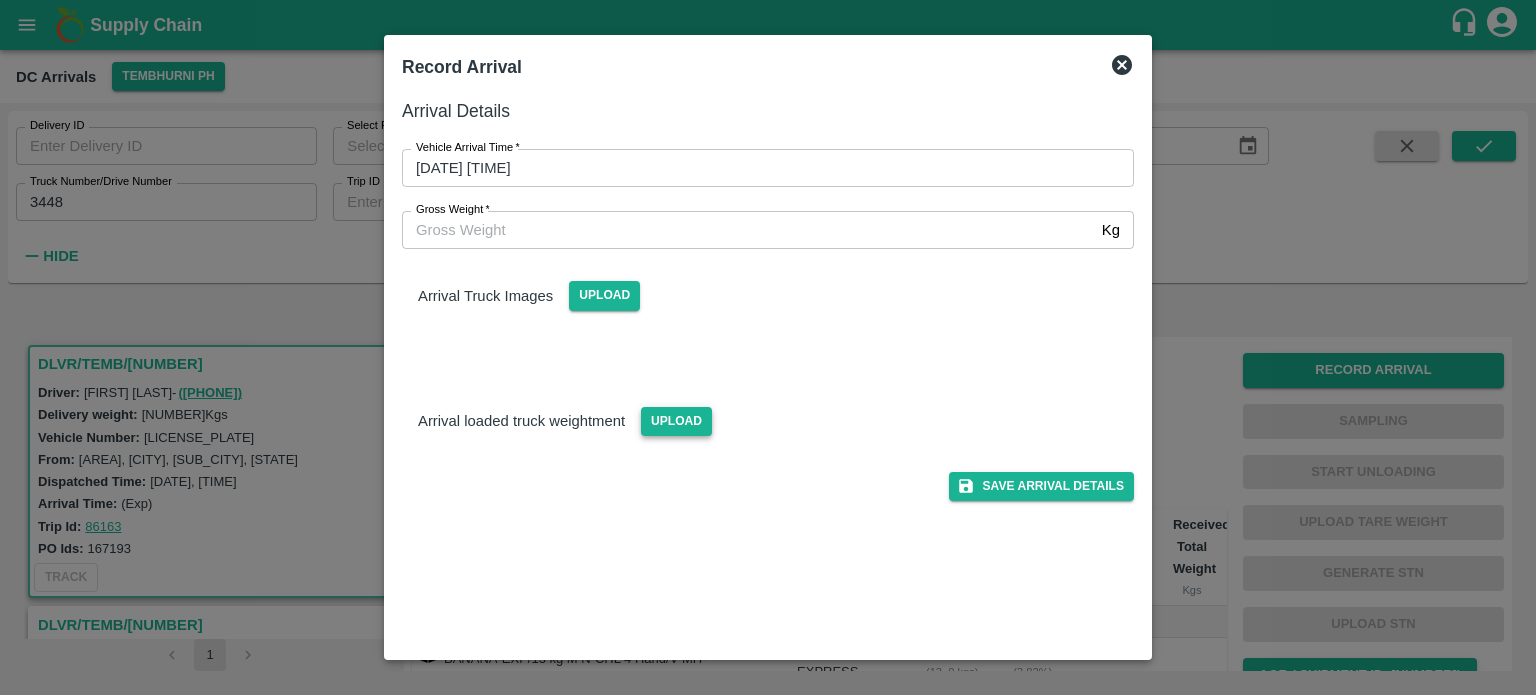 click on "Upload" at bounding box center [676, 421] 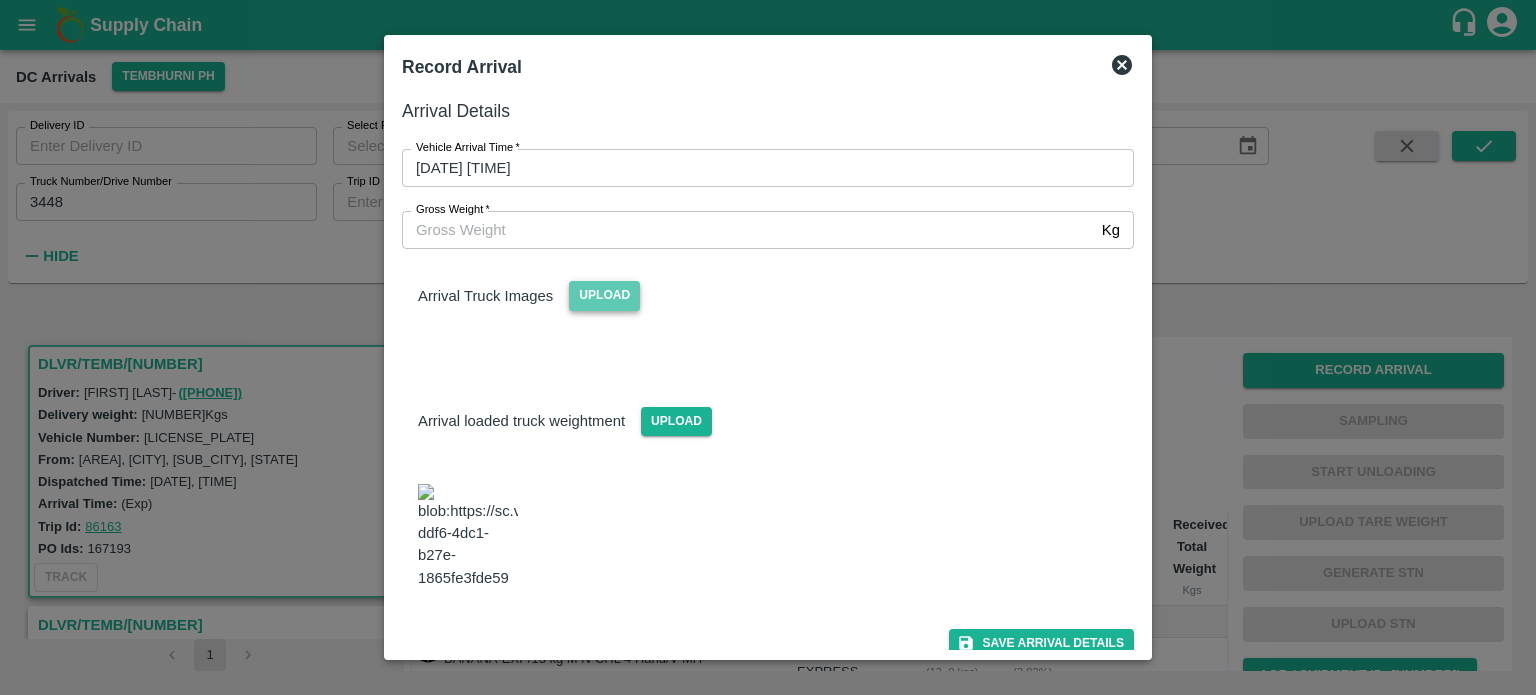 click on "Upload" at bounding box center (604, 295) 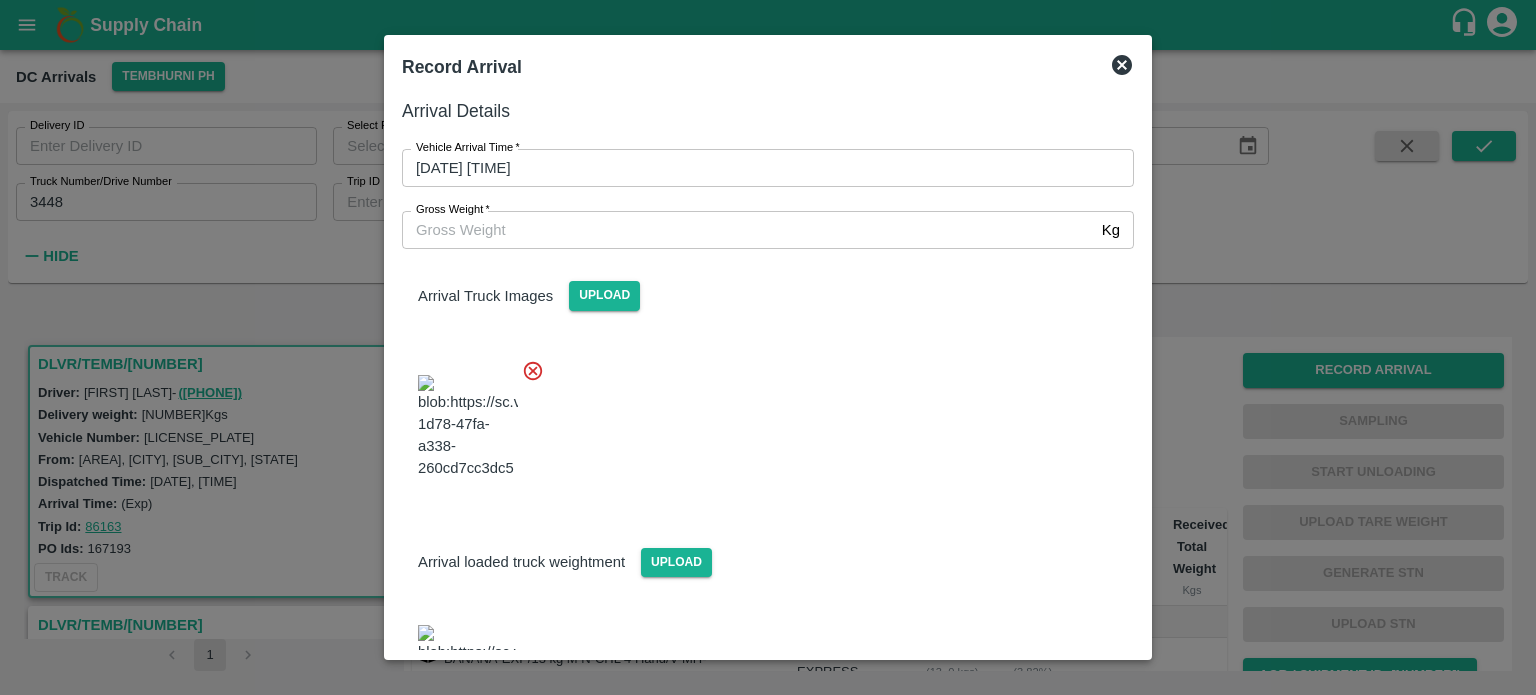 click on "Arrival Truck Images Upload" at bounding box center (760, 374) 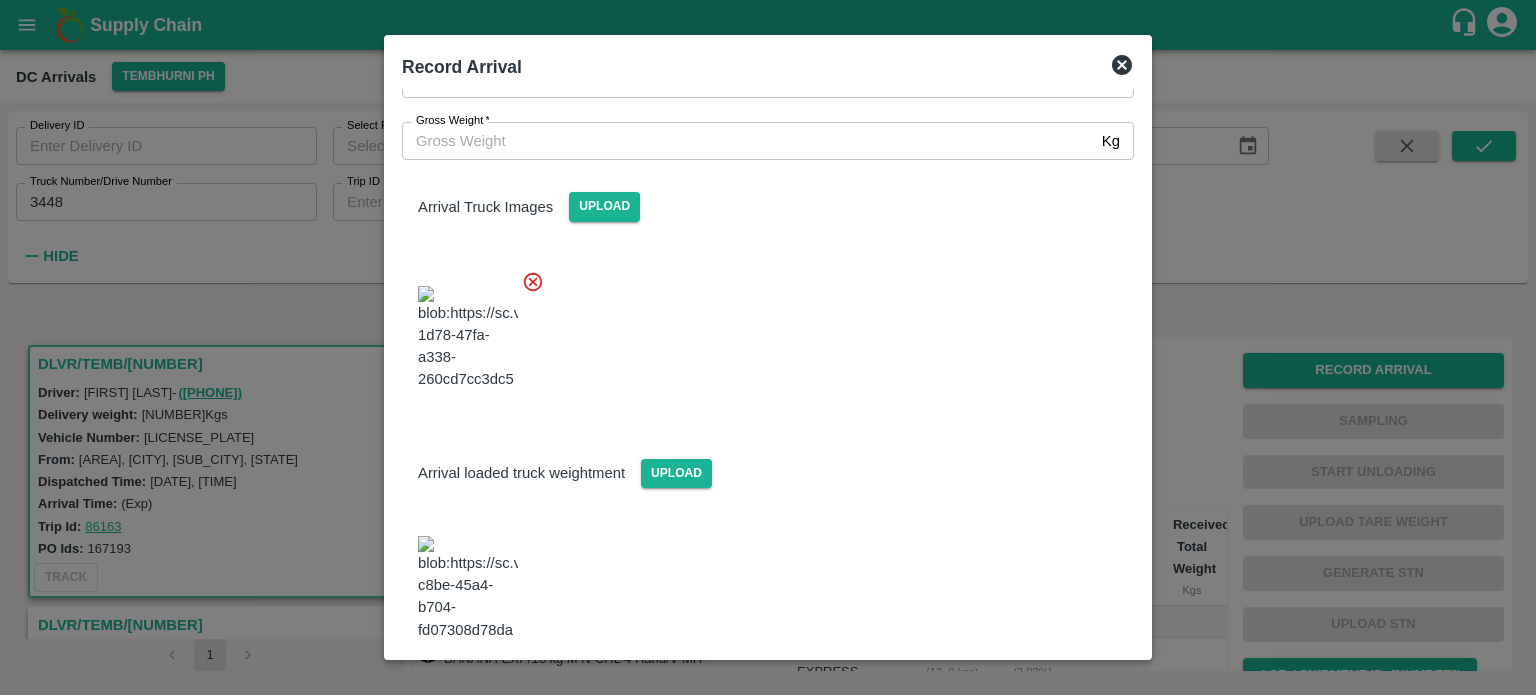 click on "Save Arrival Details" at bounding box center [1041, 695] 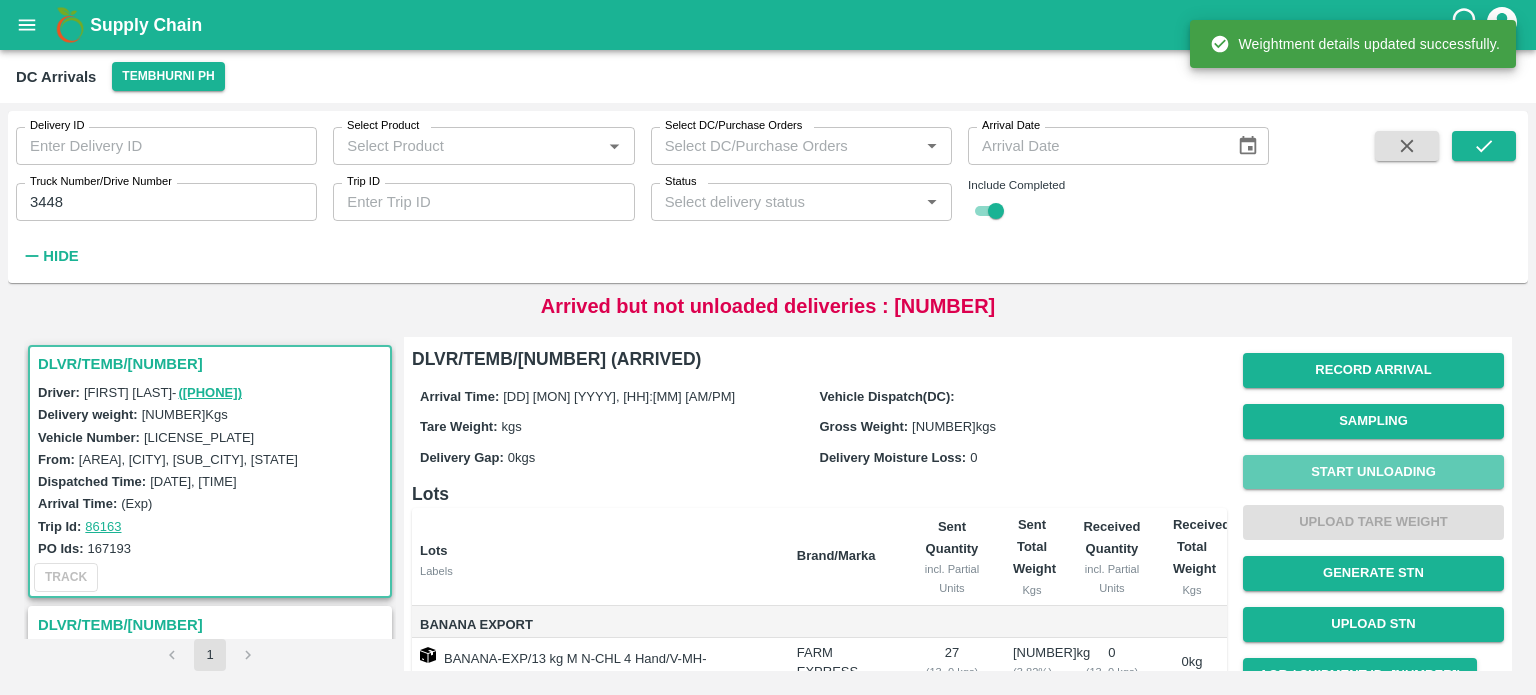 click on "Start Unloading" at bounding box center (1373, 472) 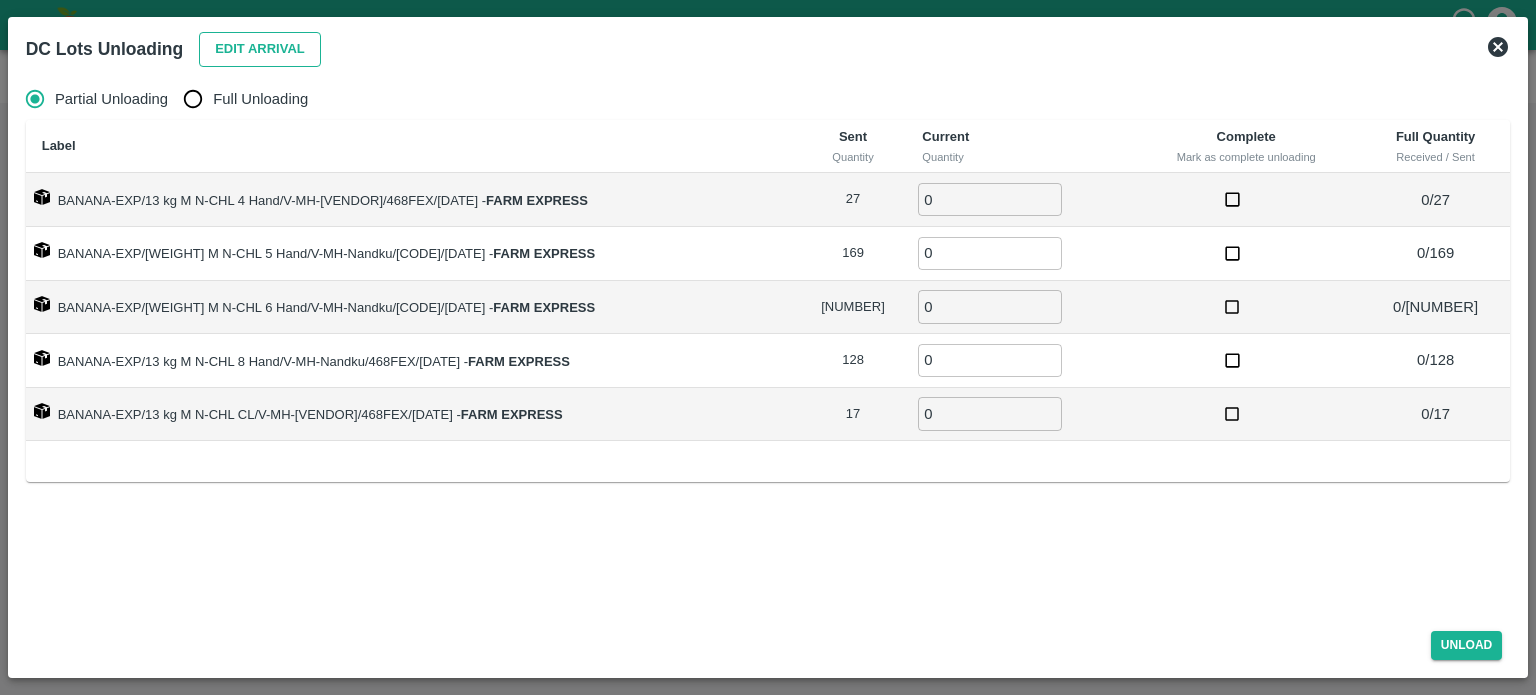 click on "Edit Arrival" at bounding box center (260, 49) 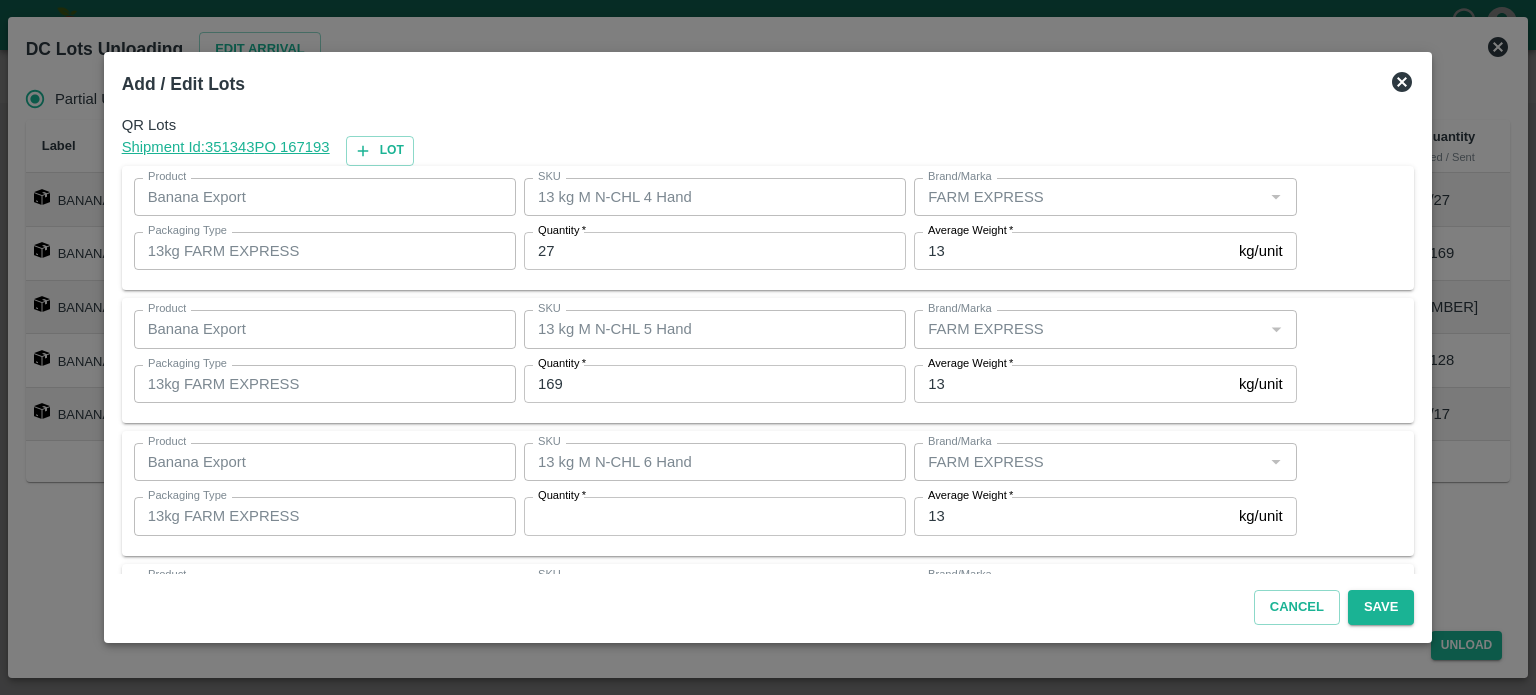 click on "27" at bounding box center (715, 251) 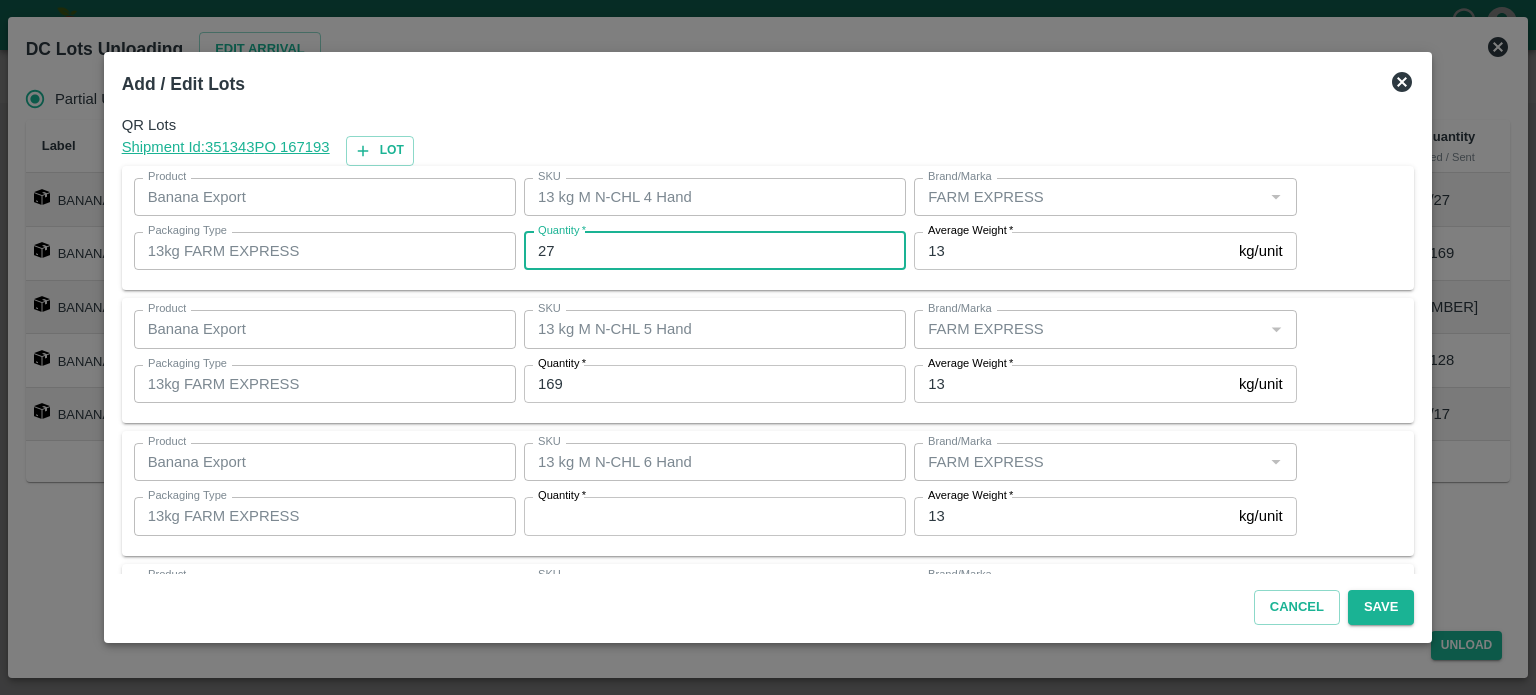 click on "27" at bounding box center (715, 251) 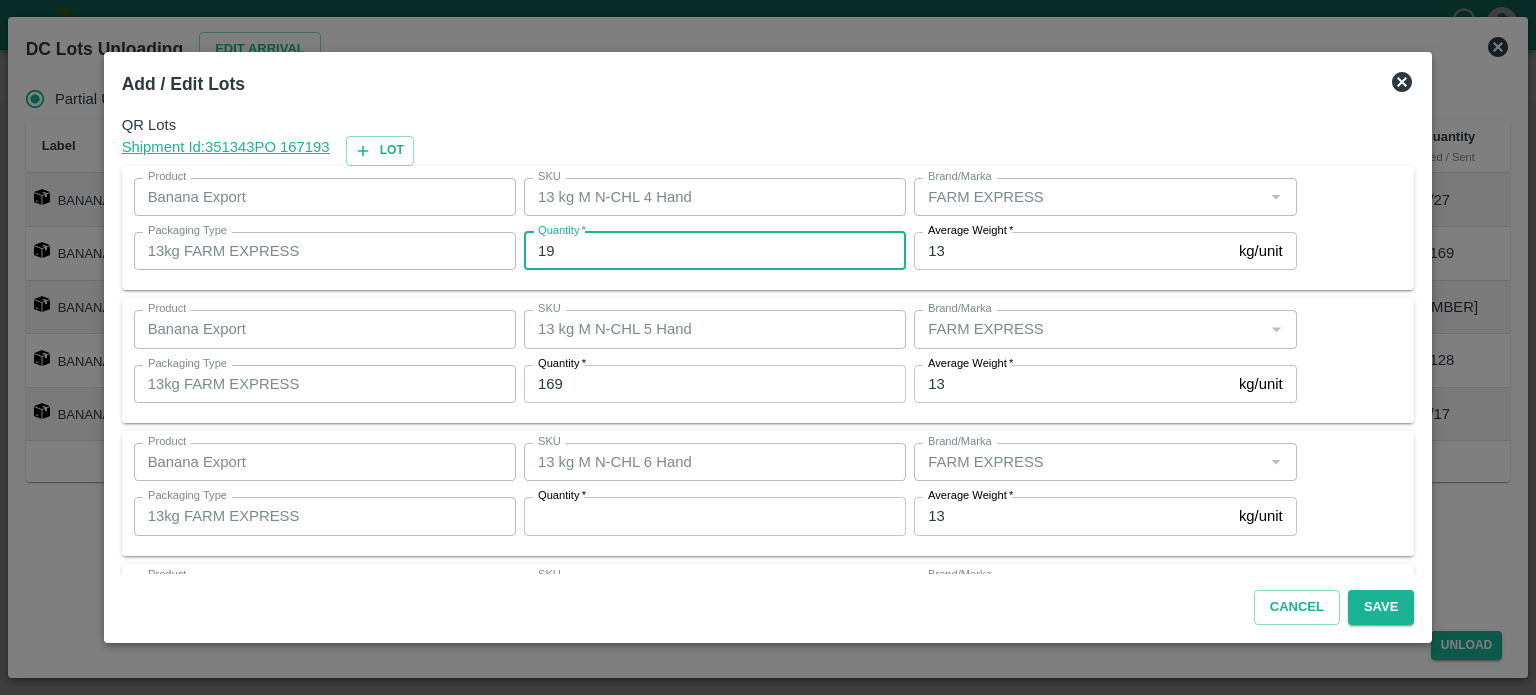 type on "19" 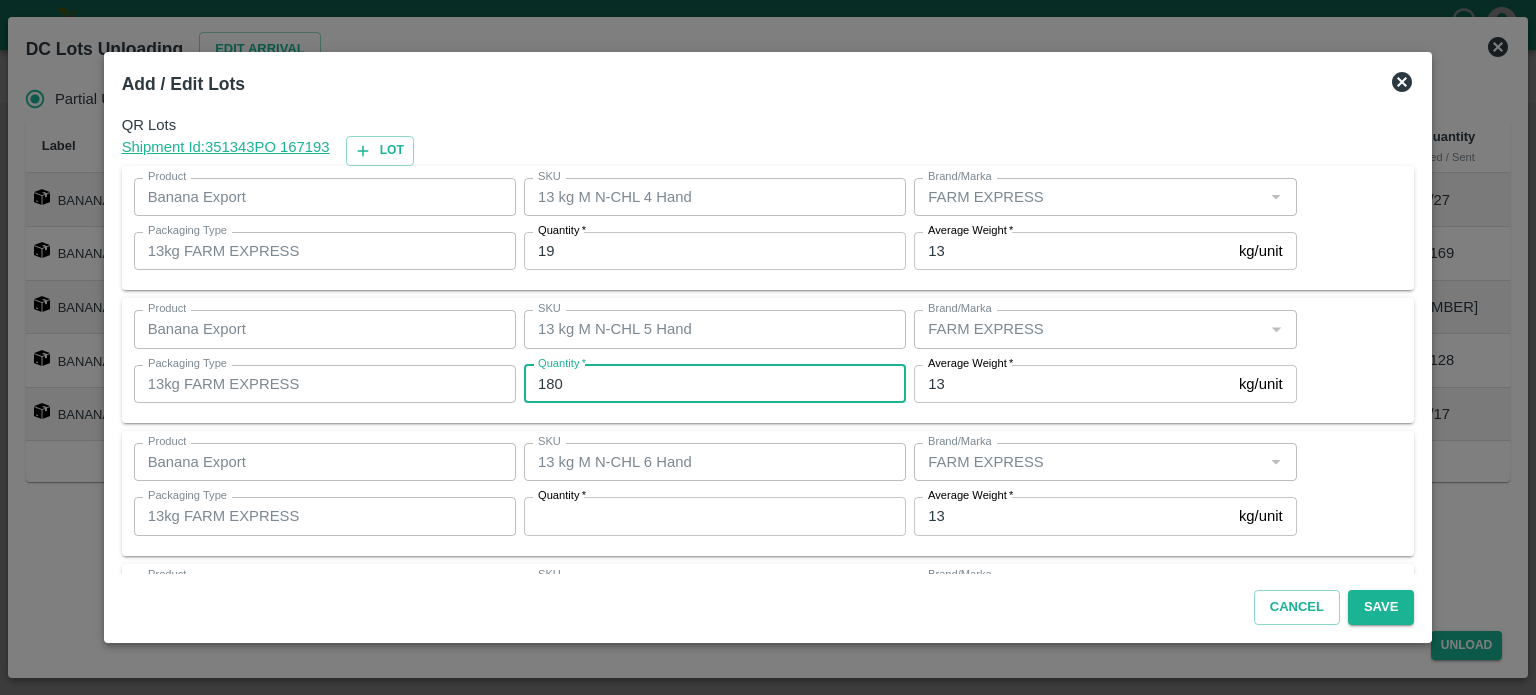 type on "180" 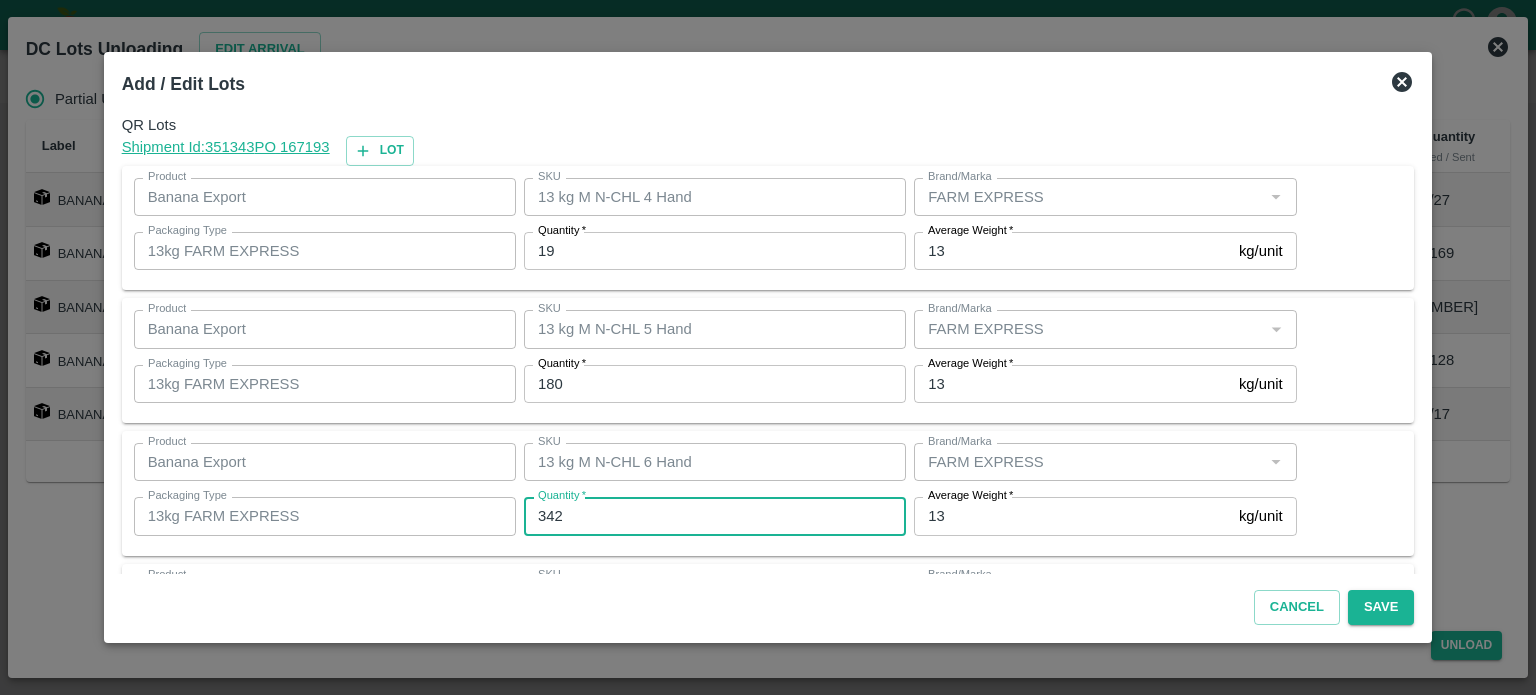 type on "342" 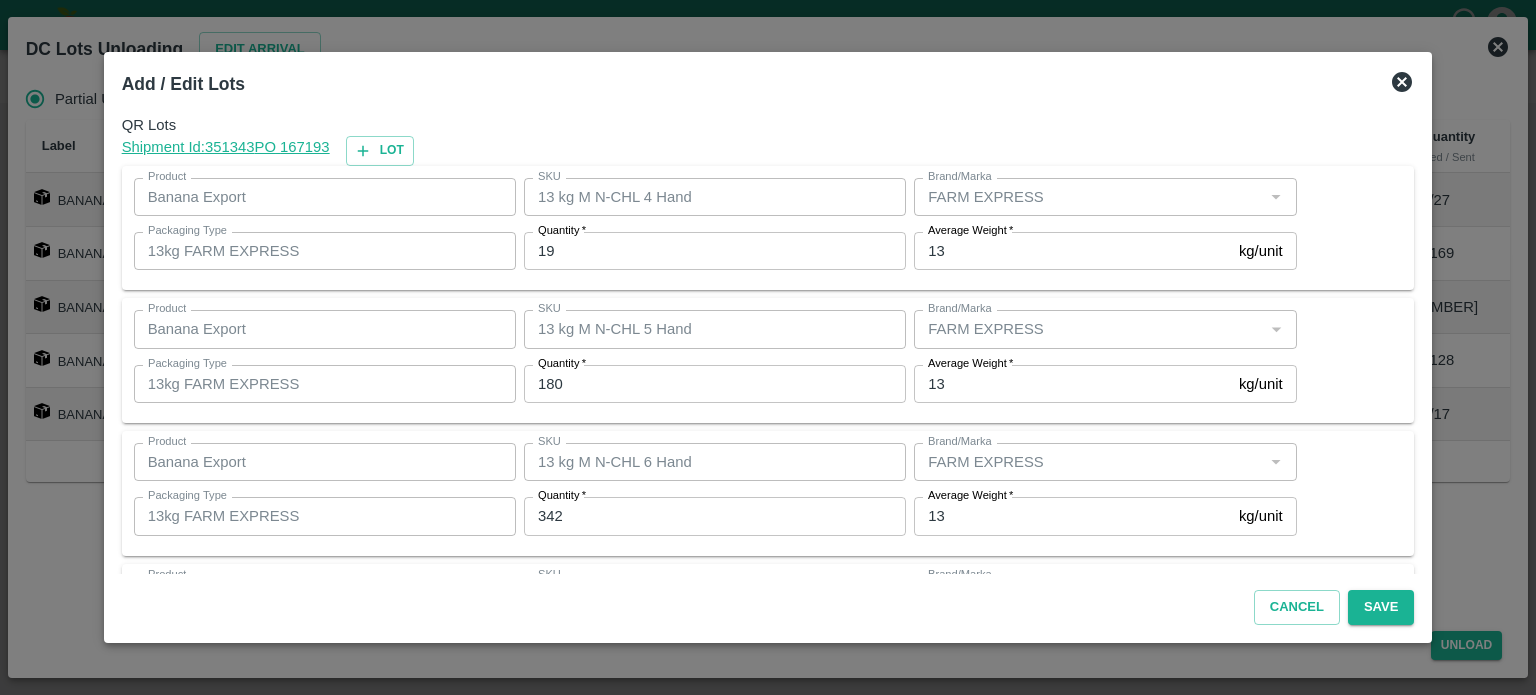 scroll, scrollTop: 262, scrollLeft: 0, axis: vertical 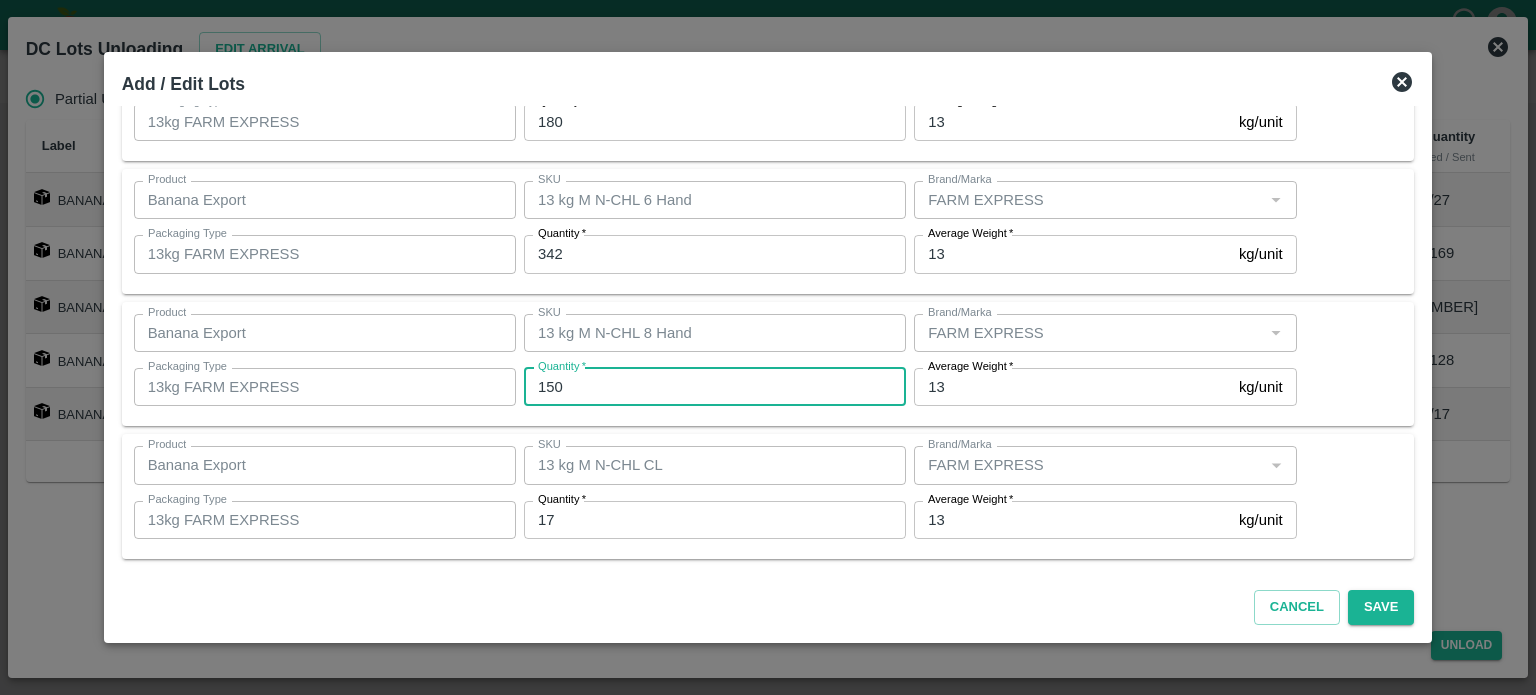 type on "150" 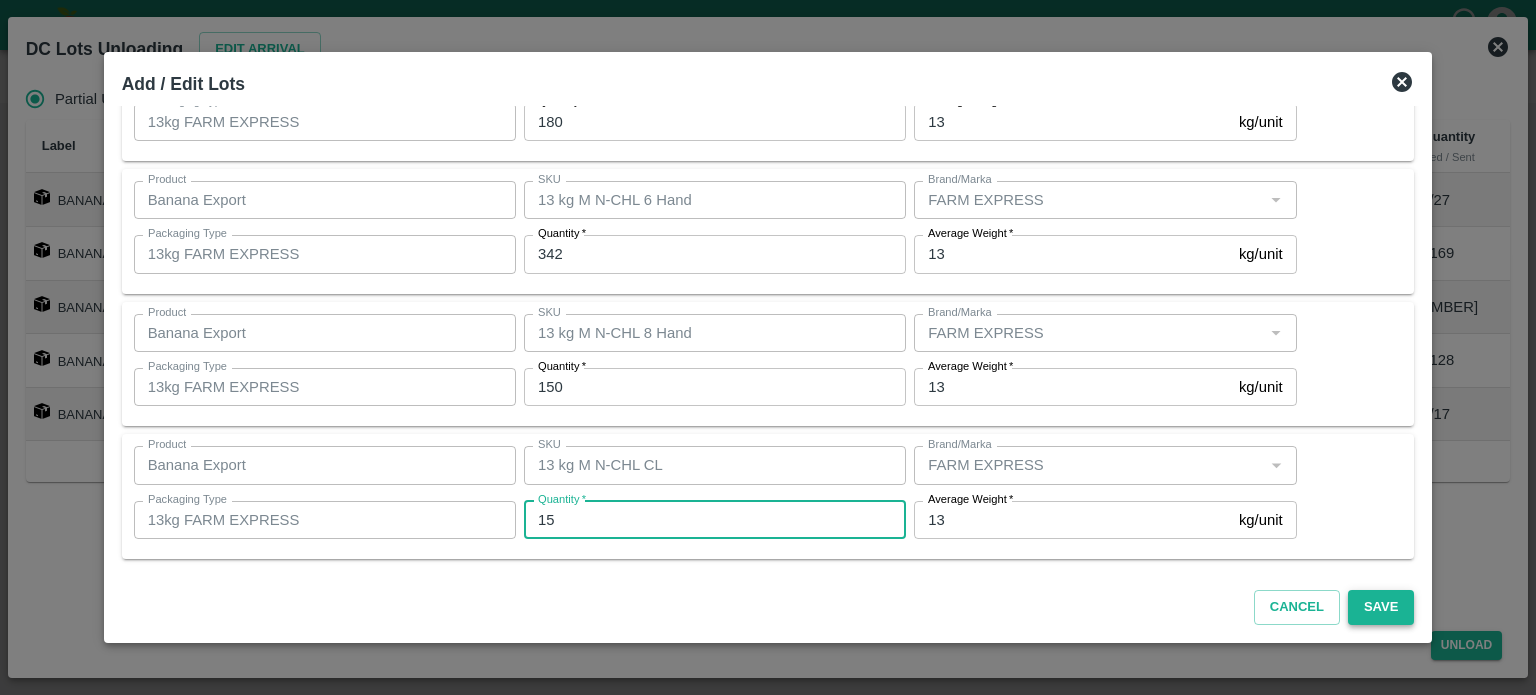 type on "15" 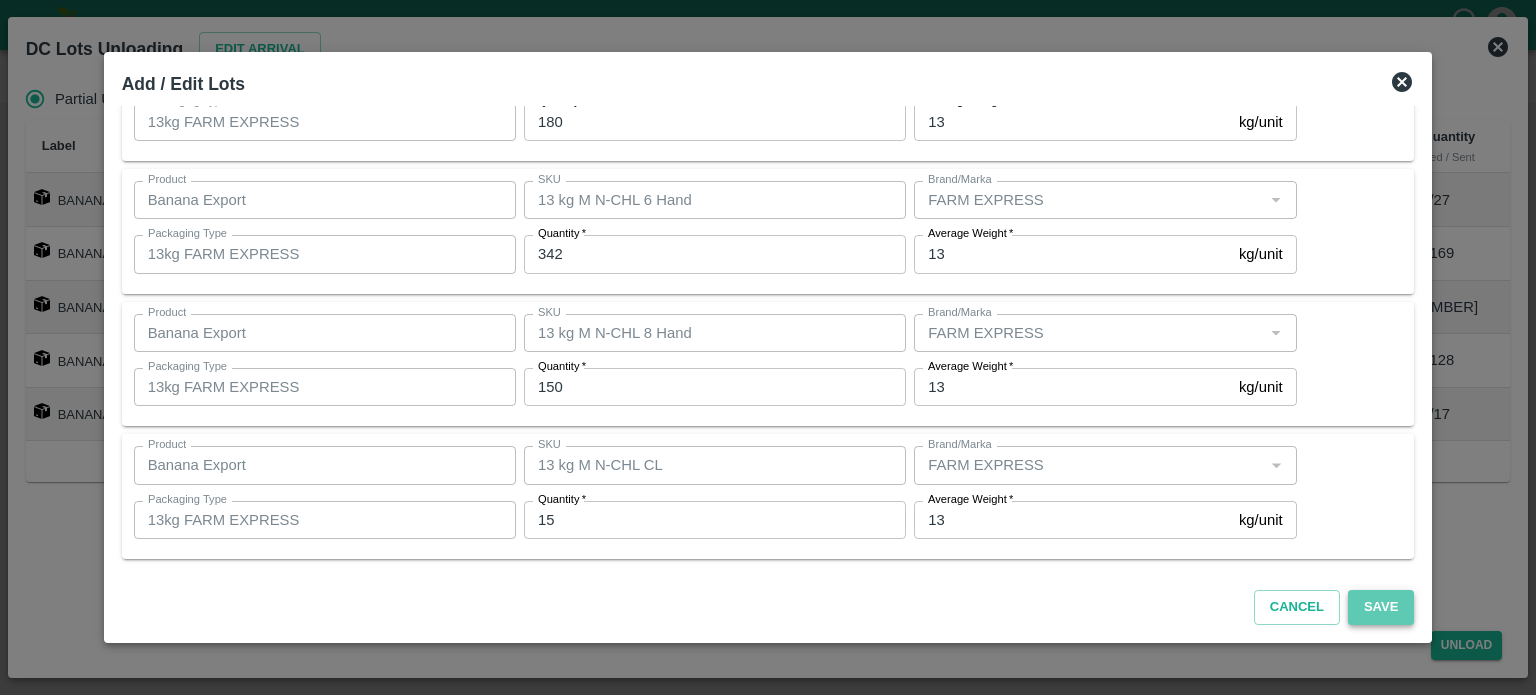 click on "Save" at bounding box center [1381, 607] 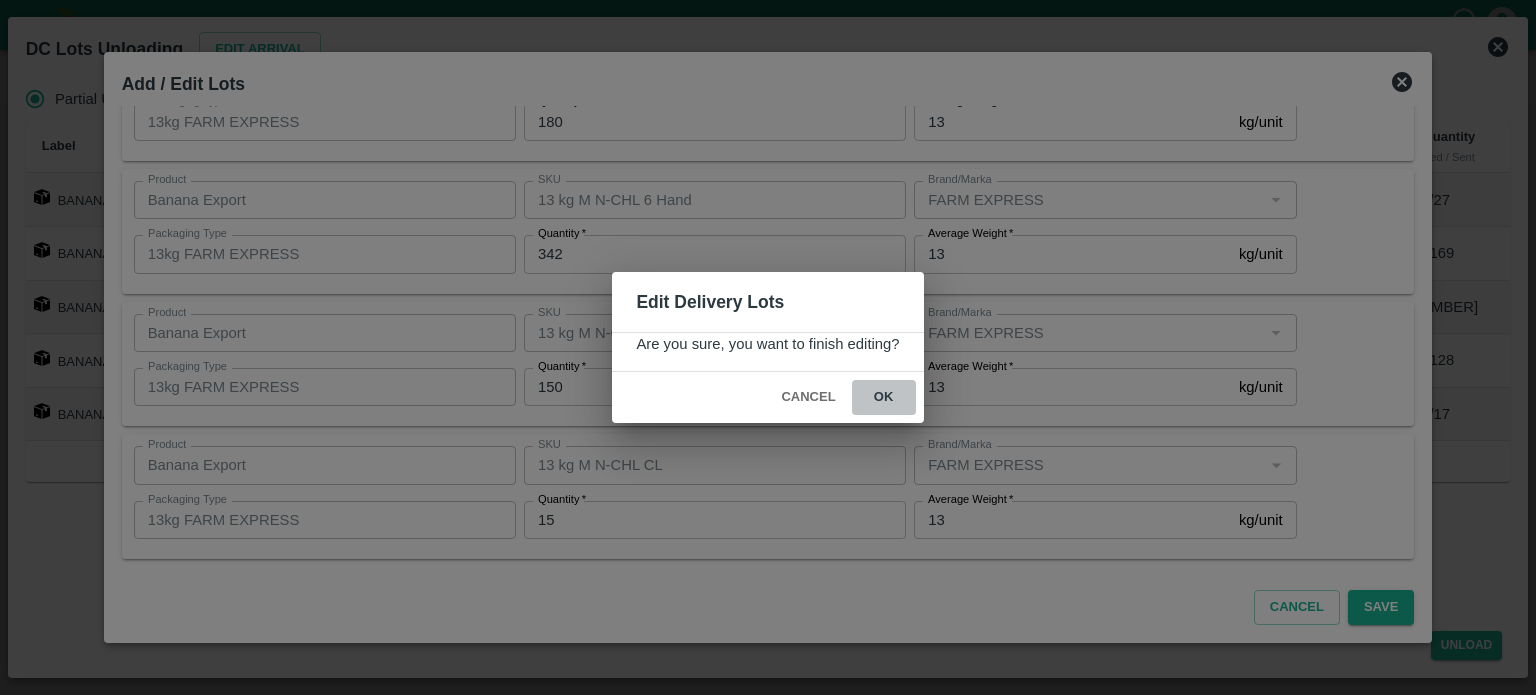 click on "ok" at bounding box center [884, 397] 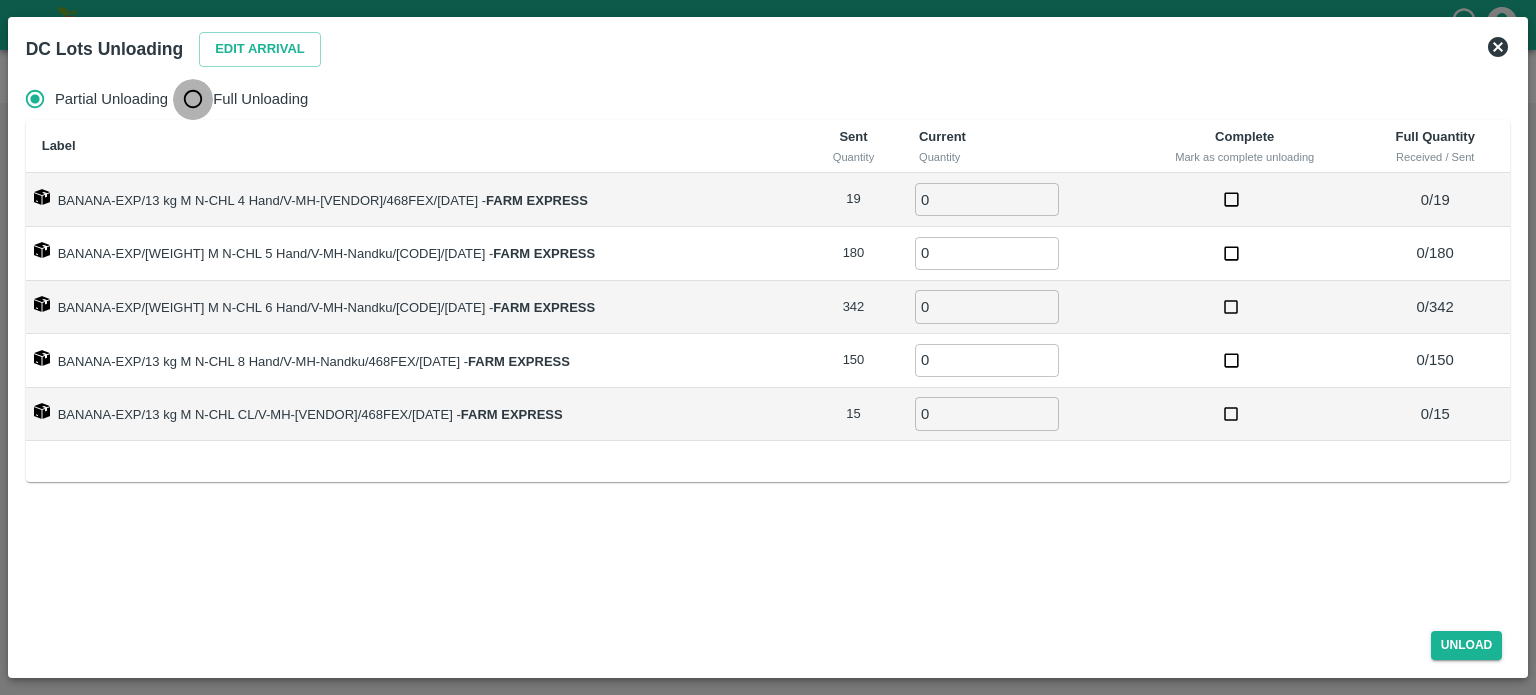click on "Full Unloading" at bounding box center (193, 99) 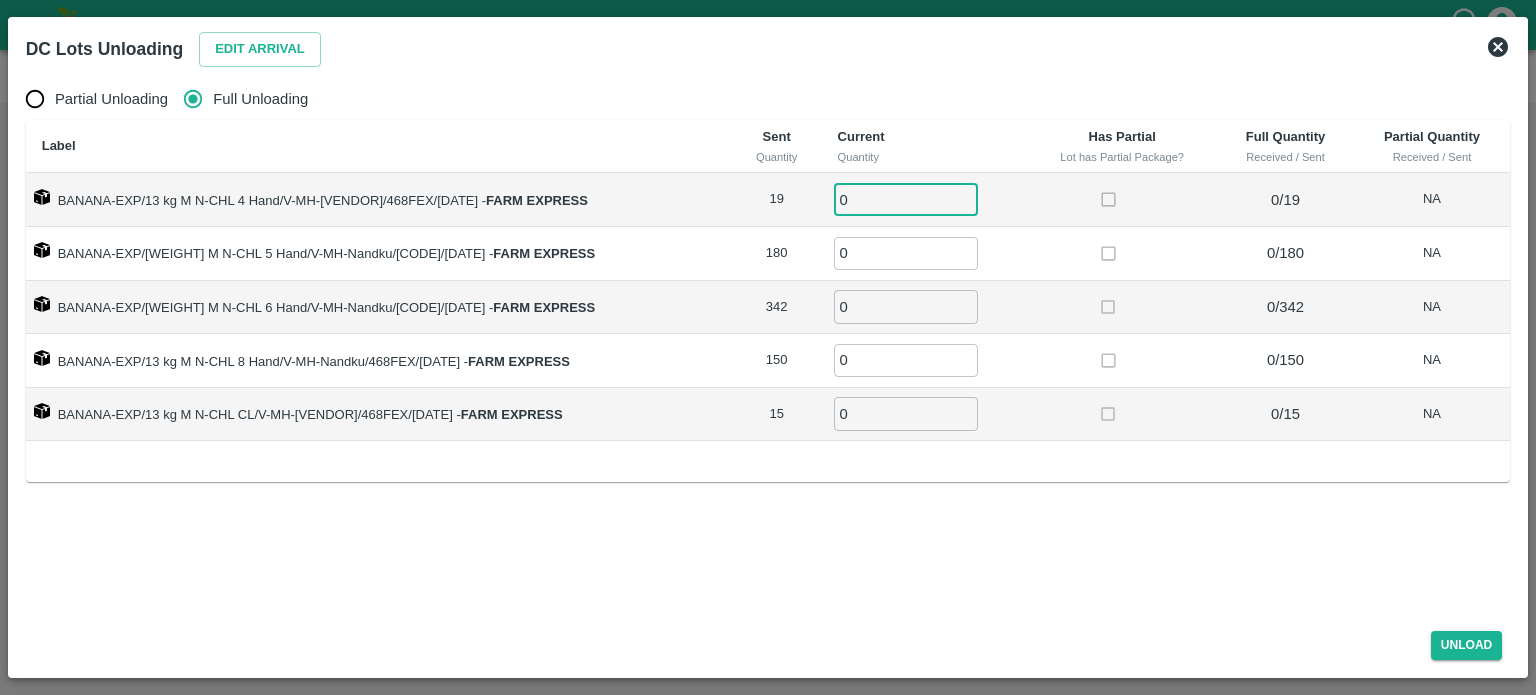 click on "0" at bounding box center [906, 199] 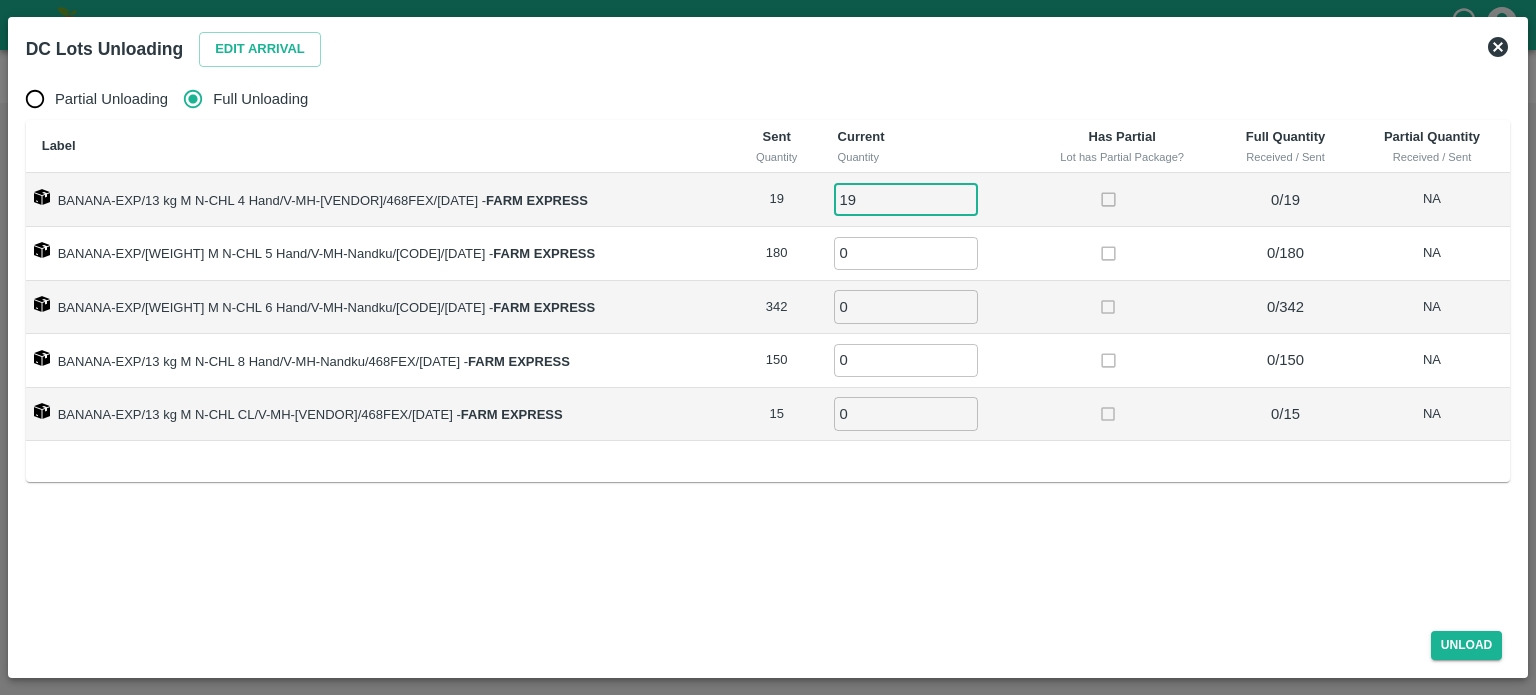 type on "19" 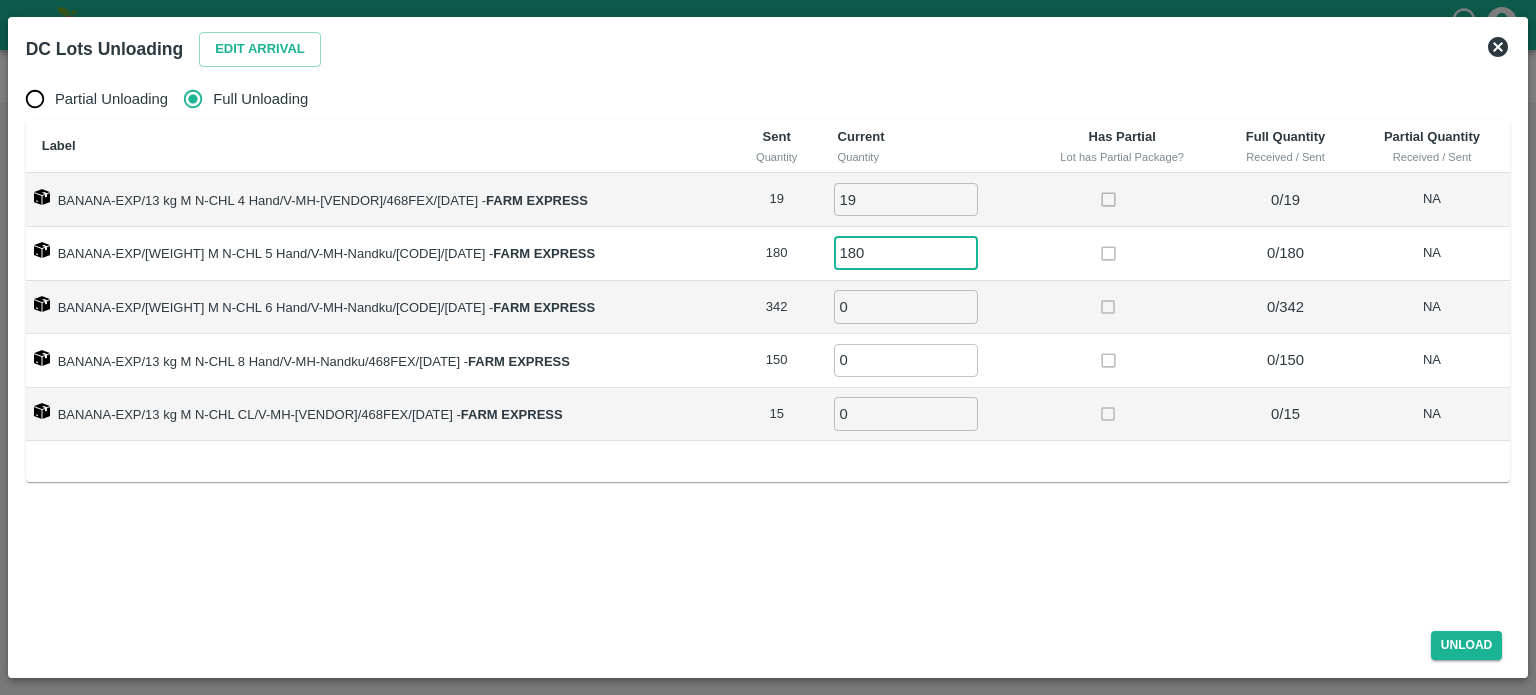 type on "180" 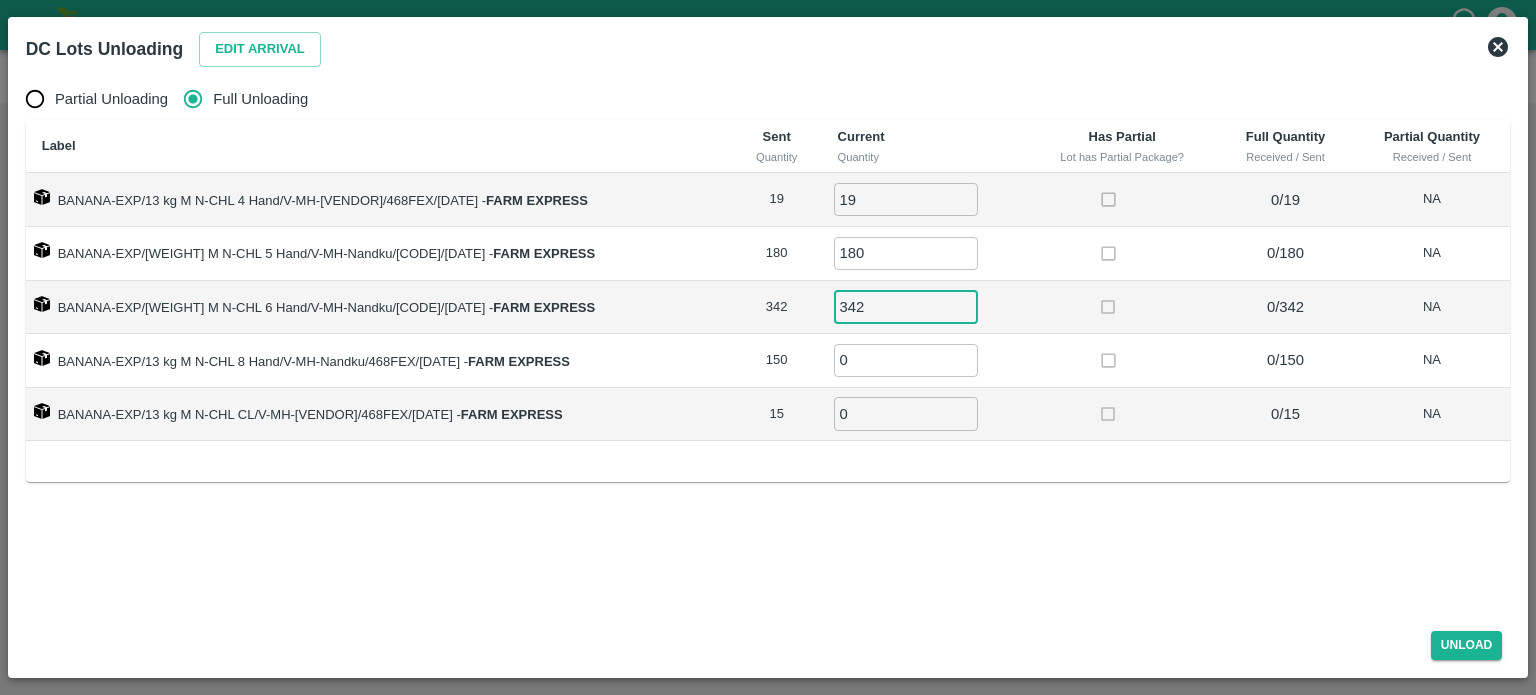 type on "342" 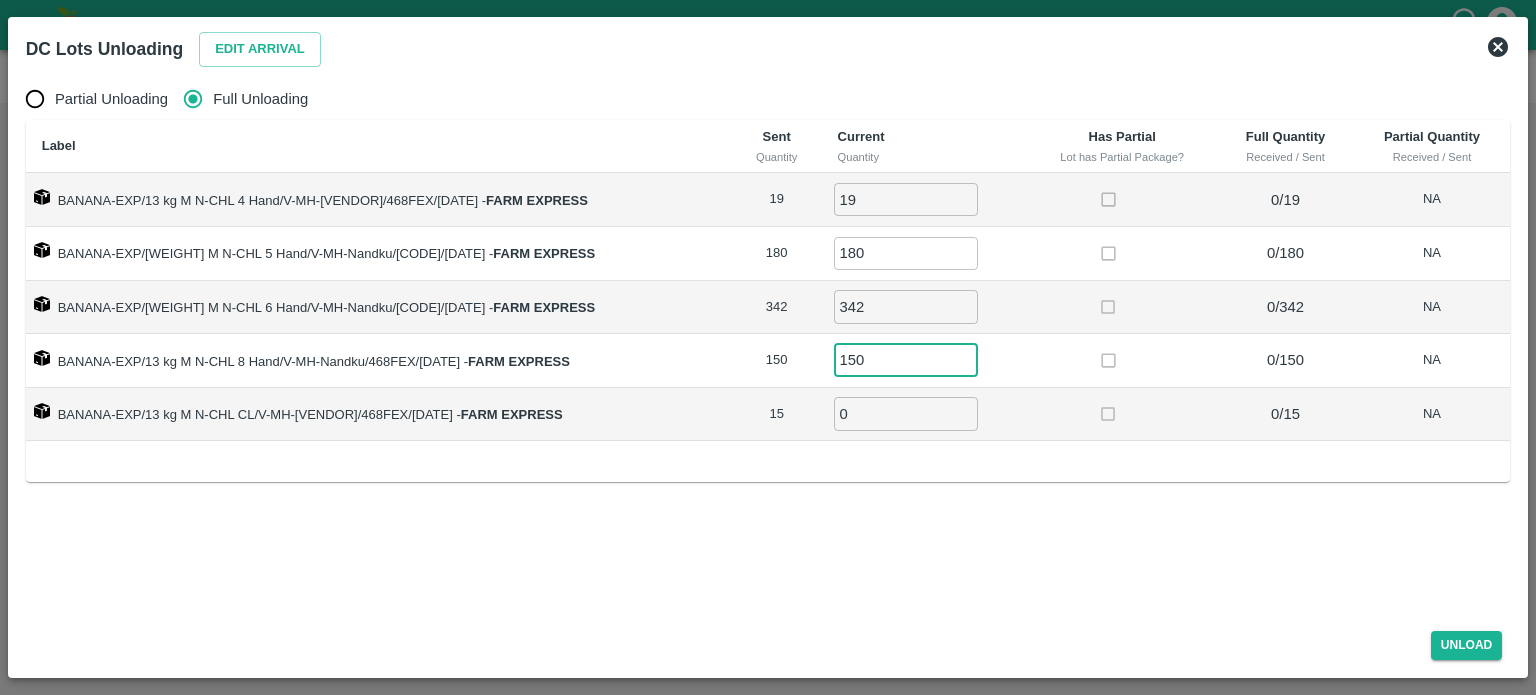 type on "150" 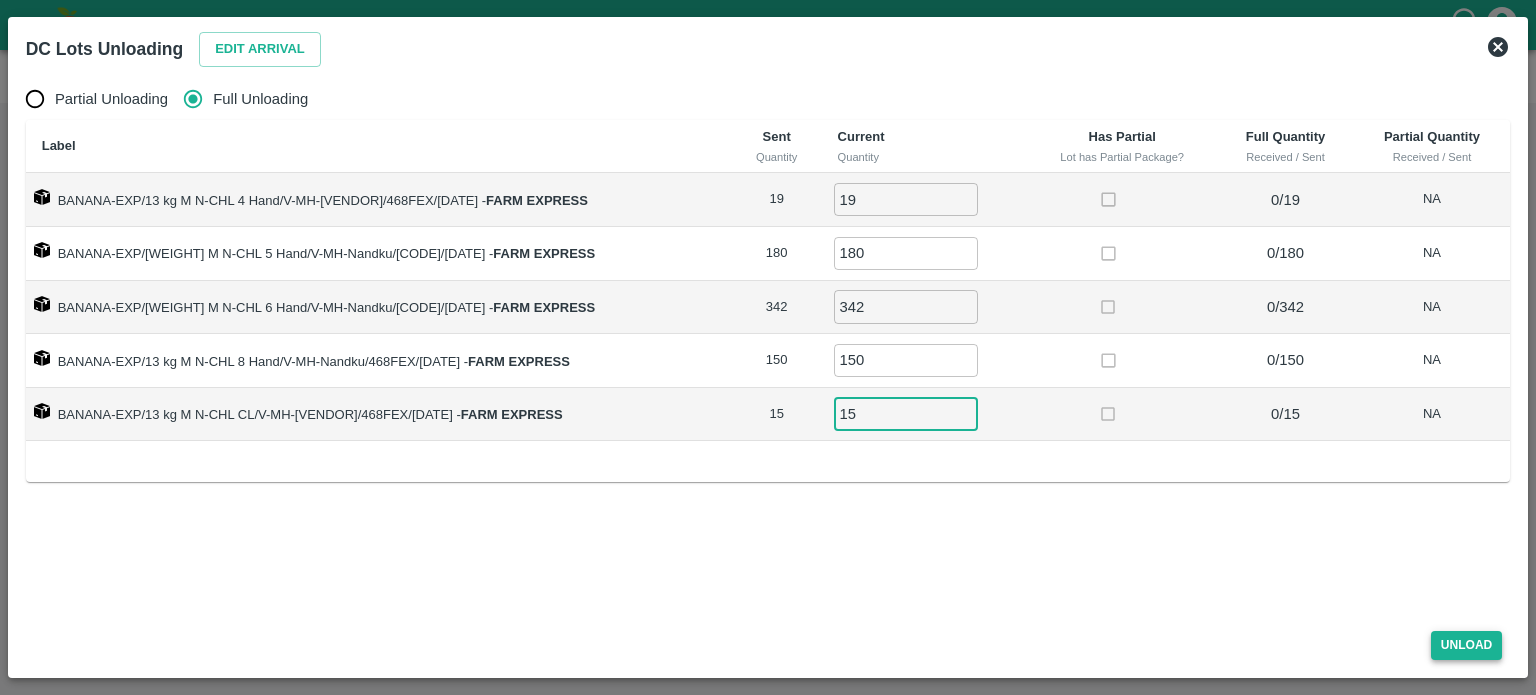 type on "15" 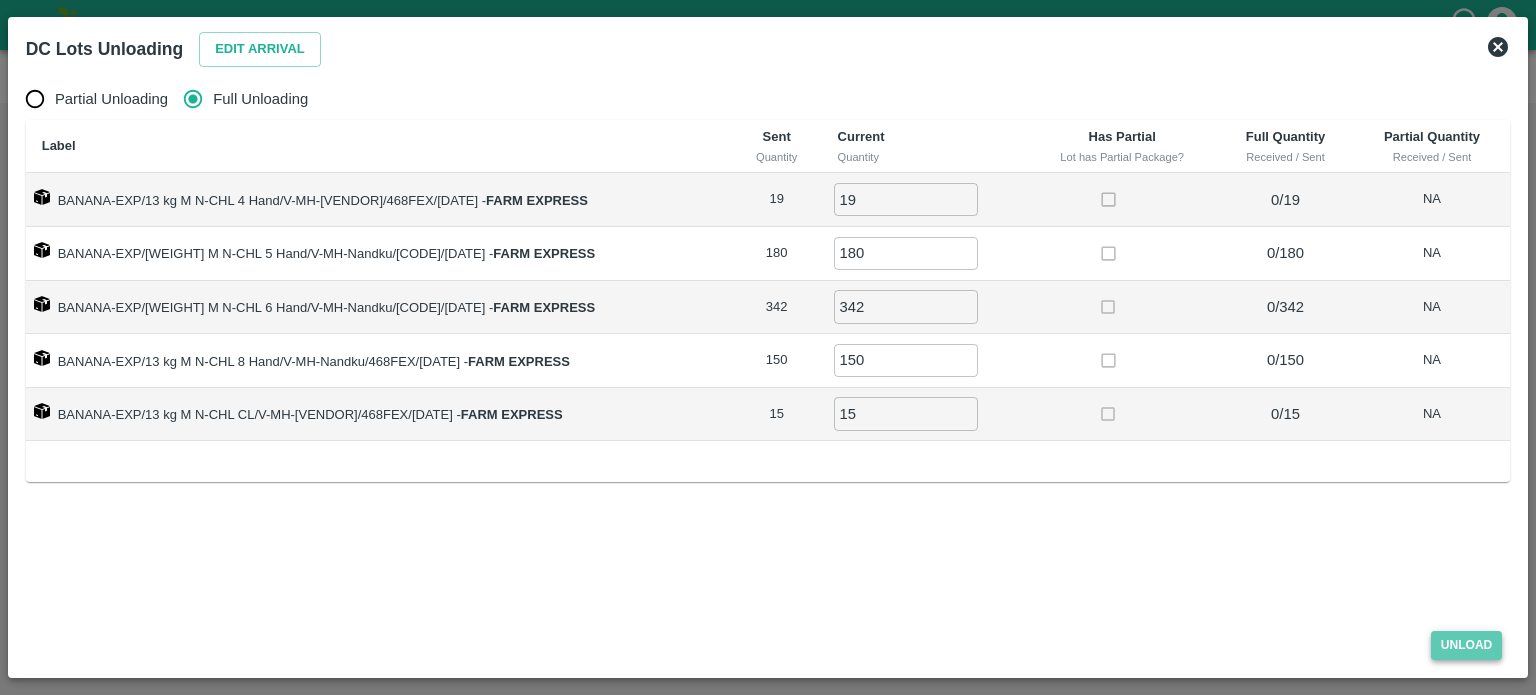 click on "Unload" at bounding box center [1467, 645] 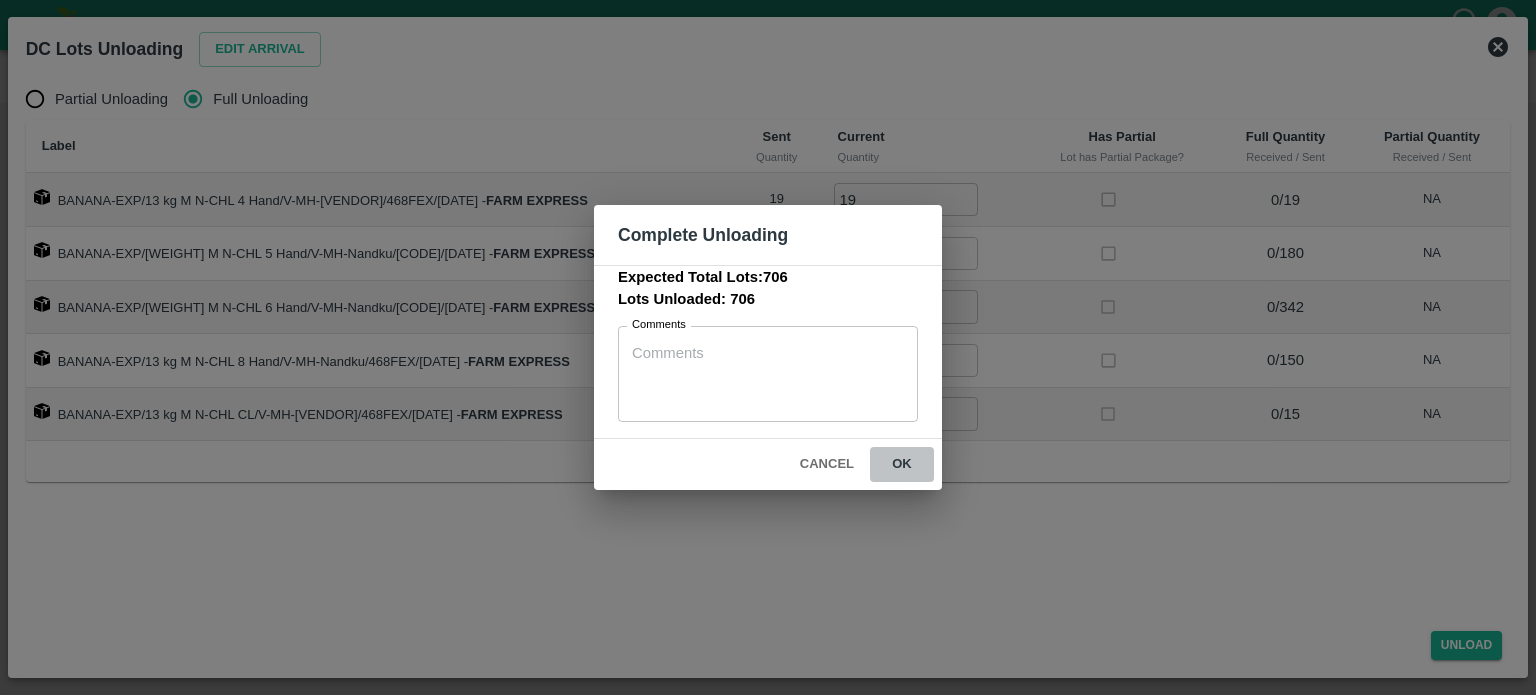 click on "ok" at bounding box center [902, 464] 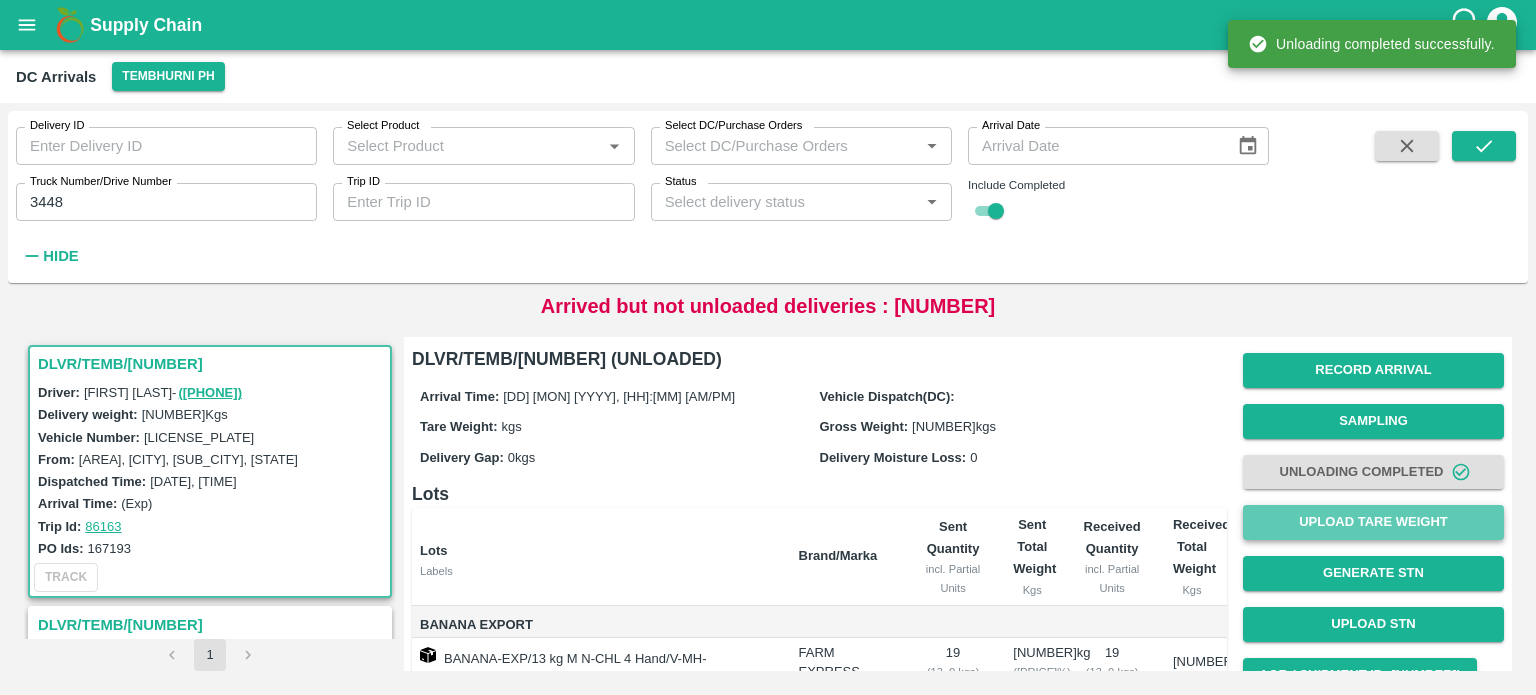 click on "Upload Tare Weight" at bounding box center (1373, 522) 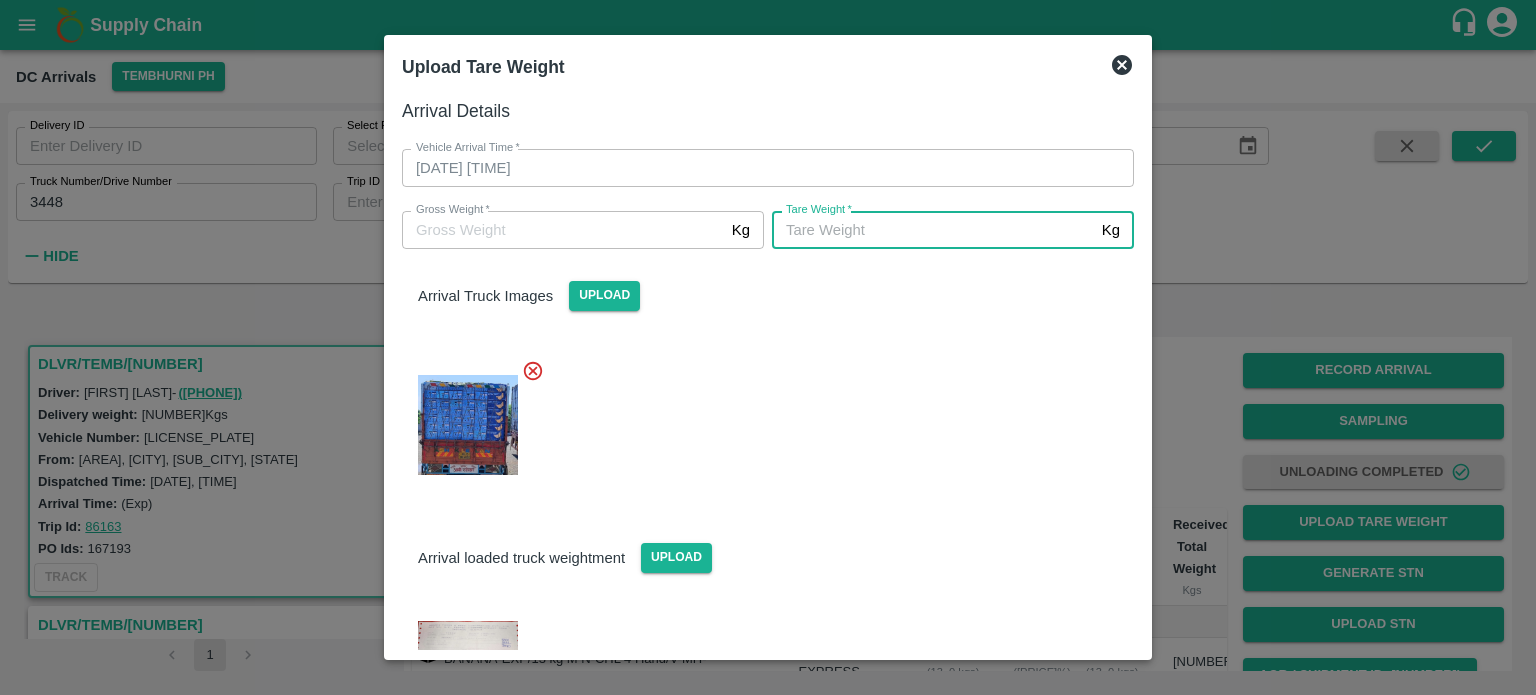 click at bounding box center (760, 419) 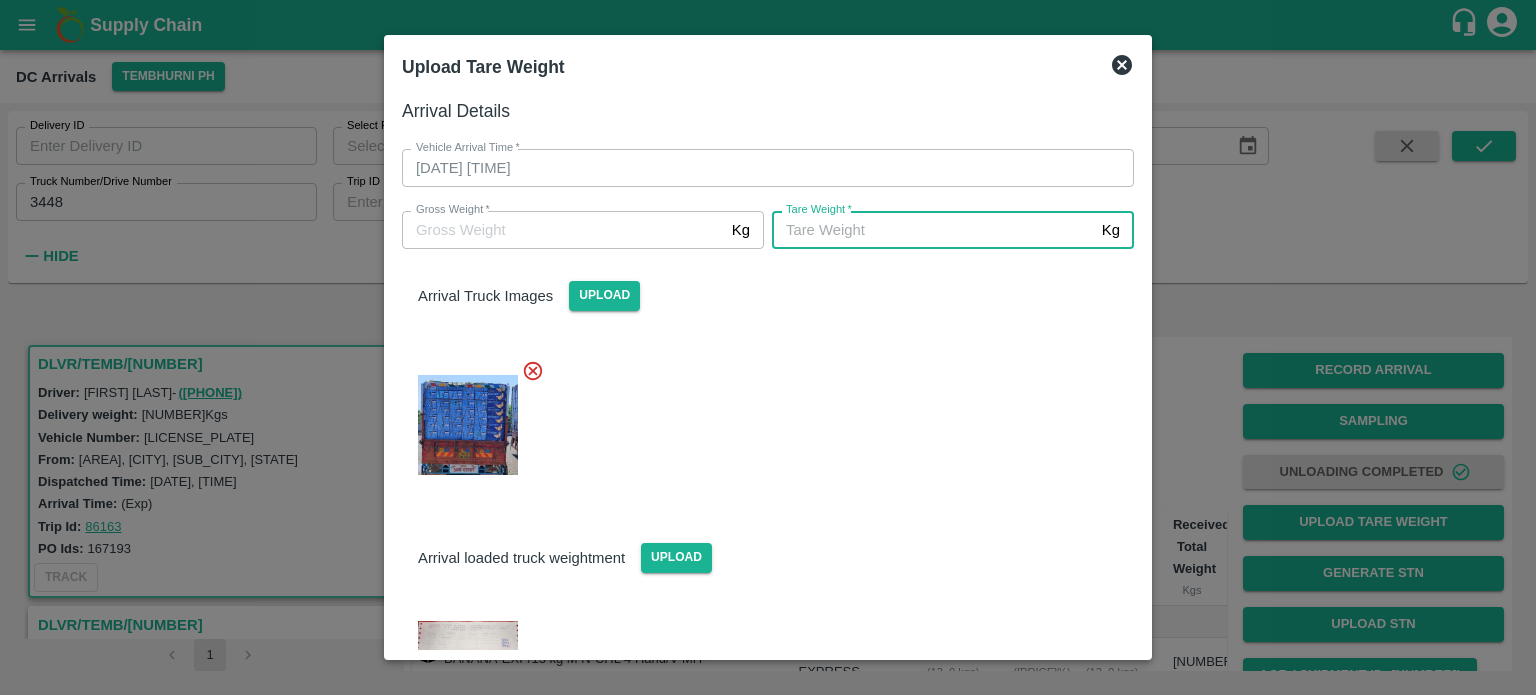 click on "[NUMBER]" at bounding box center (933, 230) 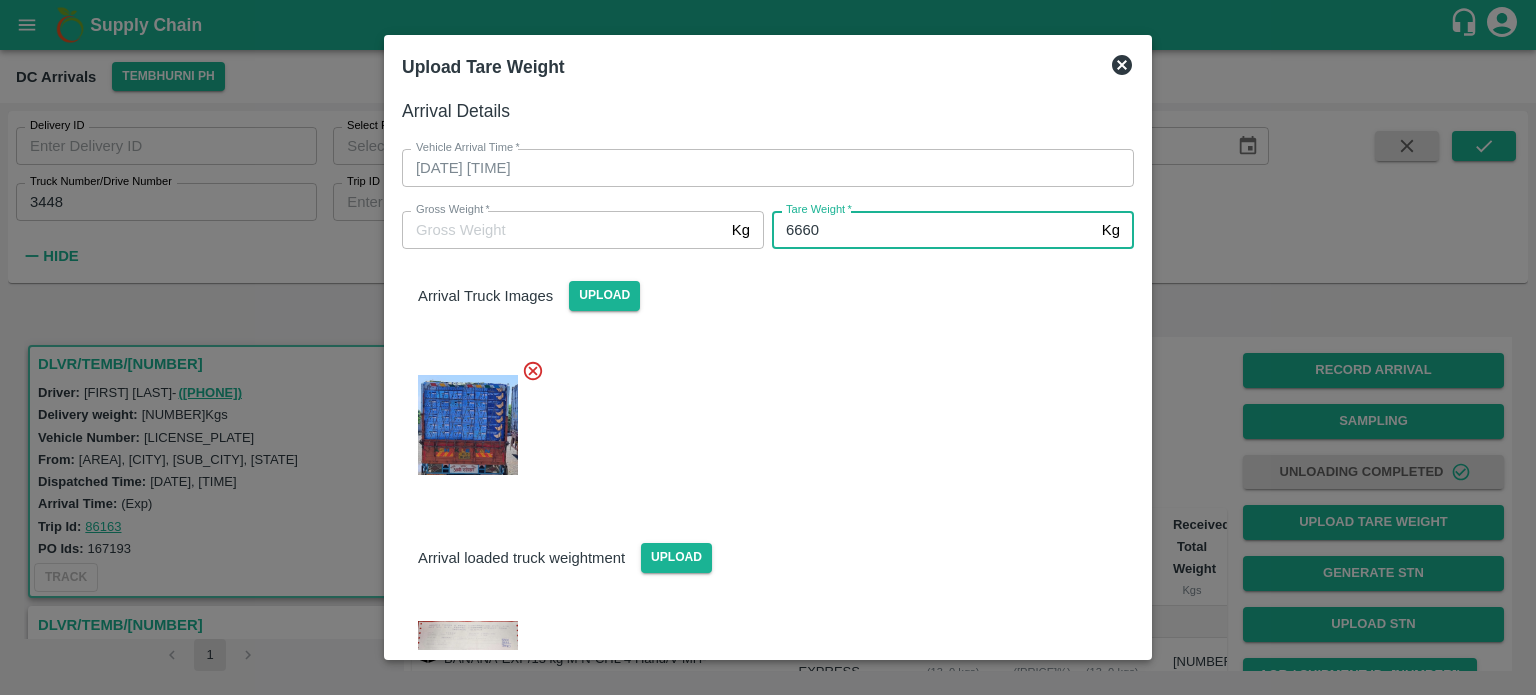 type on "6660" 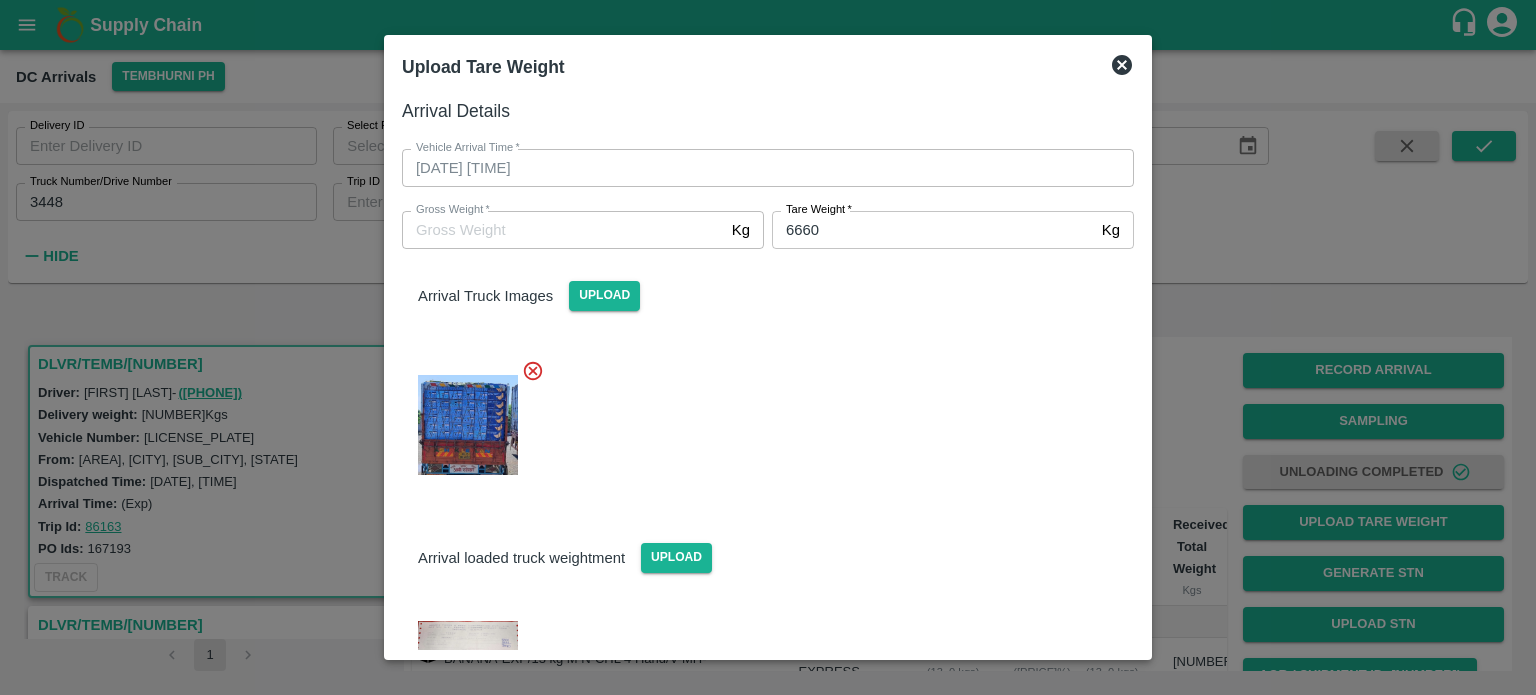 click at bounding box center [760, 419] 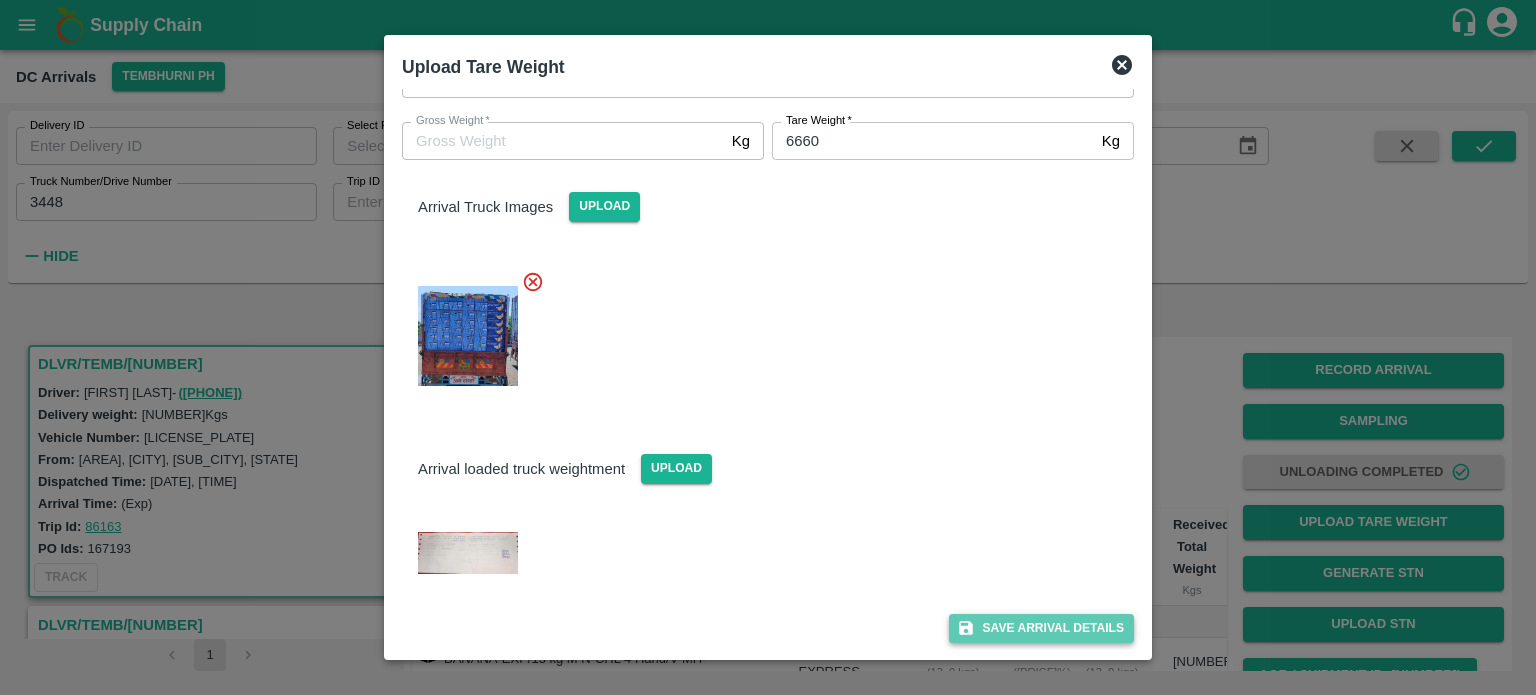 click on "Save Arrival Details" at bounding box center (1041, 628) 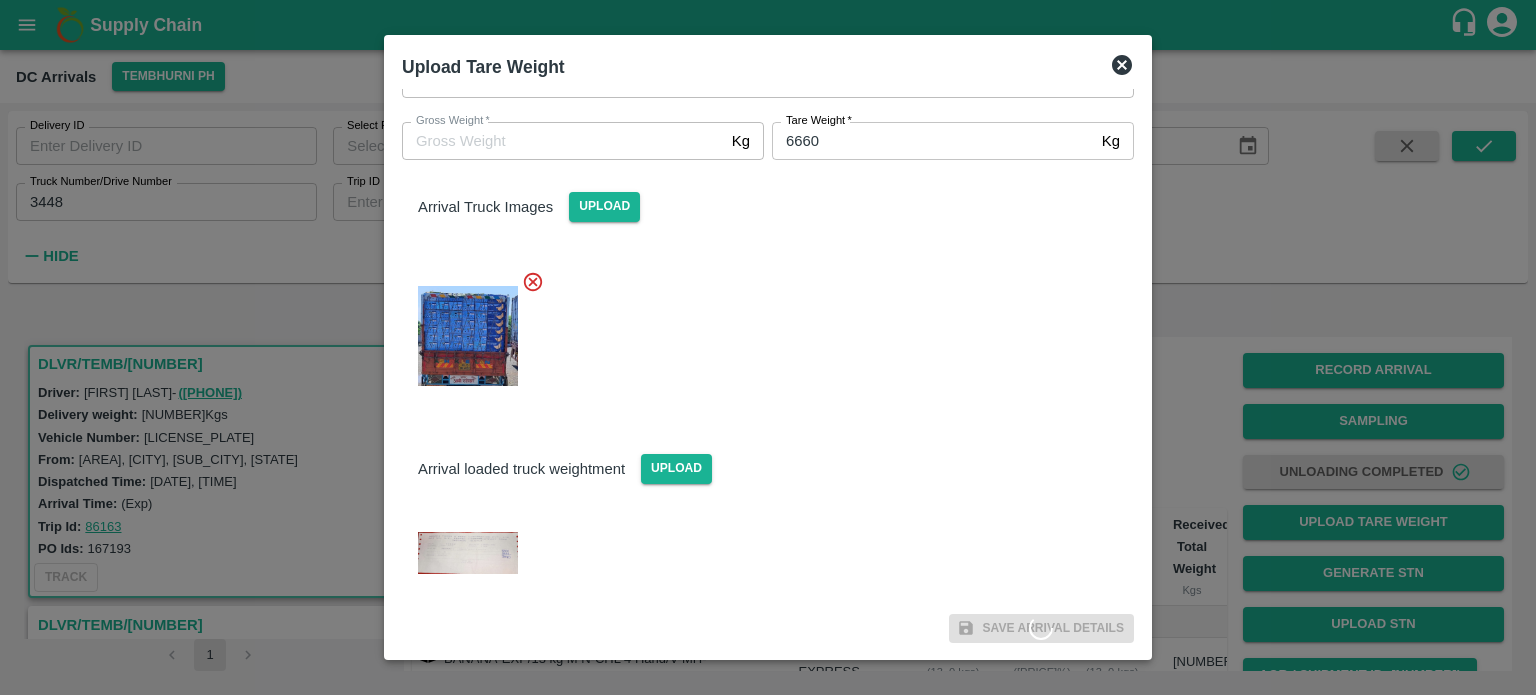 click 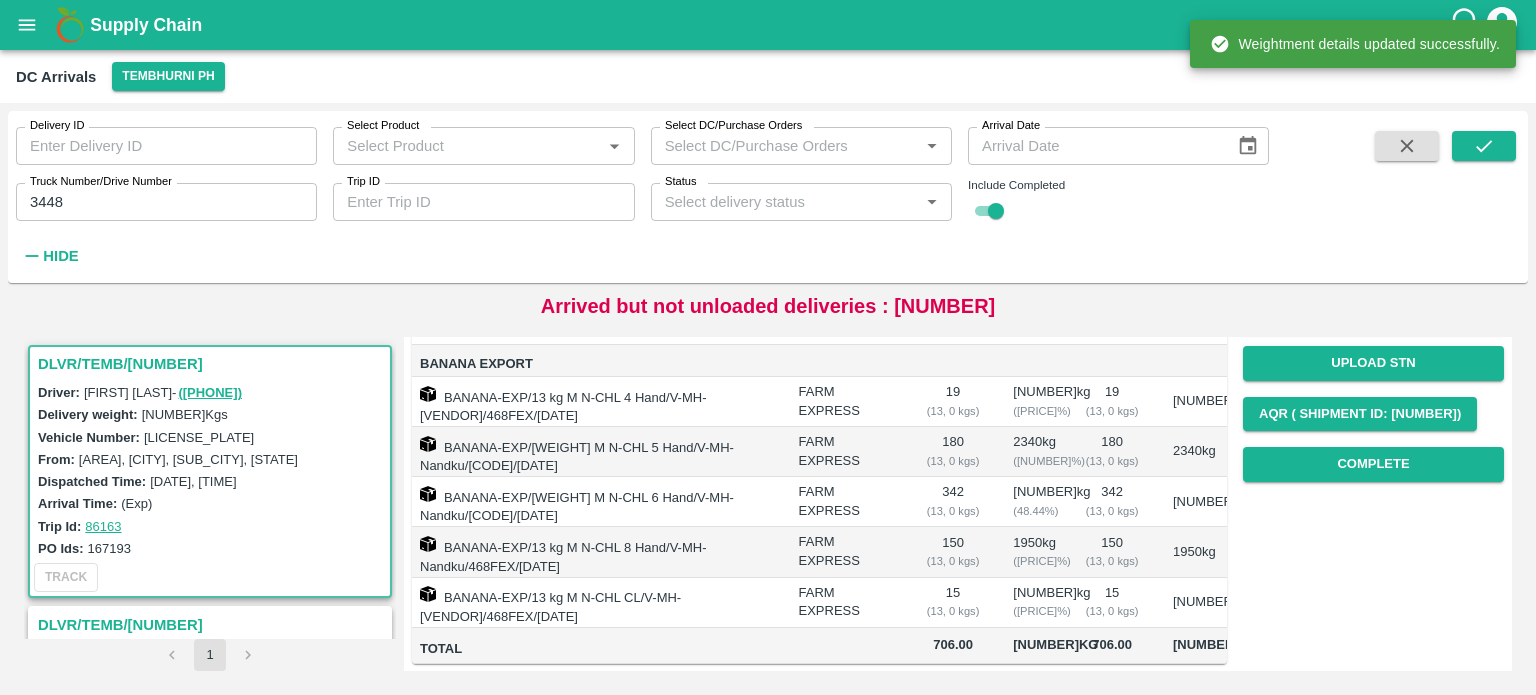 scroll, scrollTop: 323, scrollLeft: 0, axis: vertical 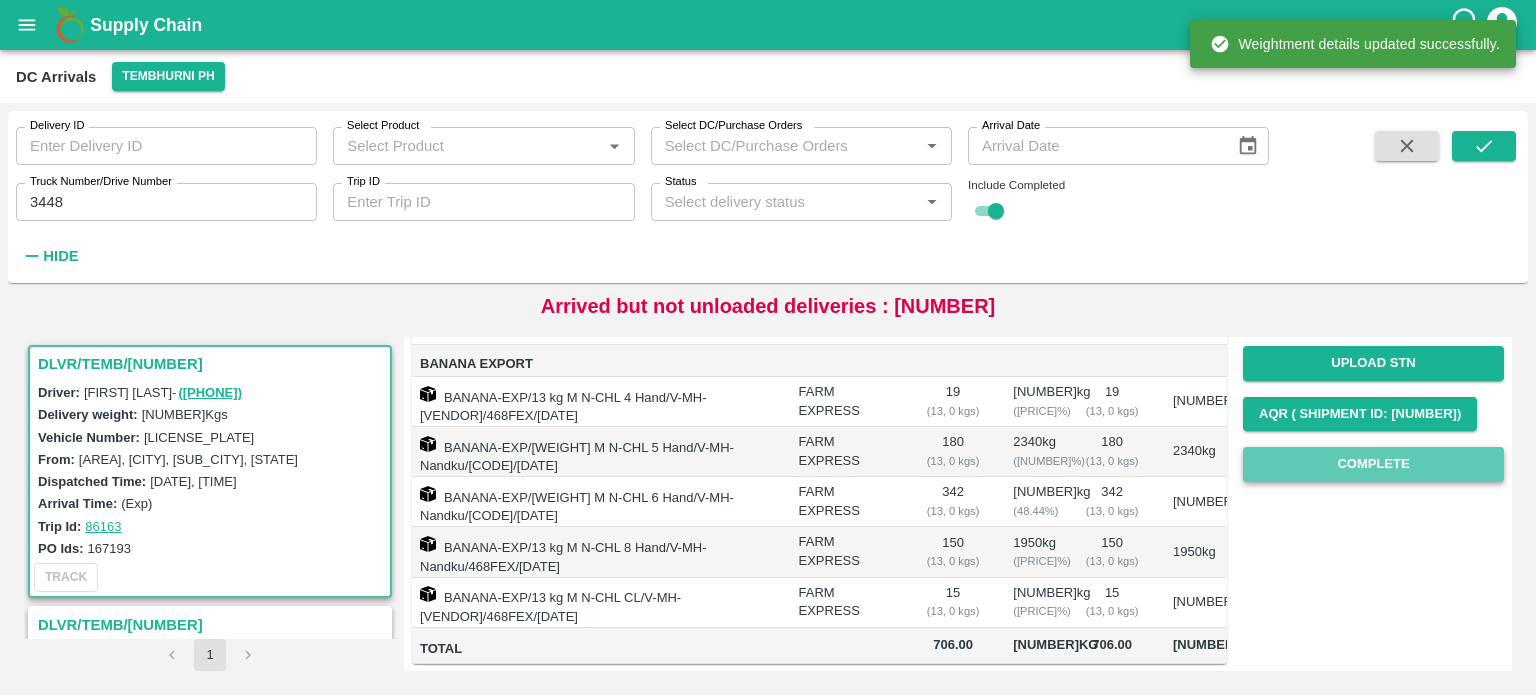 click on "Complete" at bounding box center (1373, 464) 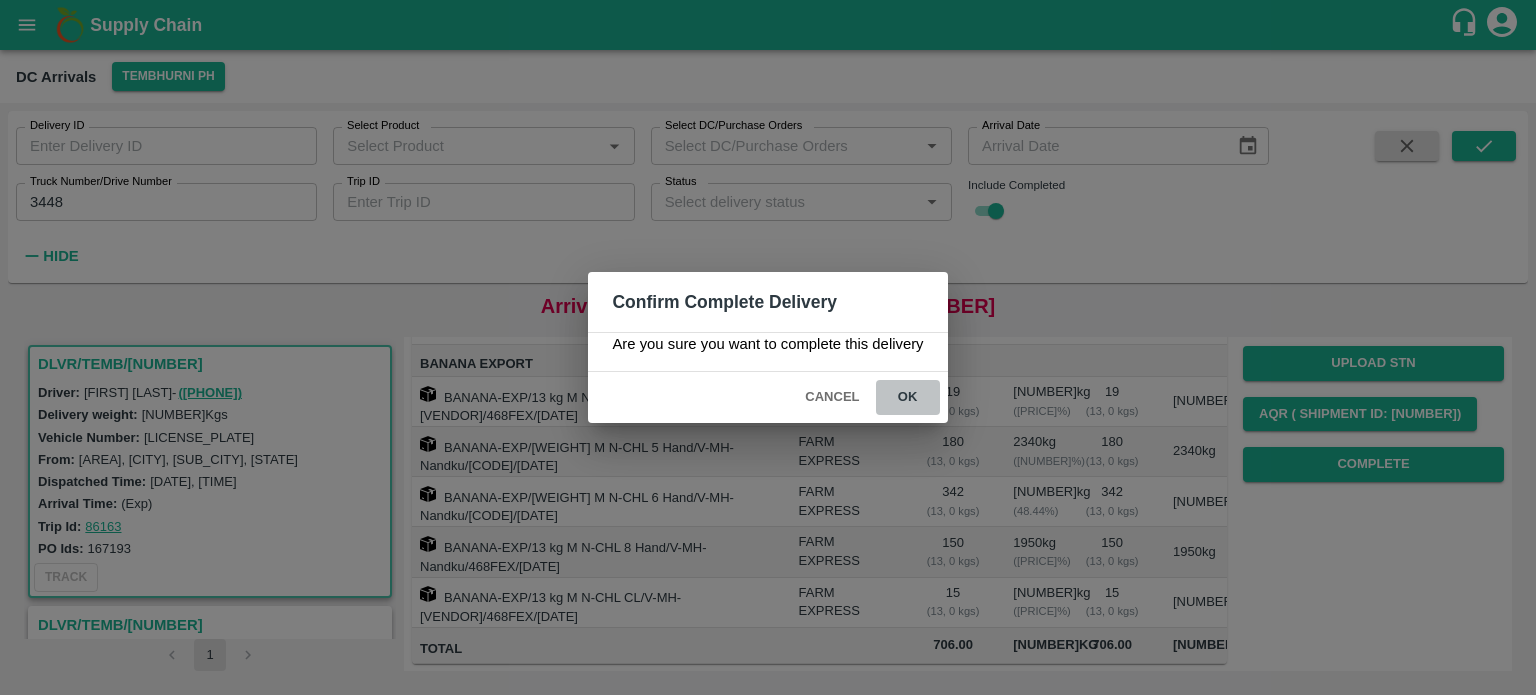 click on "ok" at bounding box center (908, 397) 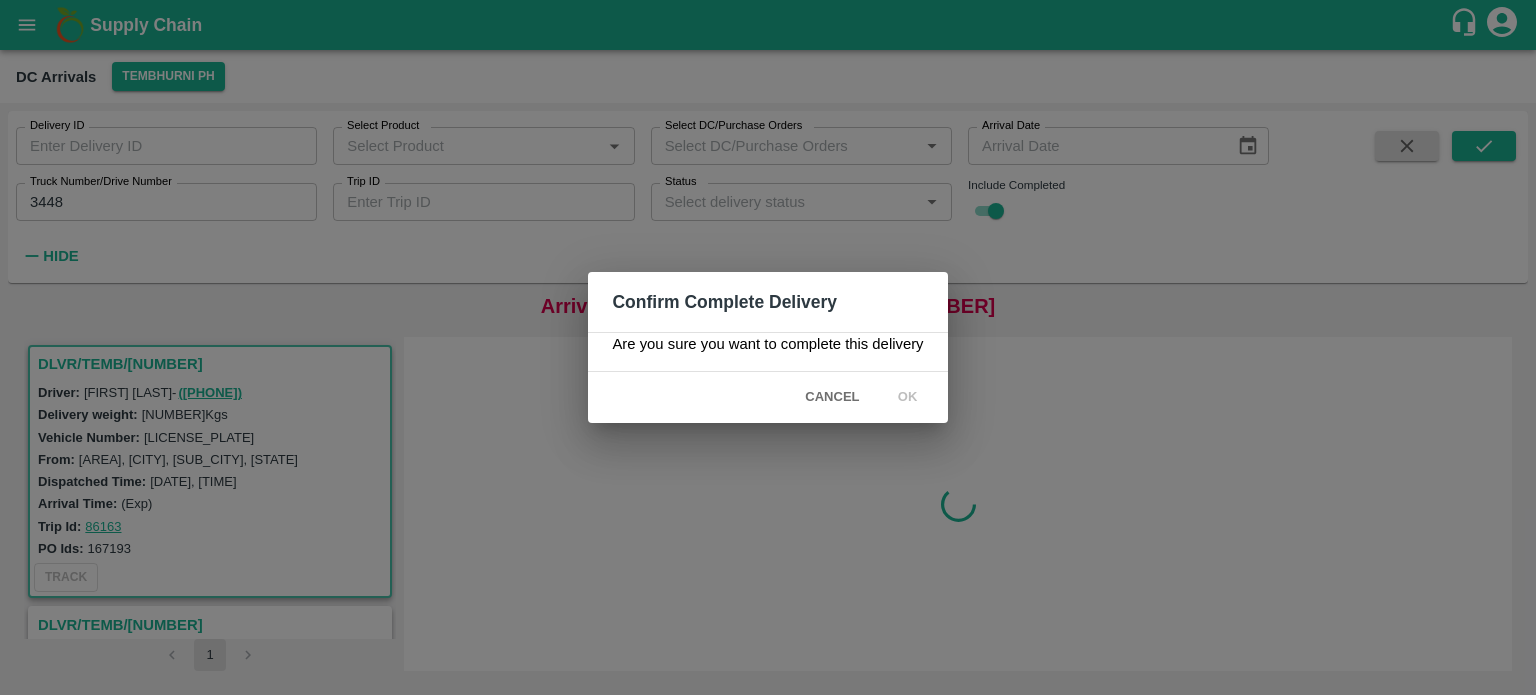 scroll, scrollTop: 0, scrollLeft: 0, axis: both 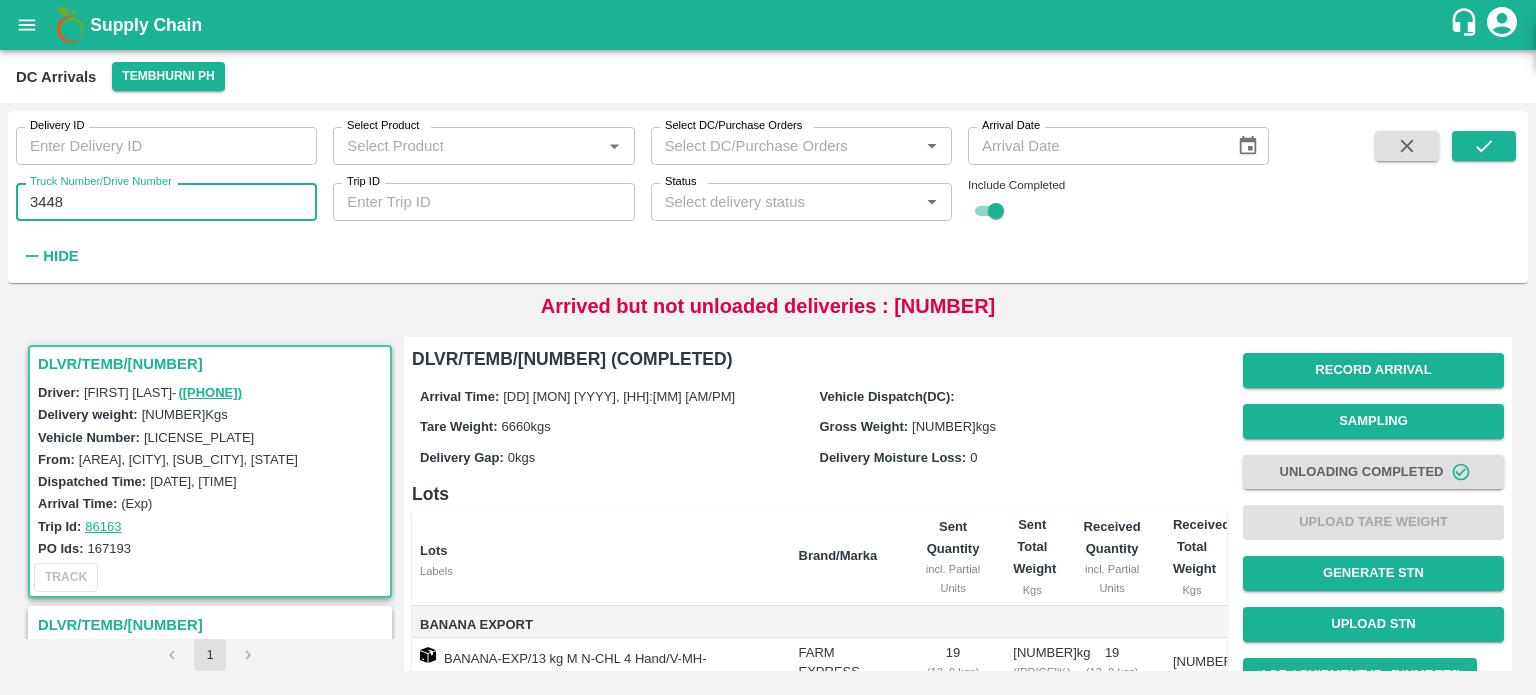 click on "3448" at bounding box center [166, 202] 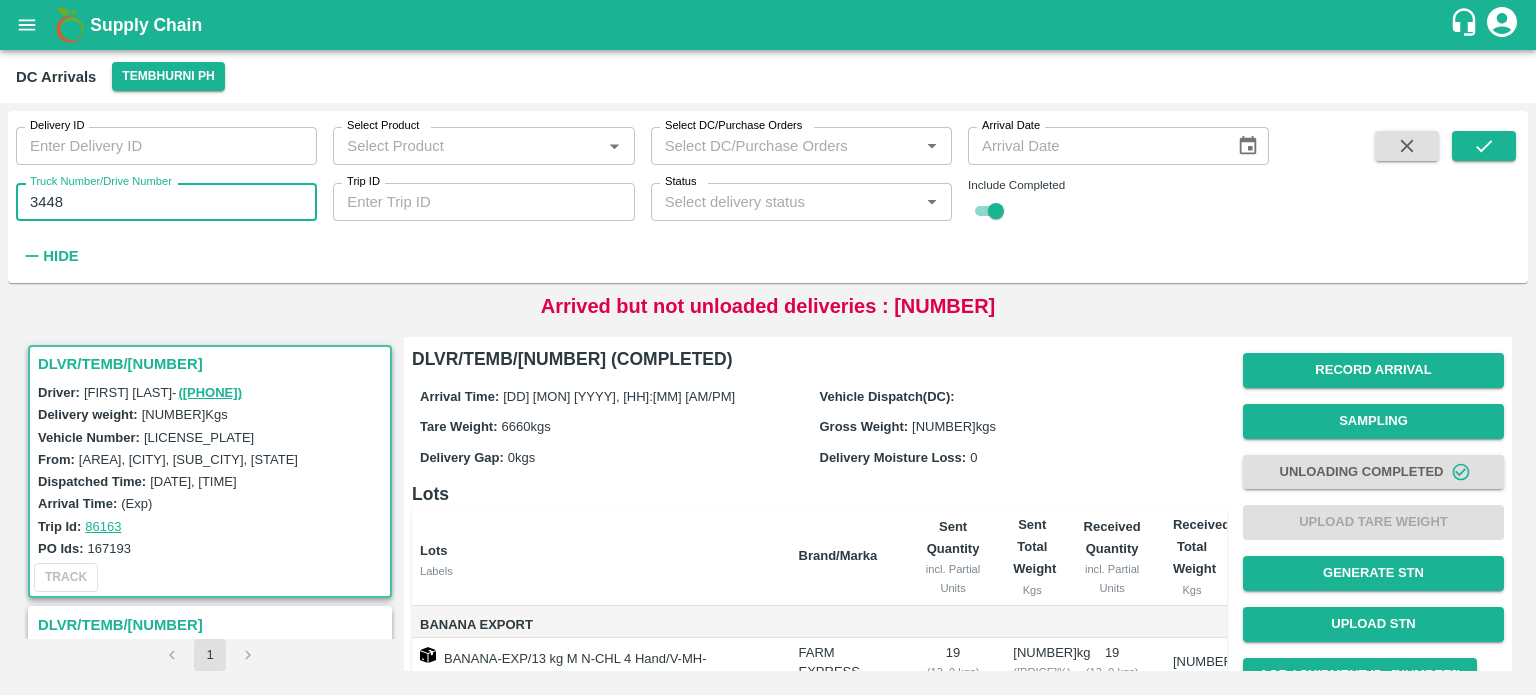 click on "3448" at bounding box center [166, 202] 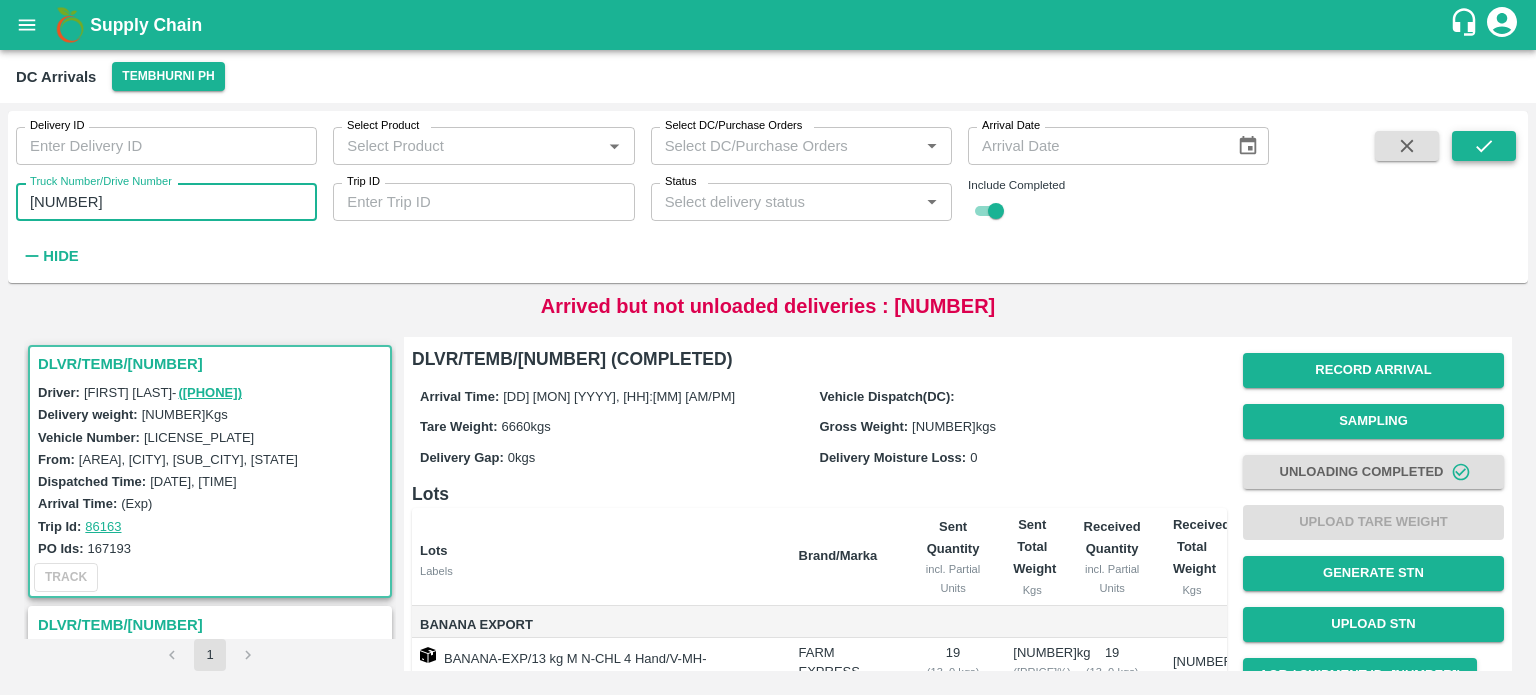 type on "[NUMBER]" 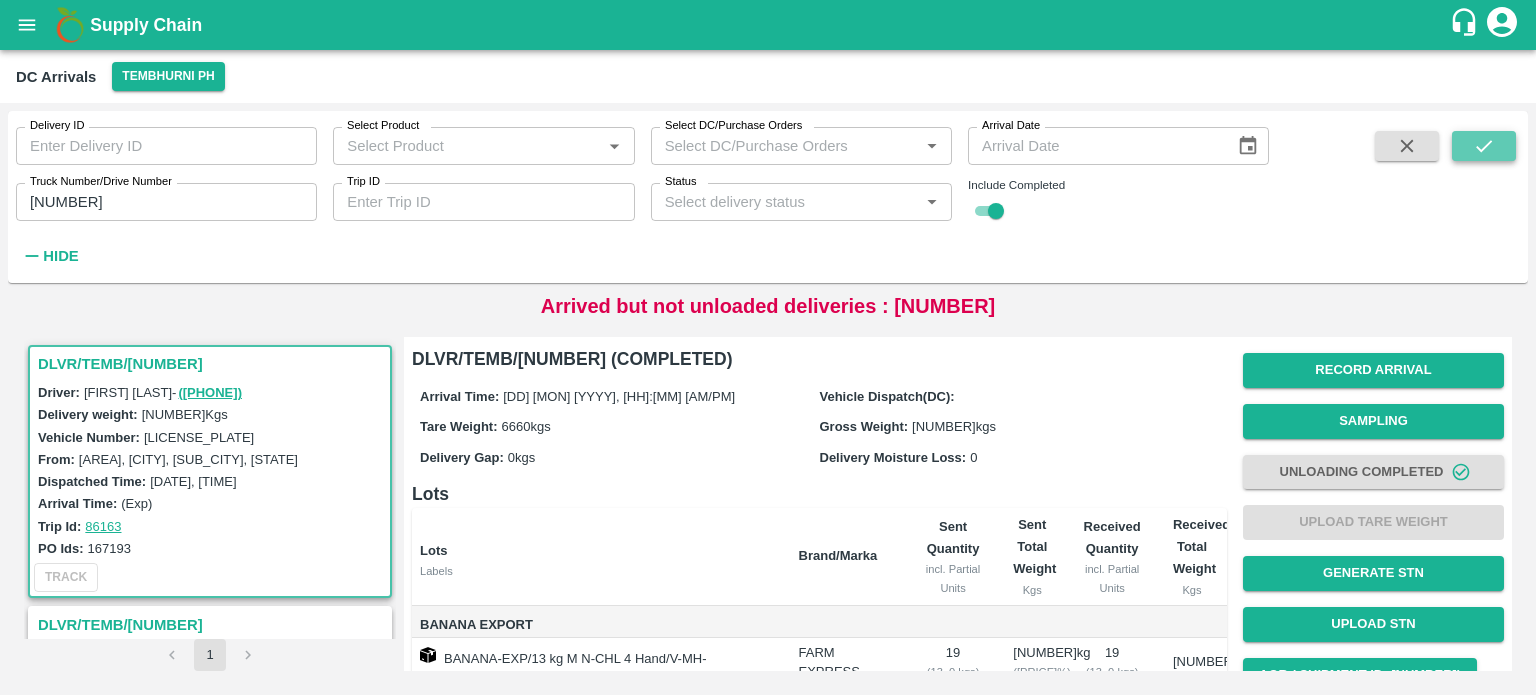 click 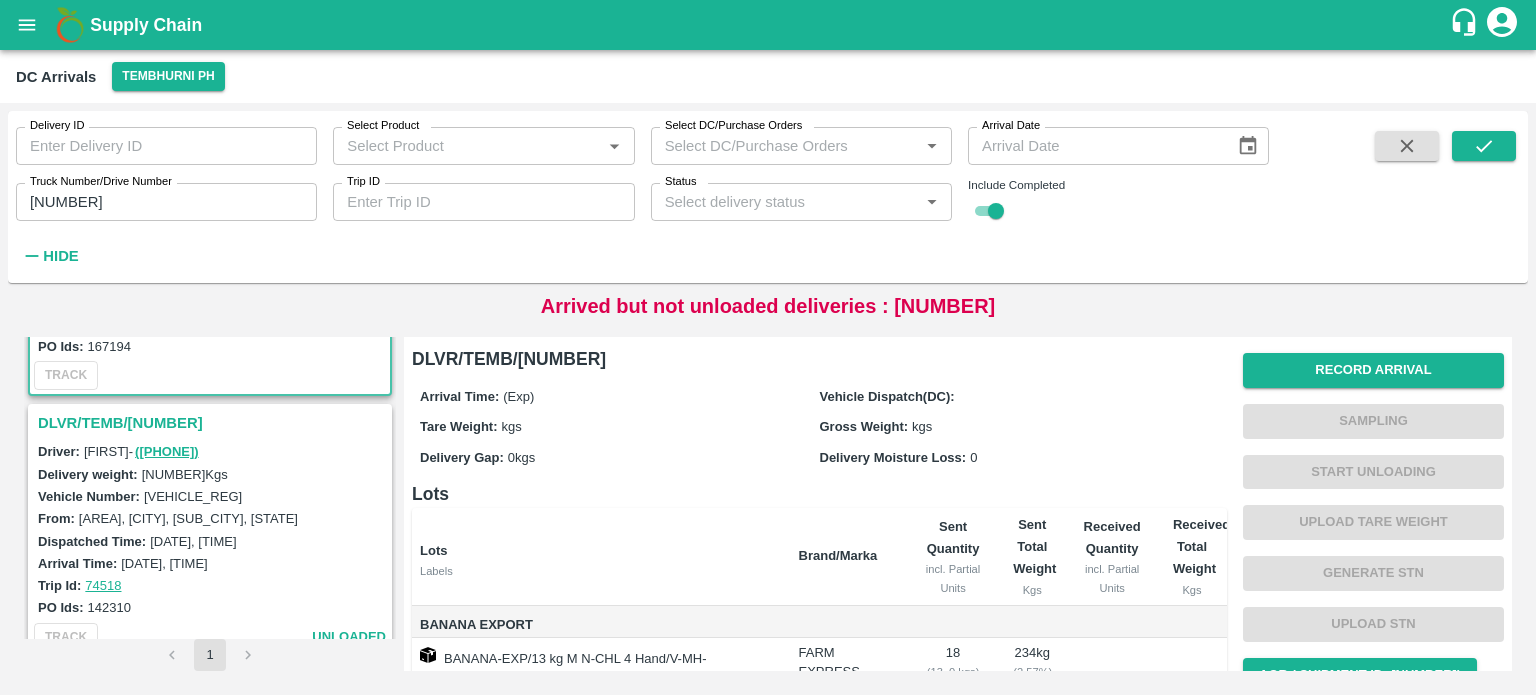 scroll, scrollTop: 0, scrollLeft: 0, axis: both 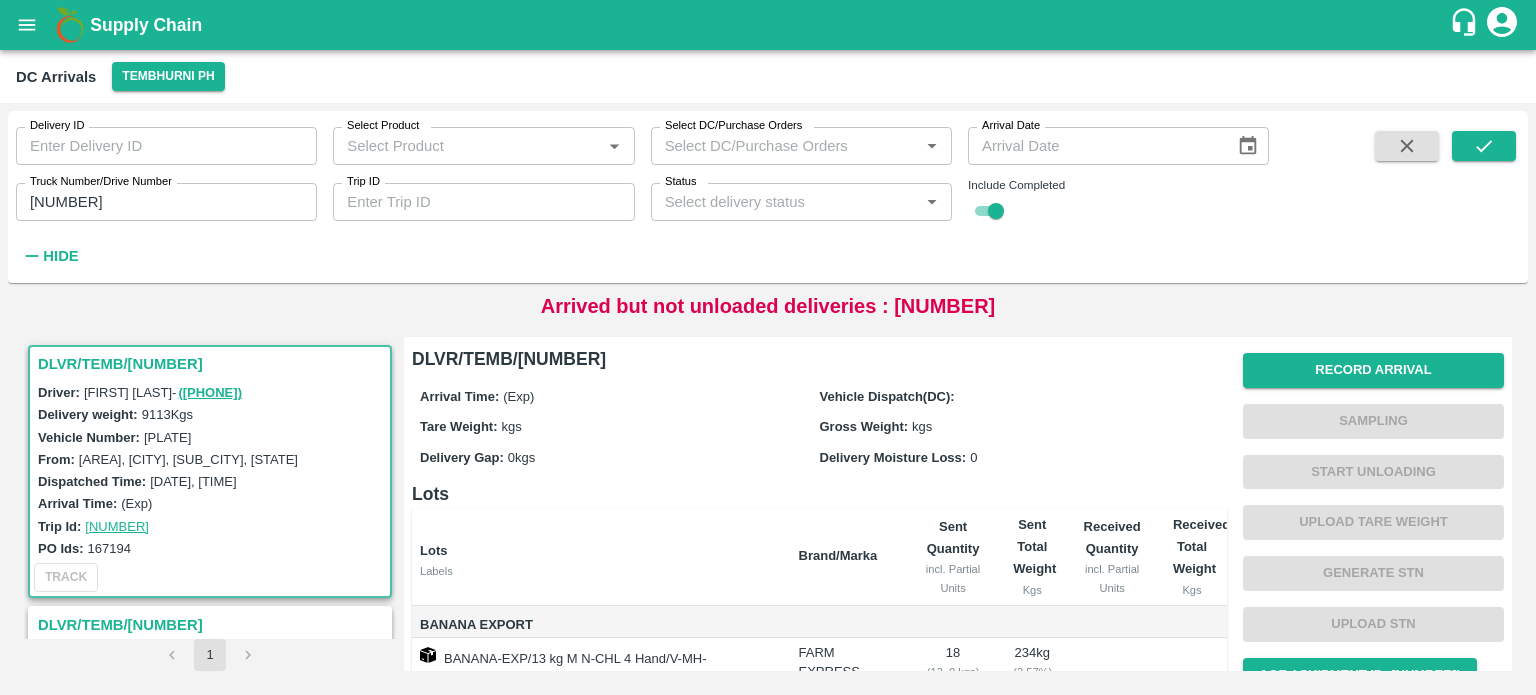 click on "[PLATE]" at bounding box center (167, 437) 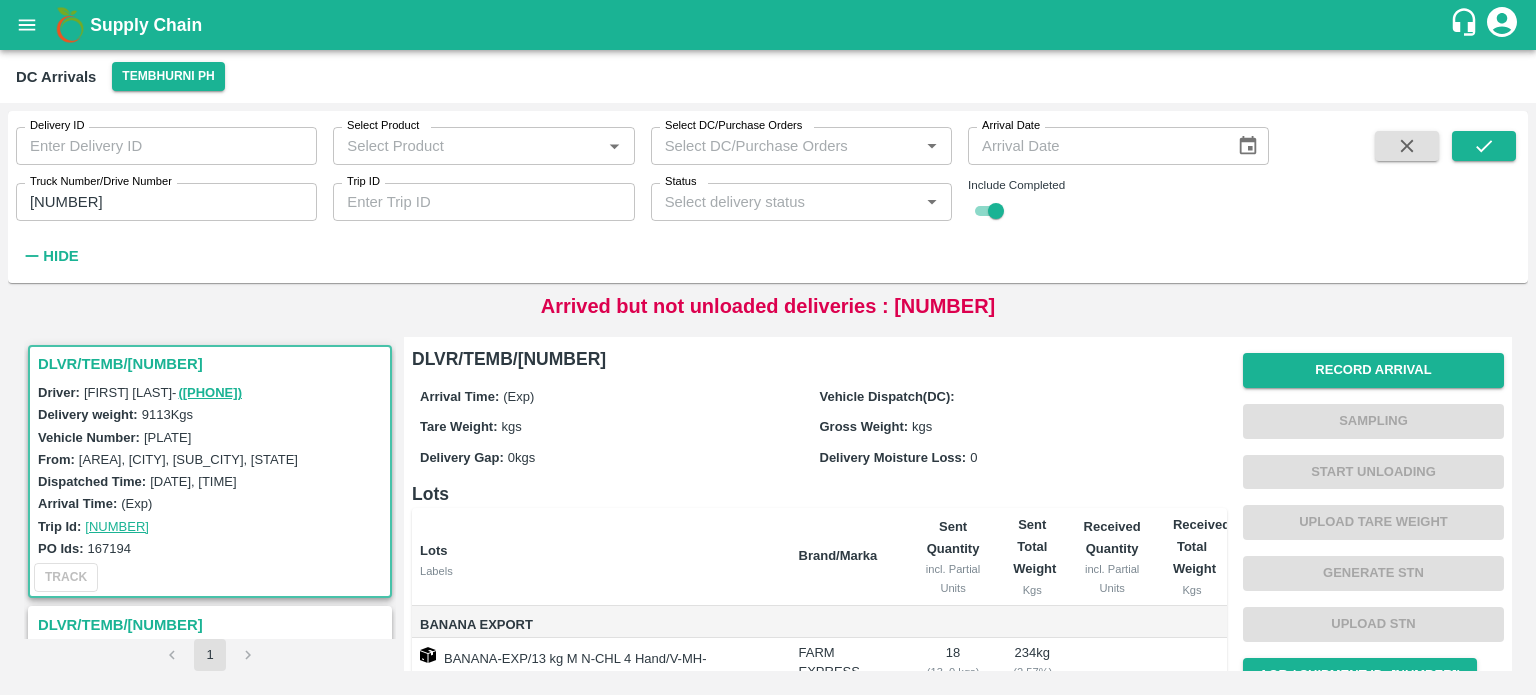 click on "[PLATE]" at bounding box center [167, 437] 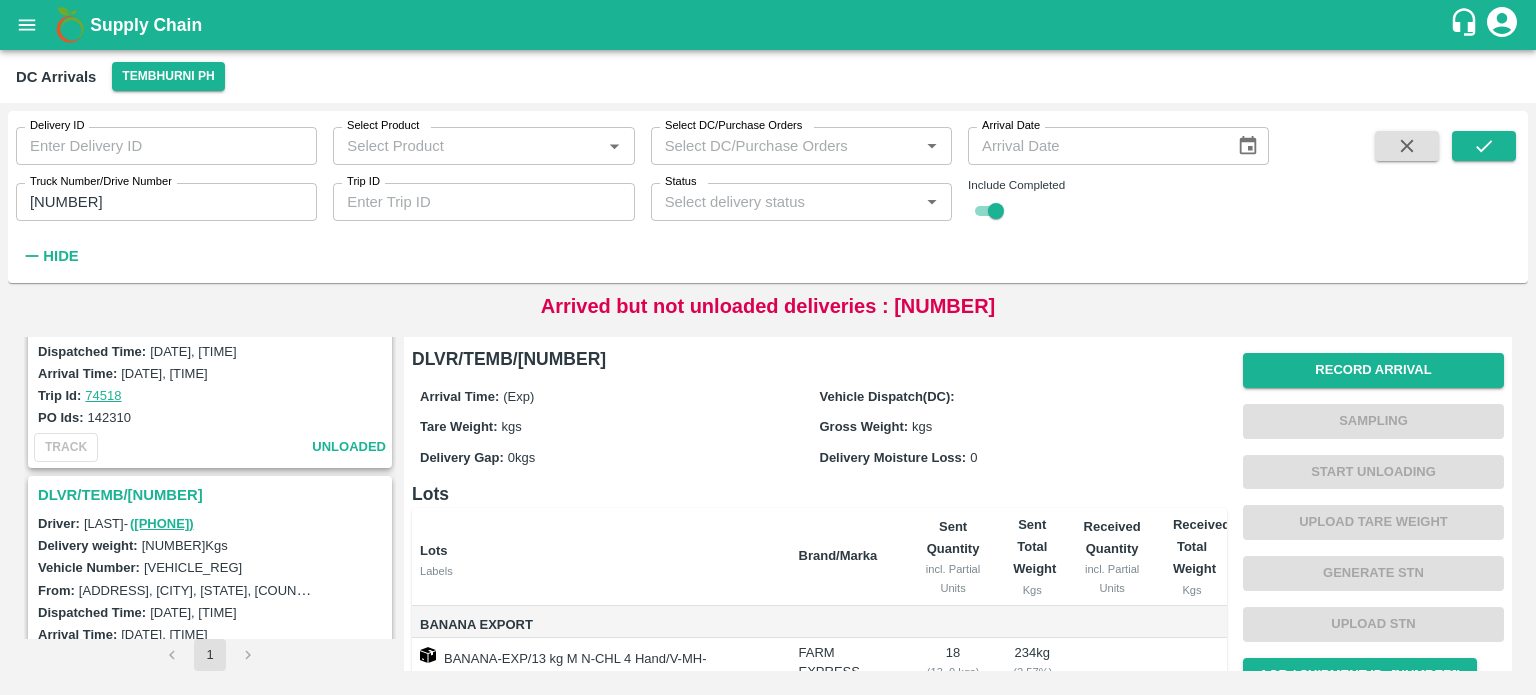 scroll, scrollTop: 0, scrollLeft: 0, axis: both 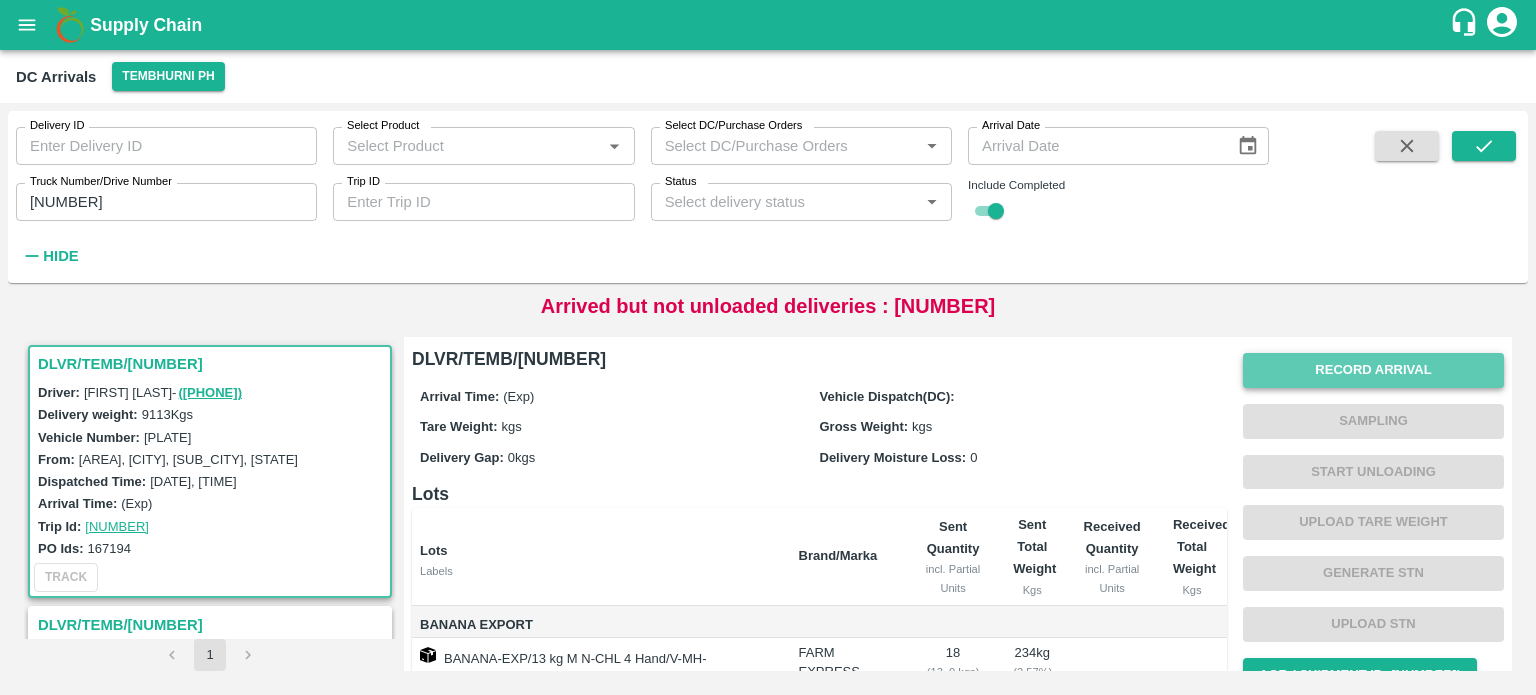 click on "Record Arrival" at bounding box center (1373, 370) 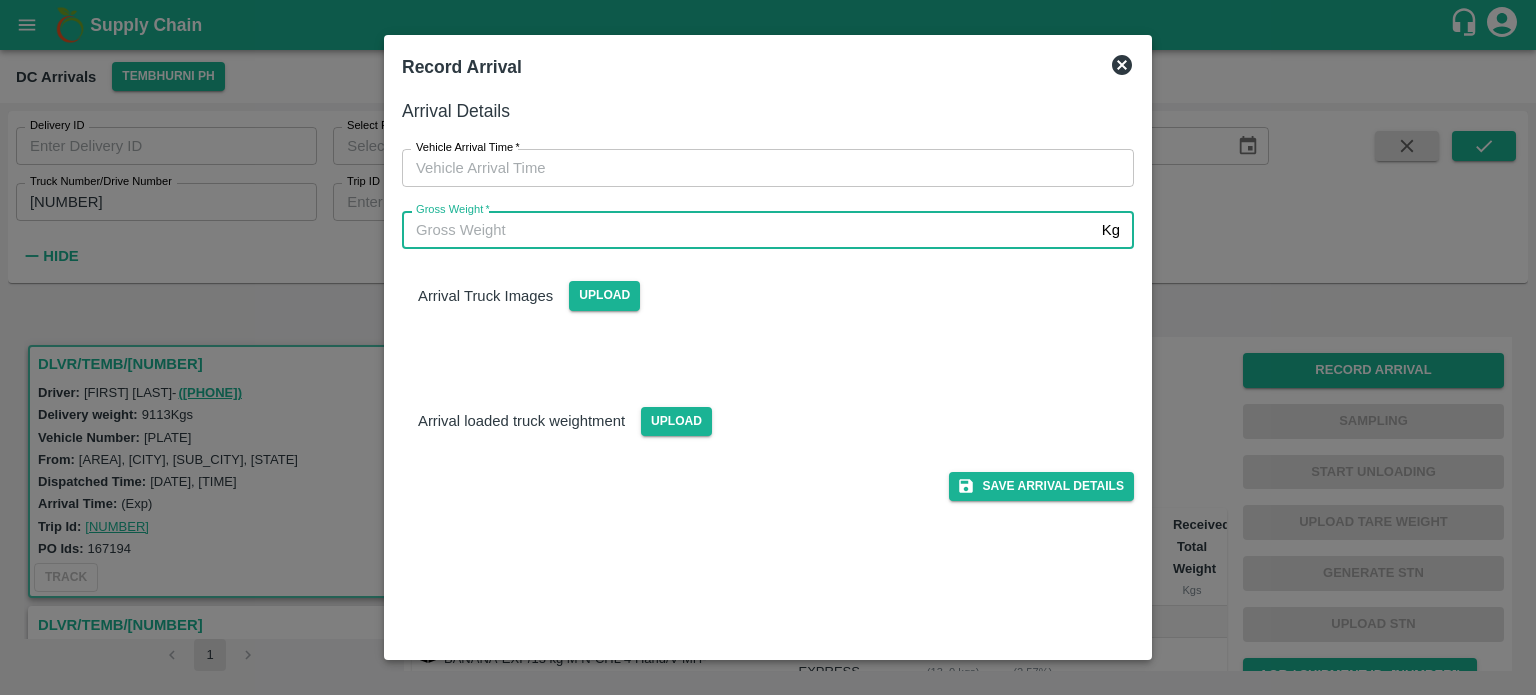 click on "Gross Weight   *" at bounding box center (748, 230) 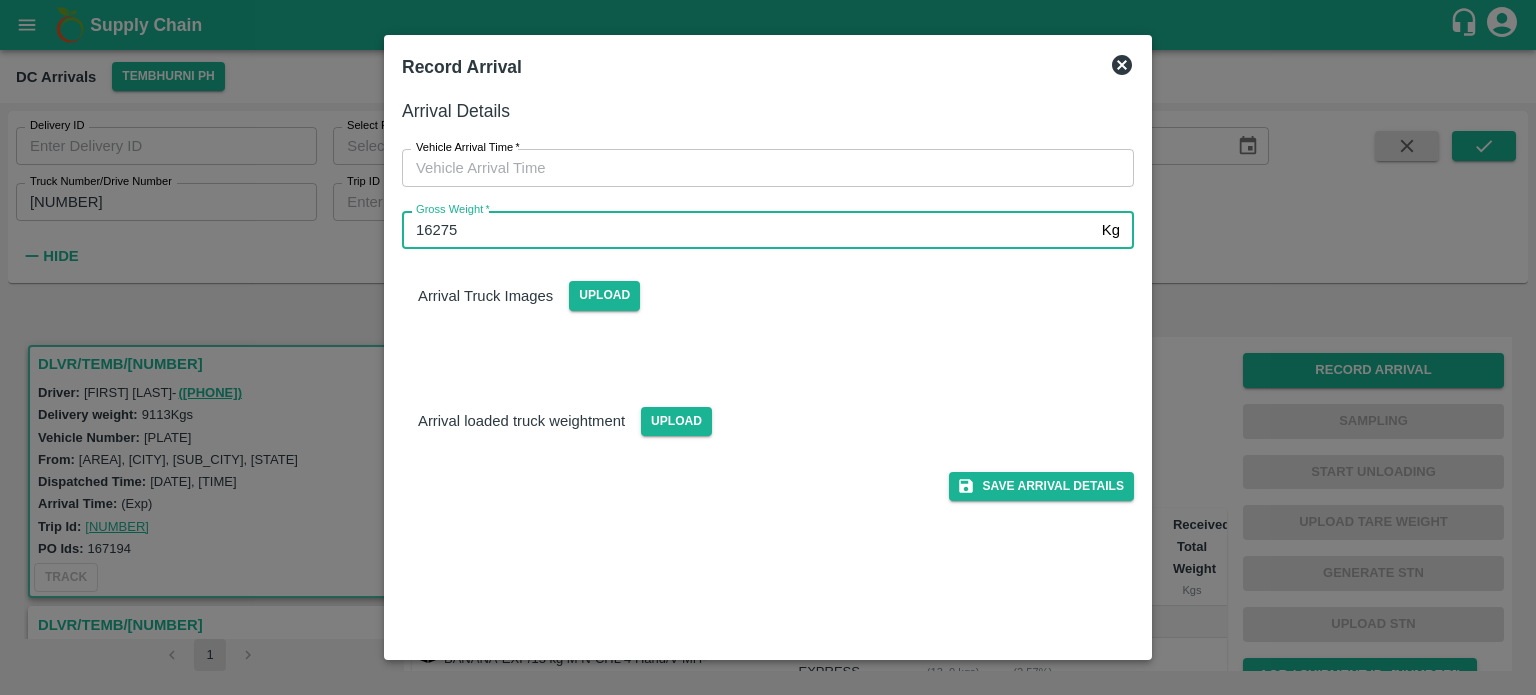 type on "16275" 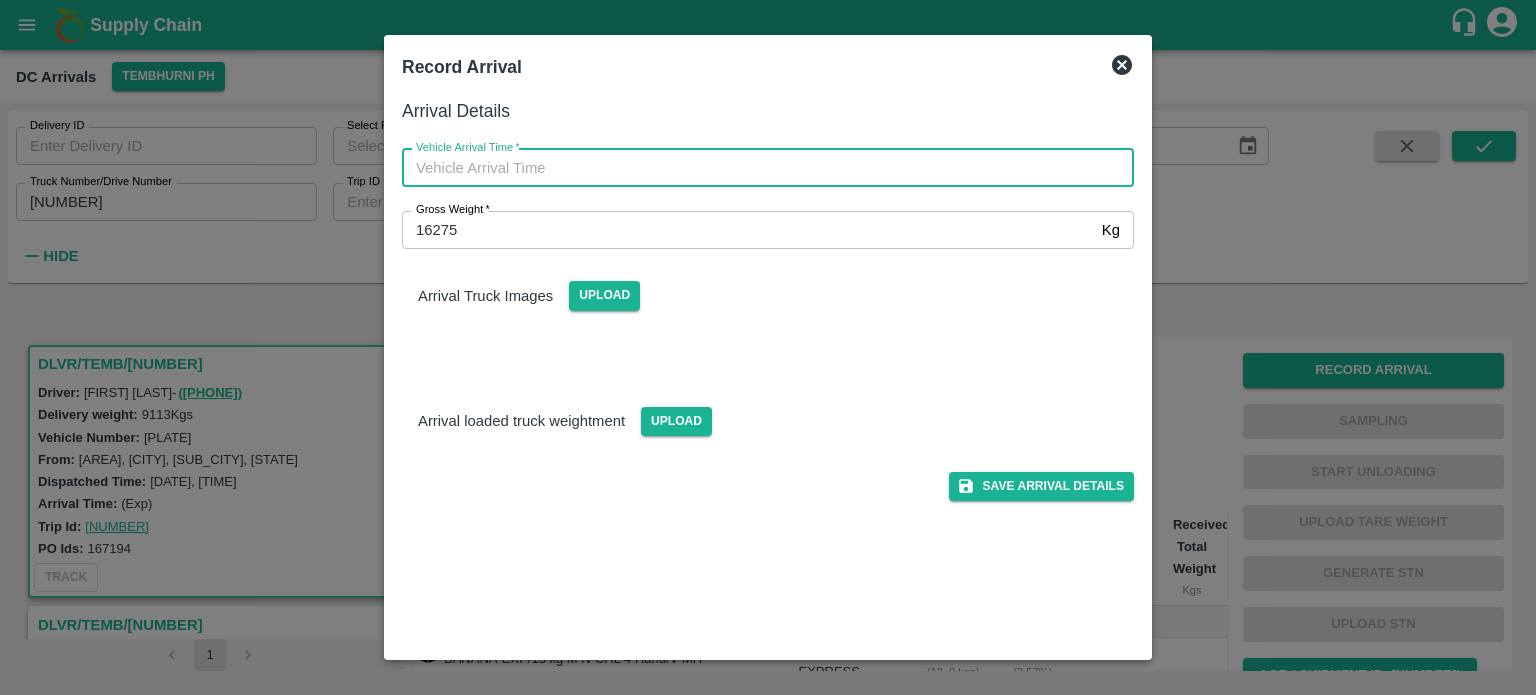type on "DD/MM/YYYY hh:mm aa" 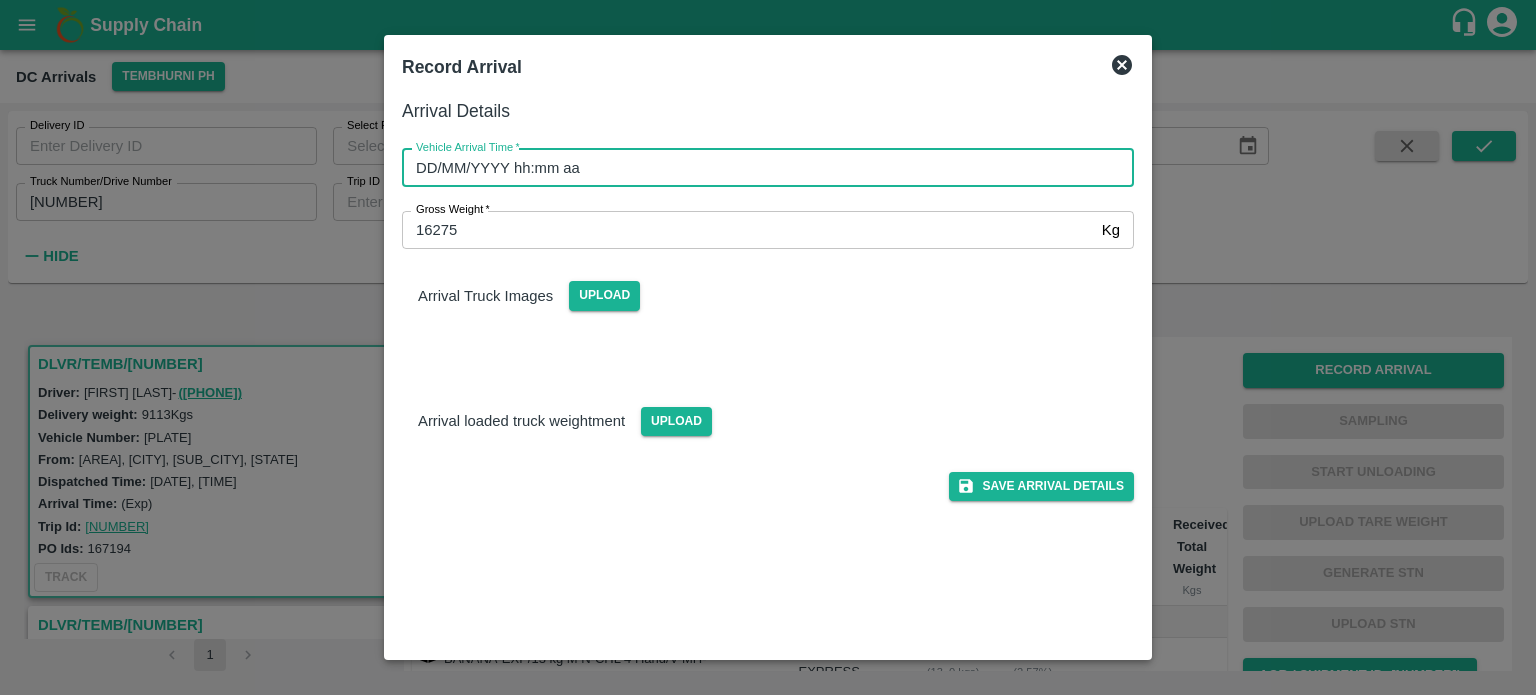 click on "DD/MM/YYYY hh:mm aa" at bounding box center (761, 168) 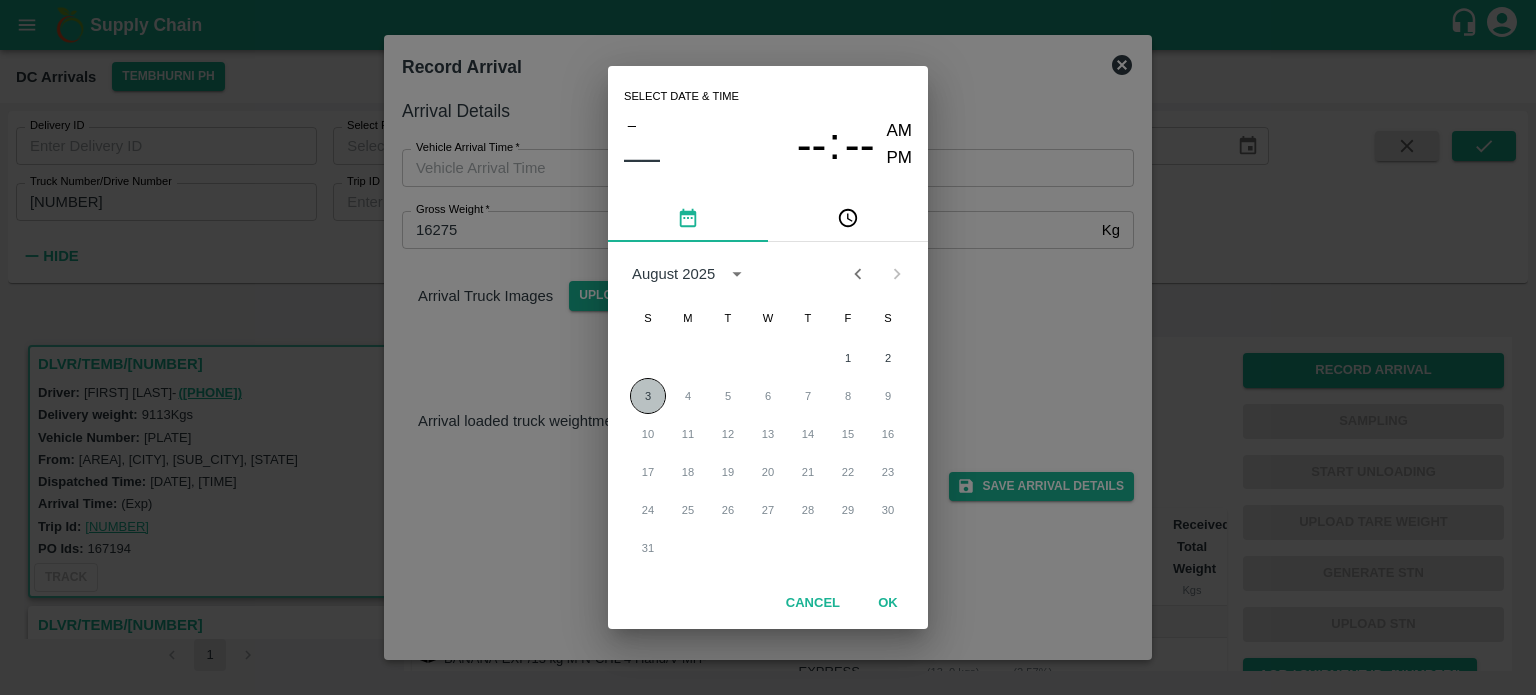 click on "3" at bounding box center (648, 396) 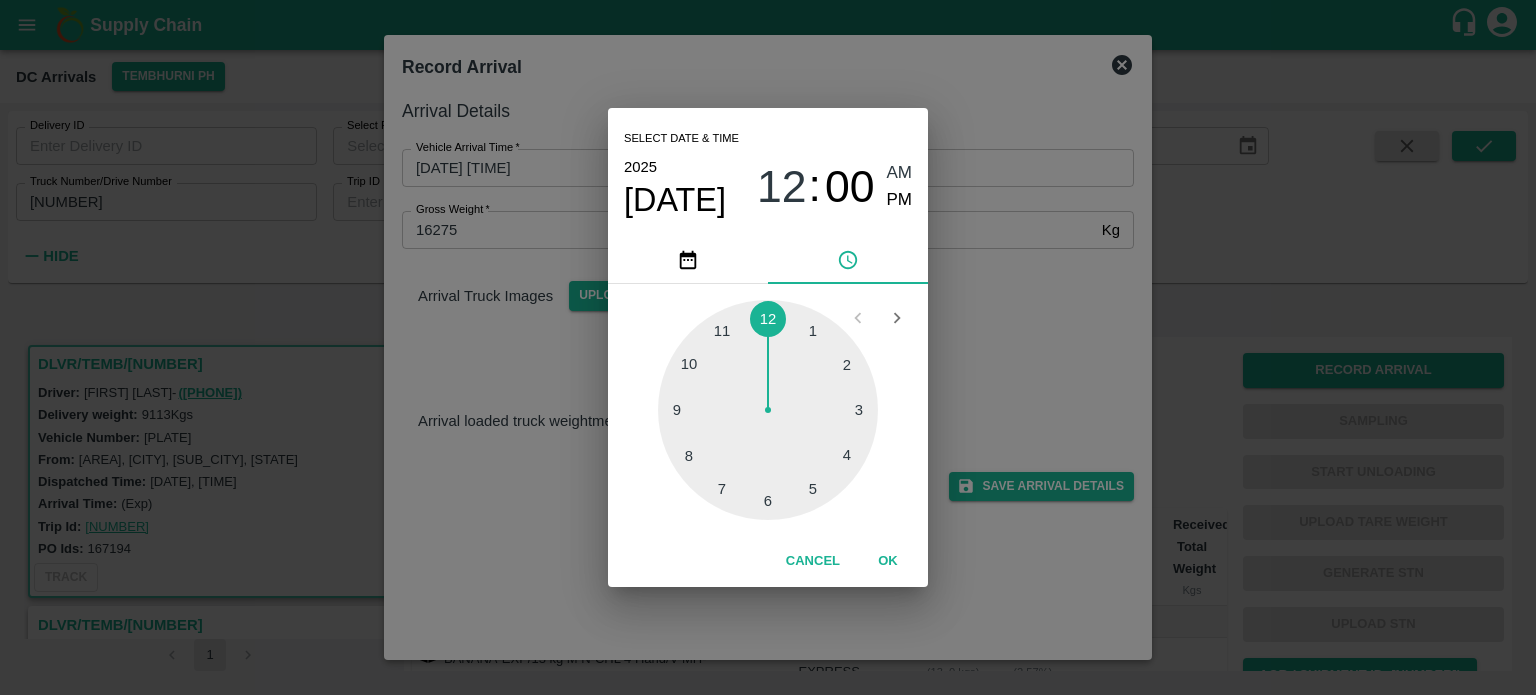 click at bounding box center (768, 410) 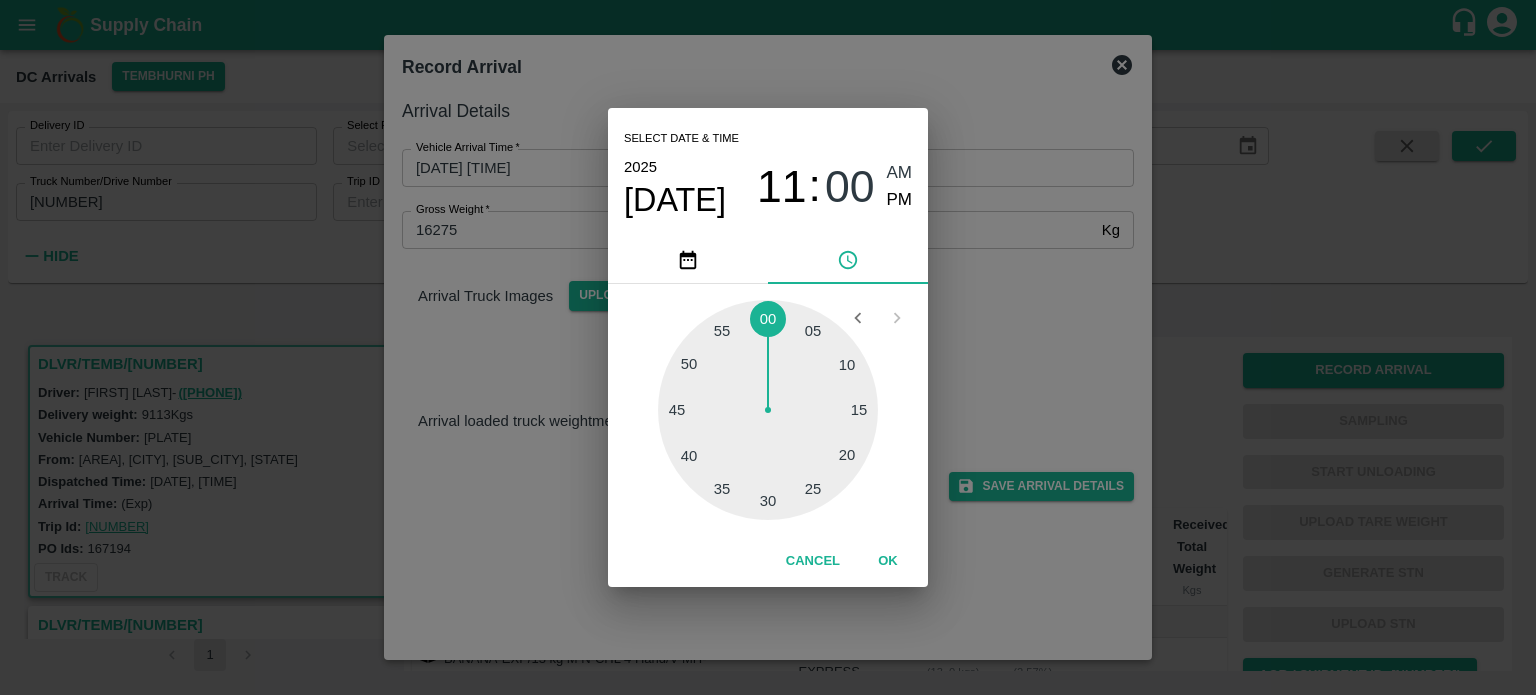 type on "[DATE] [TIME]" 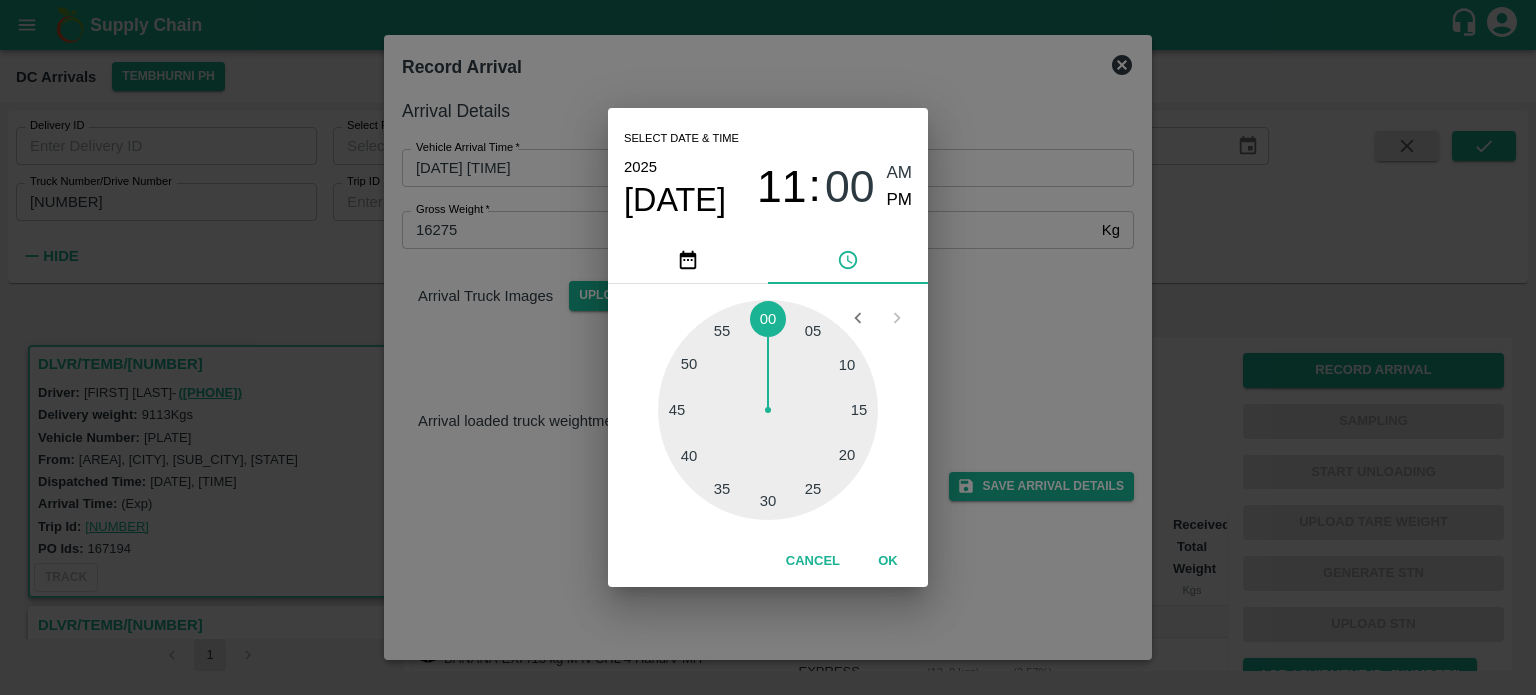 click on "Select date & time [DATE] [TIME] Cancel OK" at bounding box center [768, 347] 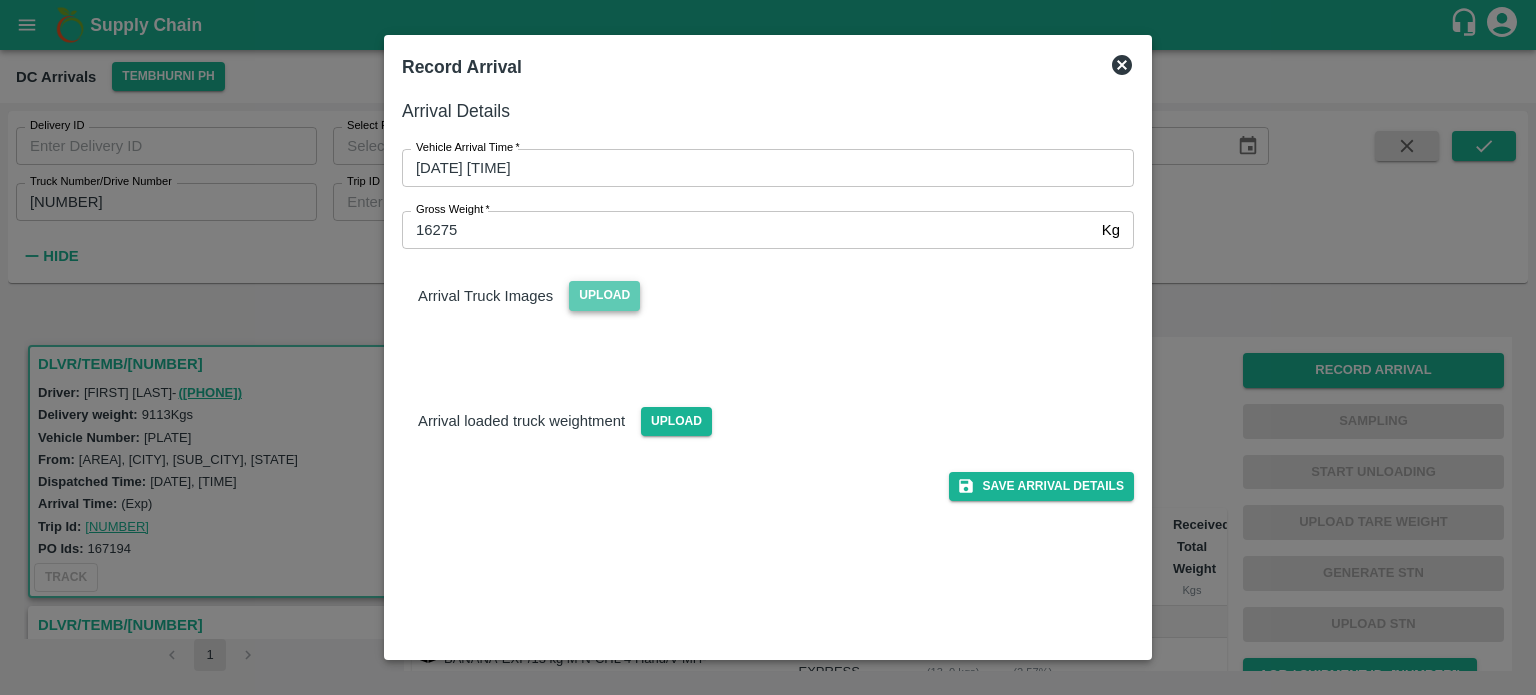 click on "Upload" at bounding box center (604, 295) 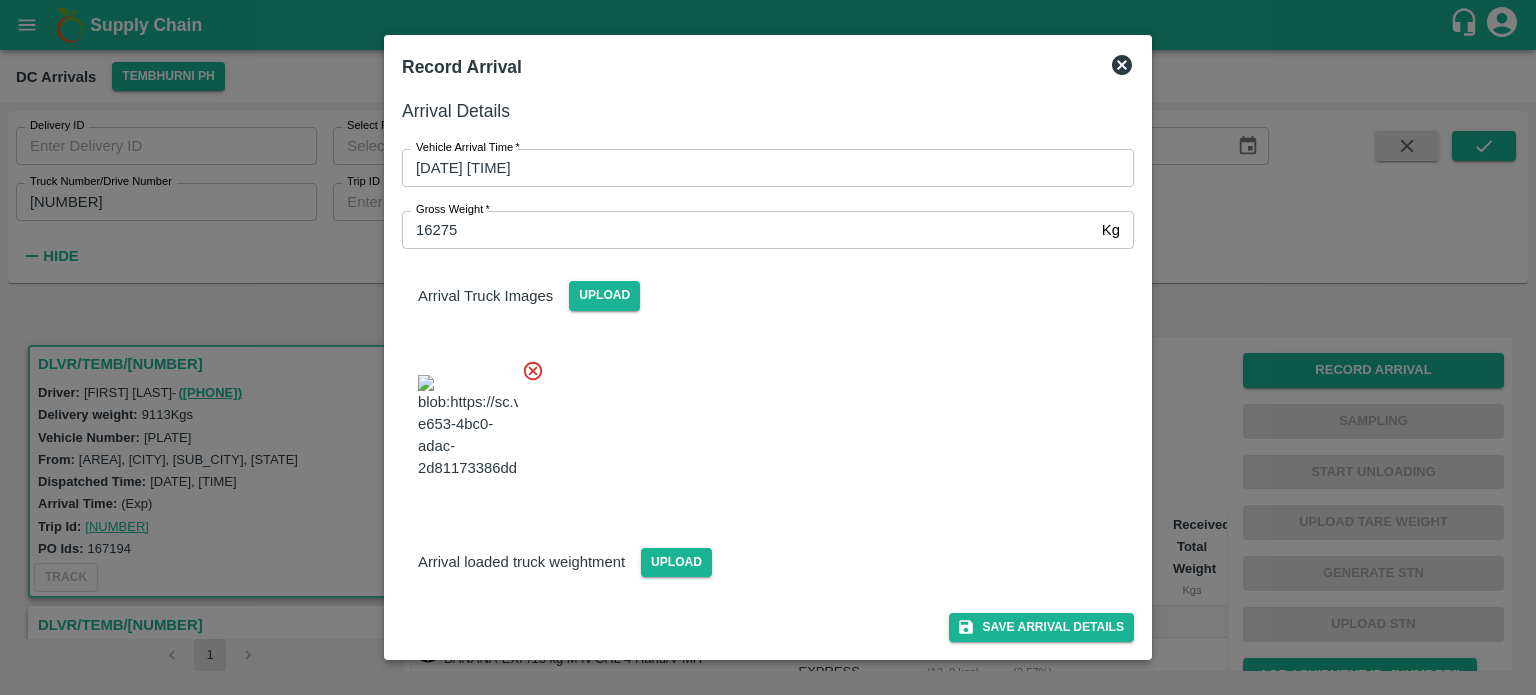 scroll, scrollTop: 116, scrollLeft: 0, axis: vertical 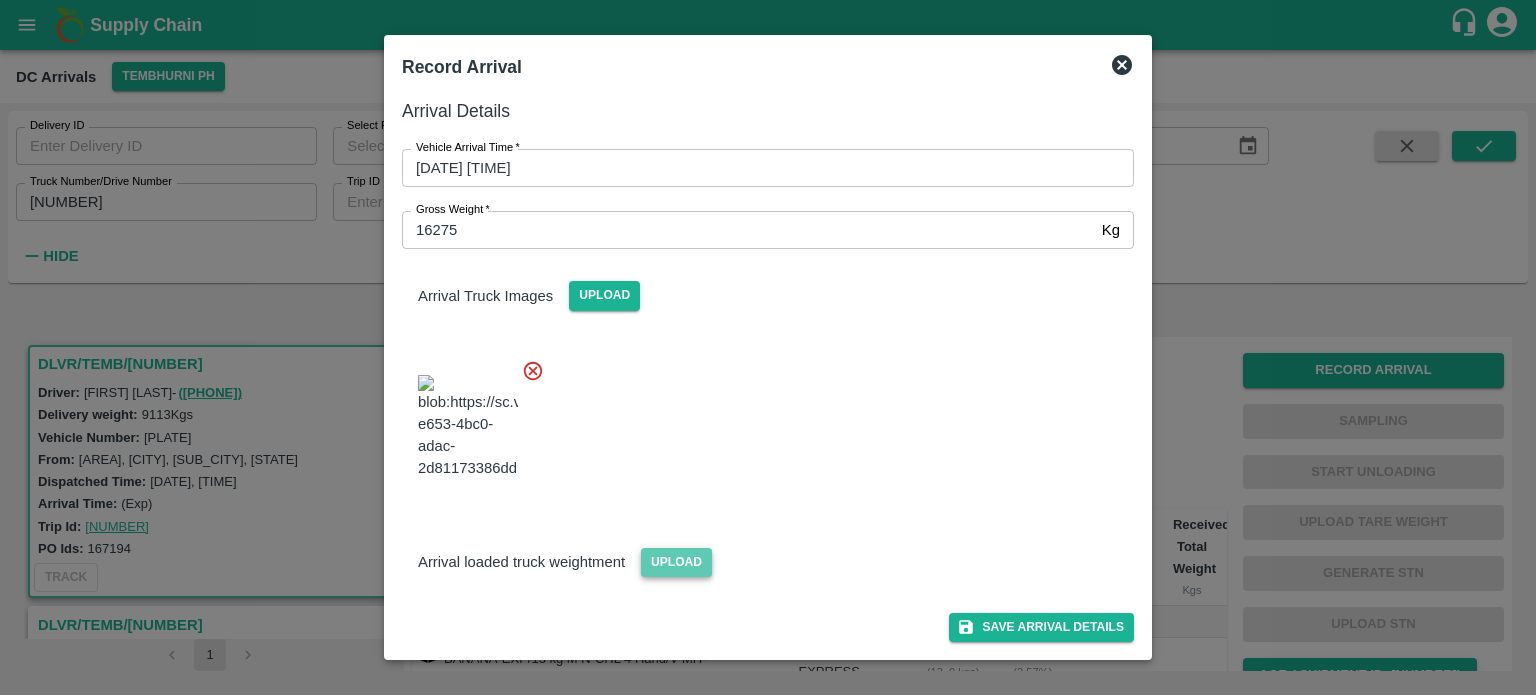 click on "Upload" at bounding box center (676, 562) 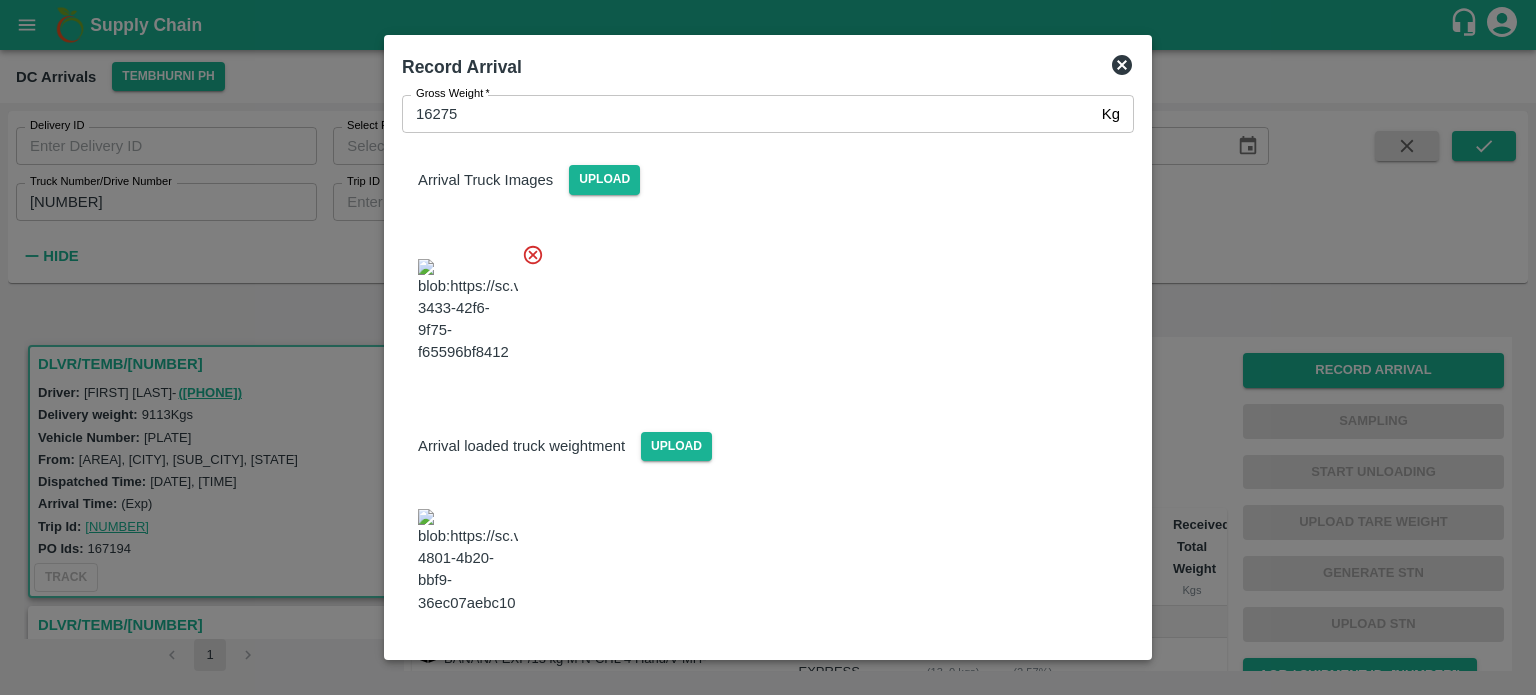 click at bounding box center [760, 305] 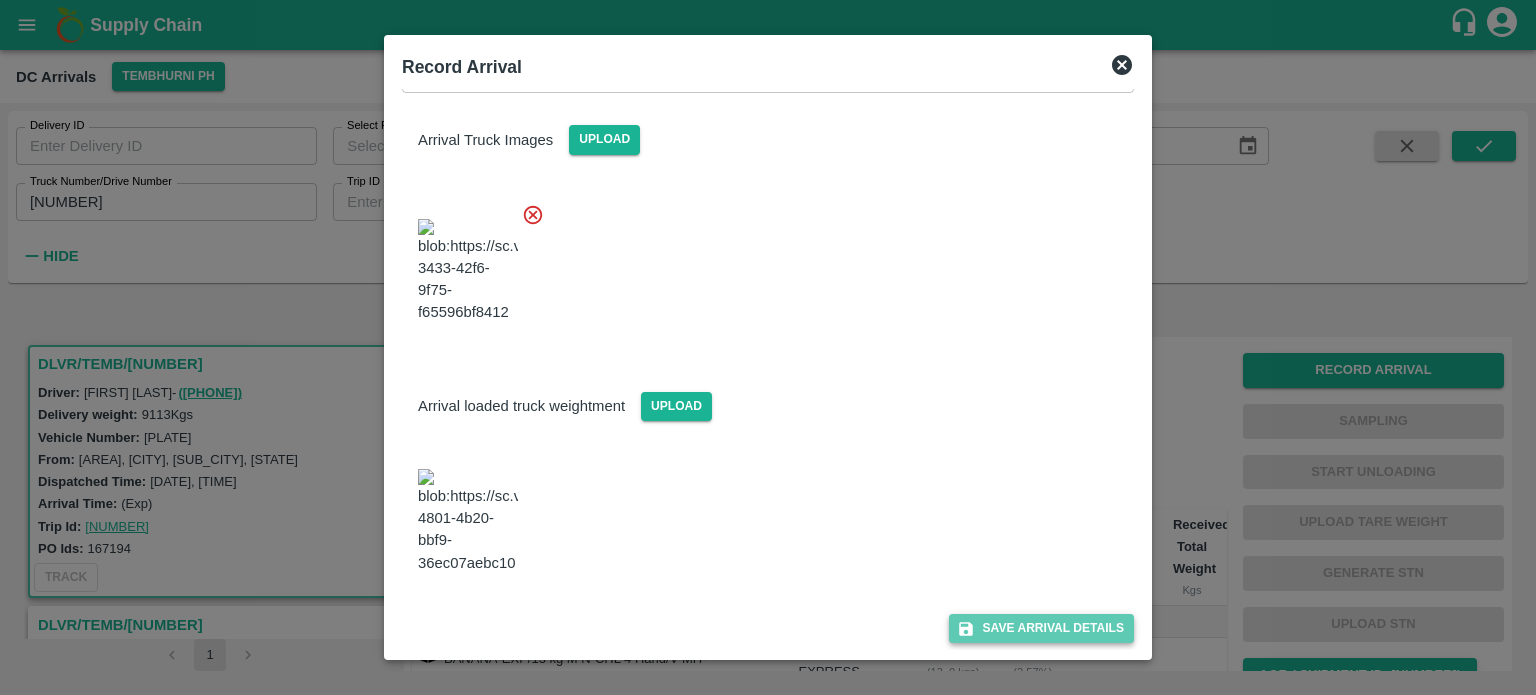 click on "Save Arrival Details" at bounding box center [1041, 628] 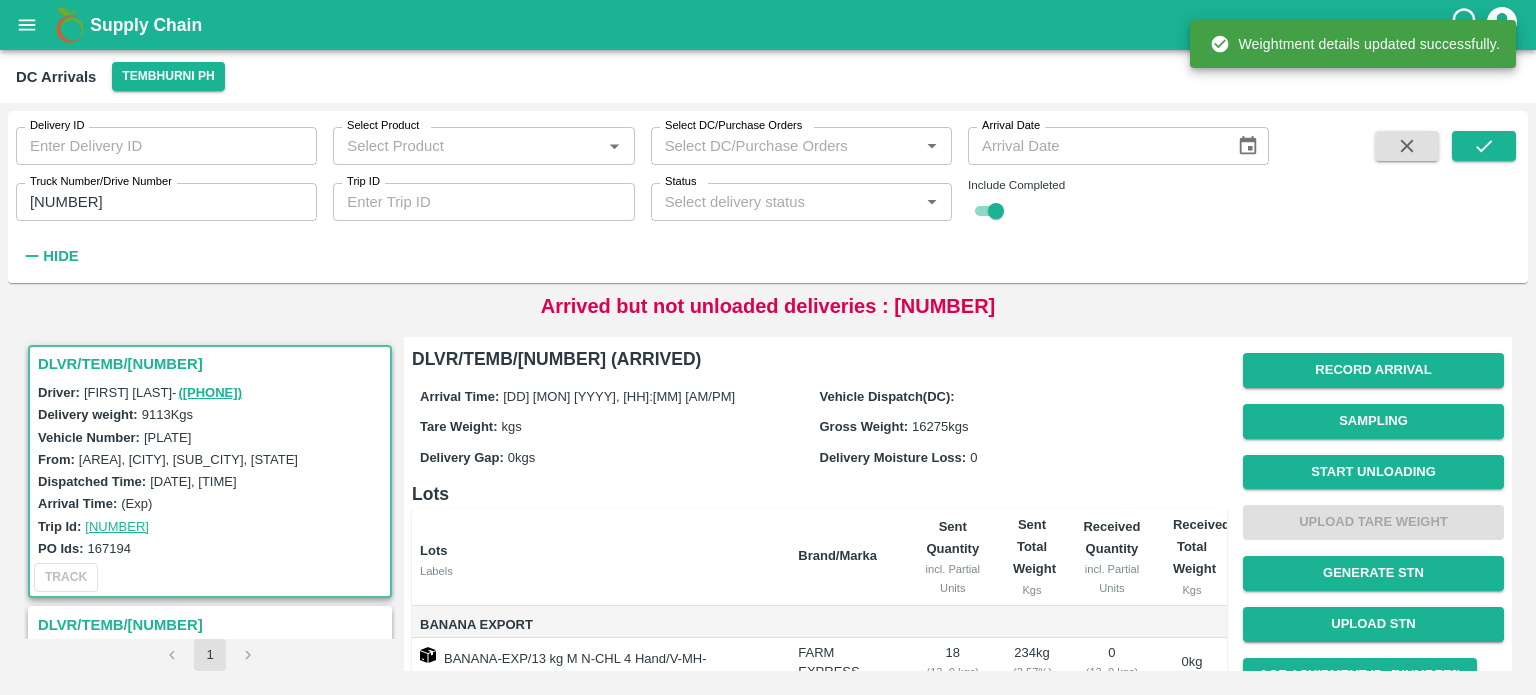 click on "Start Unloading" at bounding box center [1373, 472] 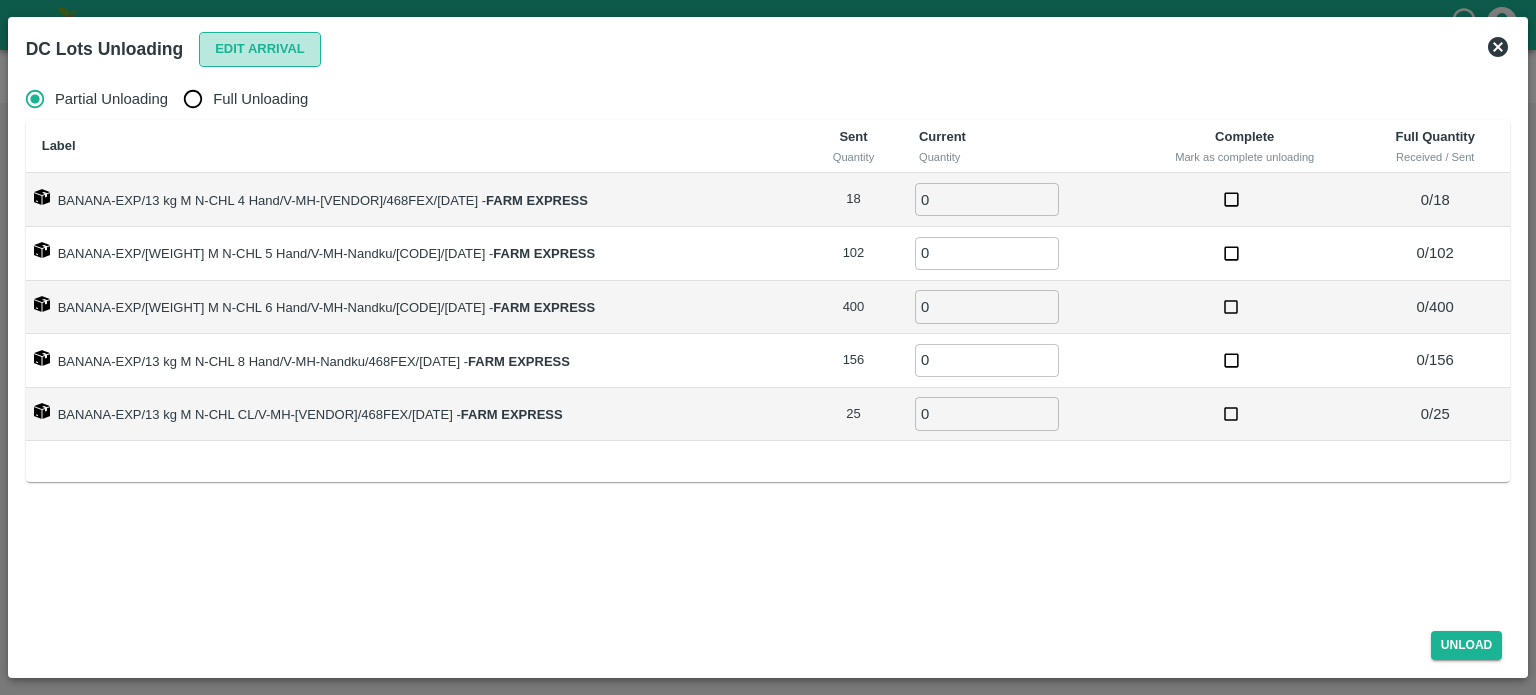 click on "Edit Arrival" at bounding box center (260, 49) 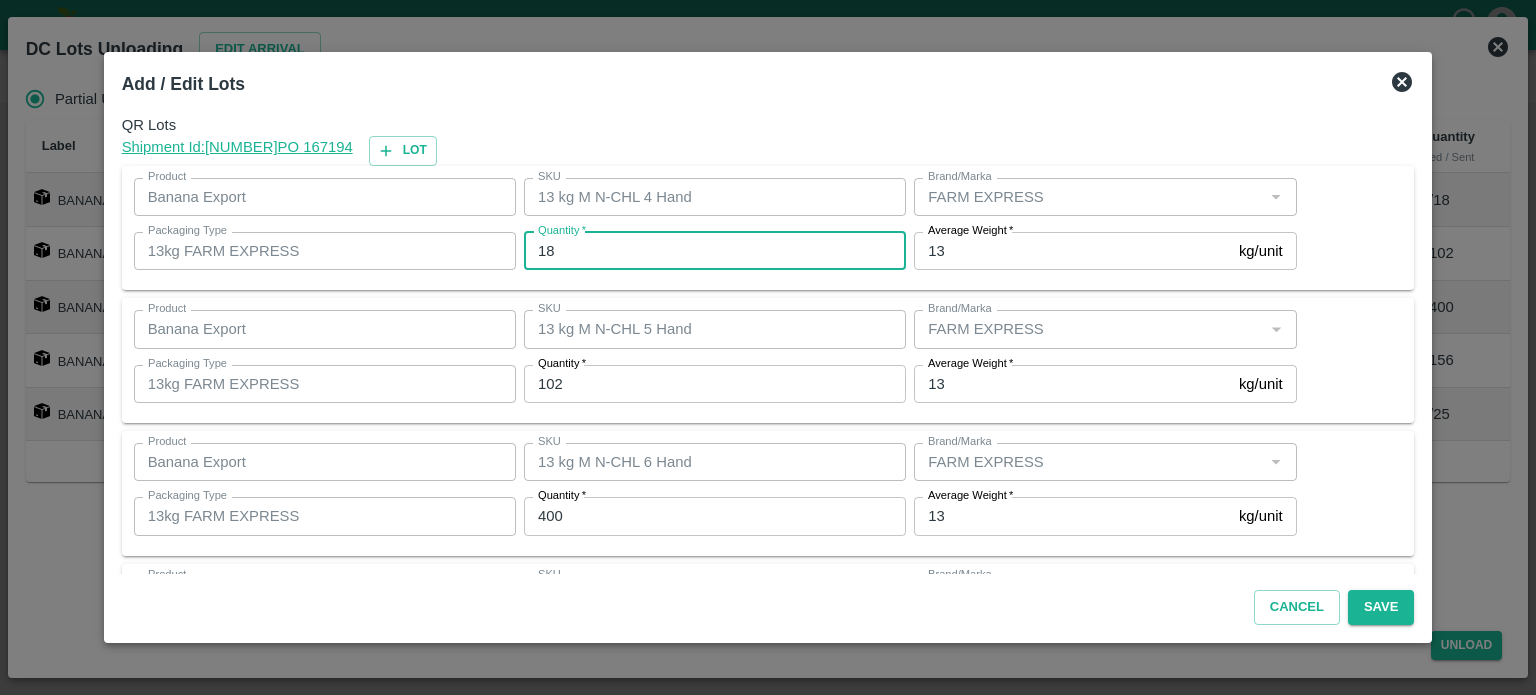 click on "18" at bounding box center [715, 251] 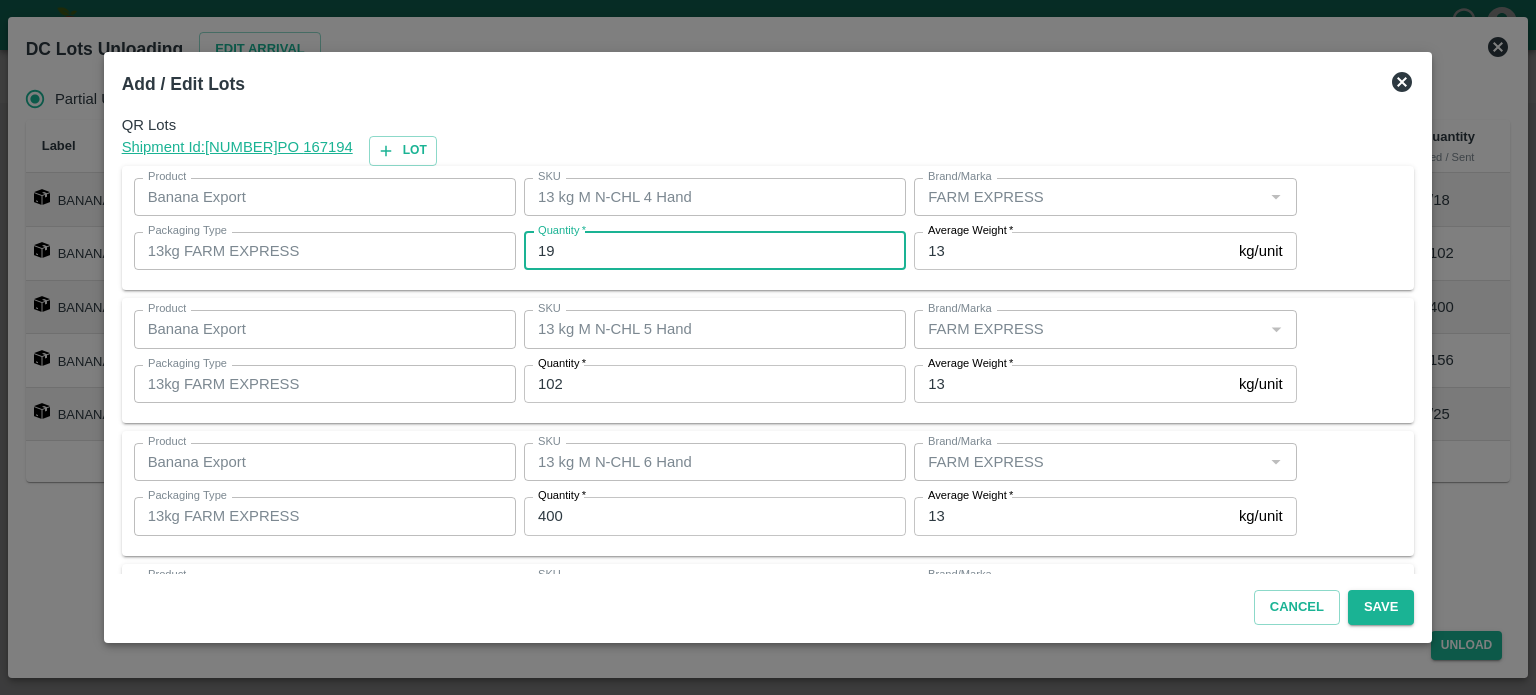 type on "19" 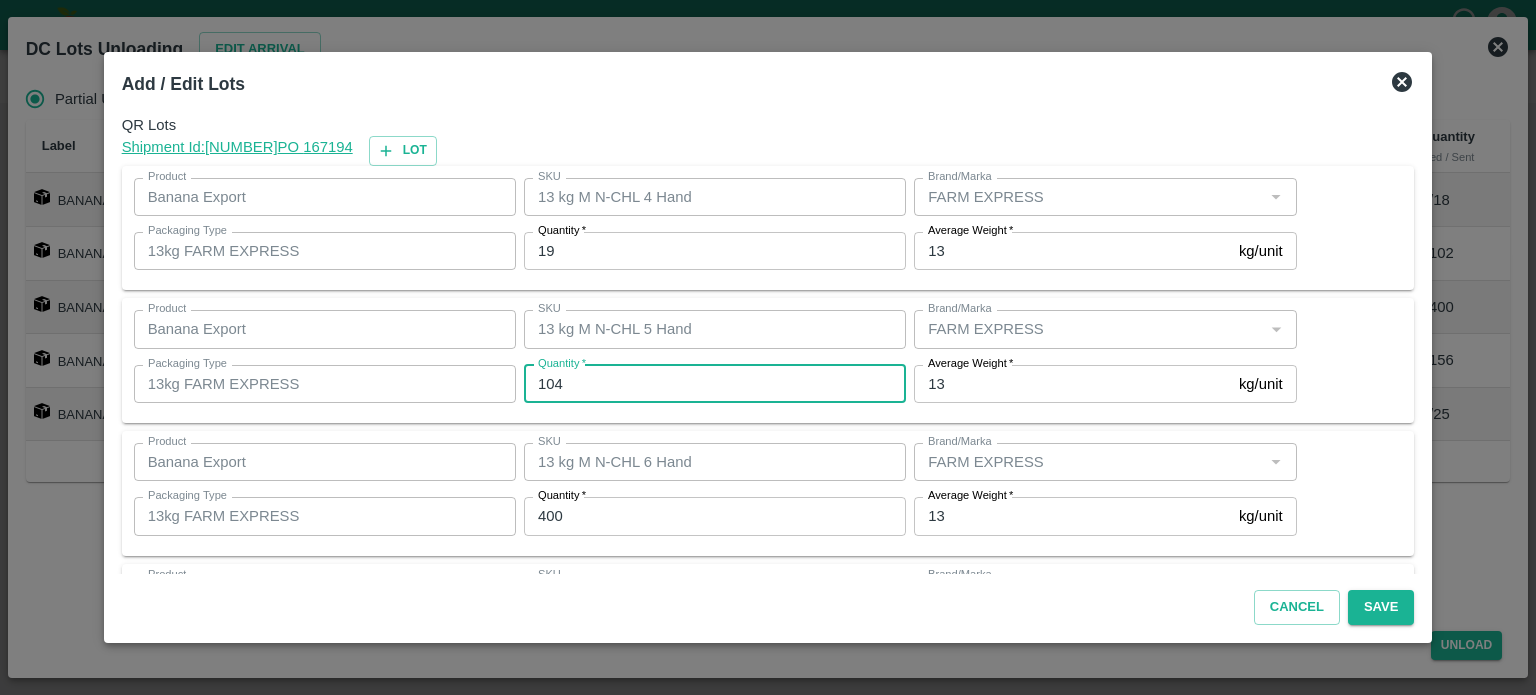 type on "104" 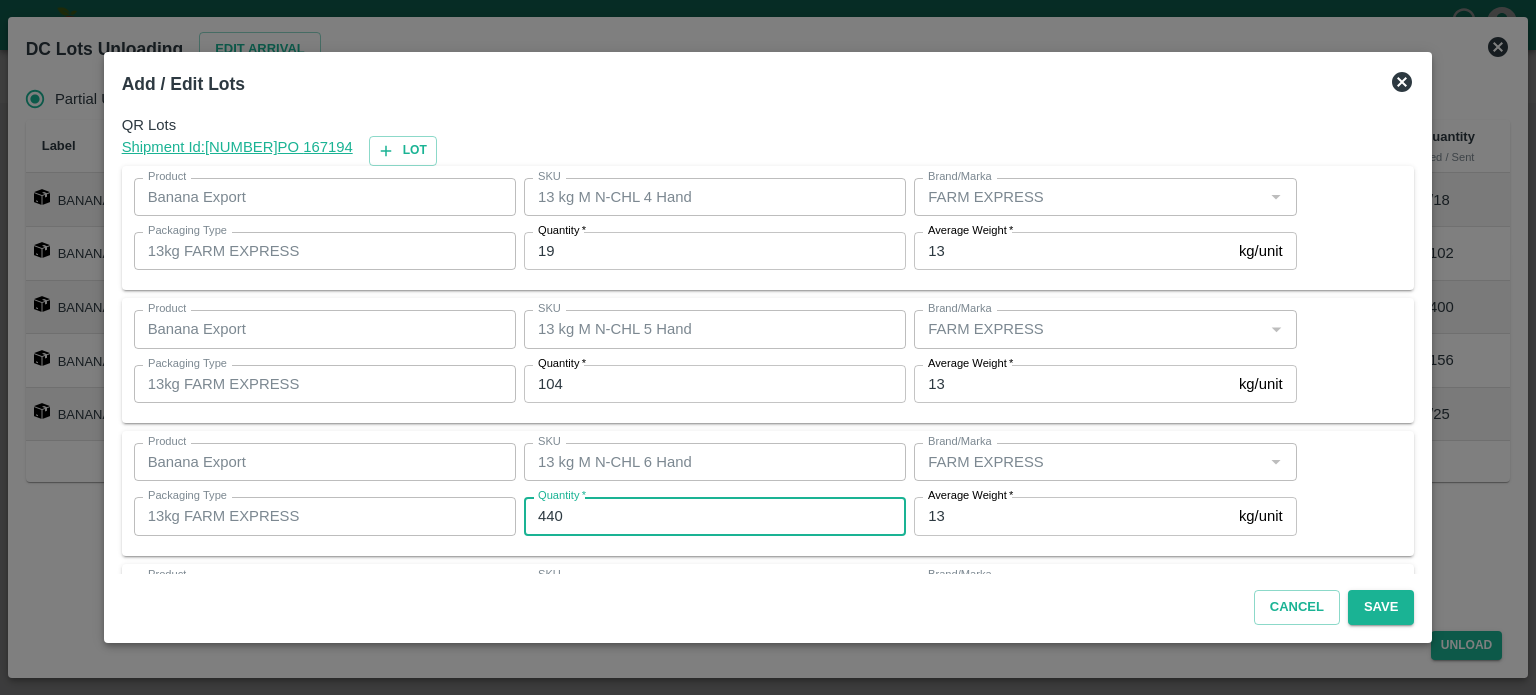 type on "440" 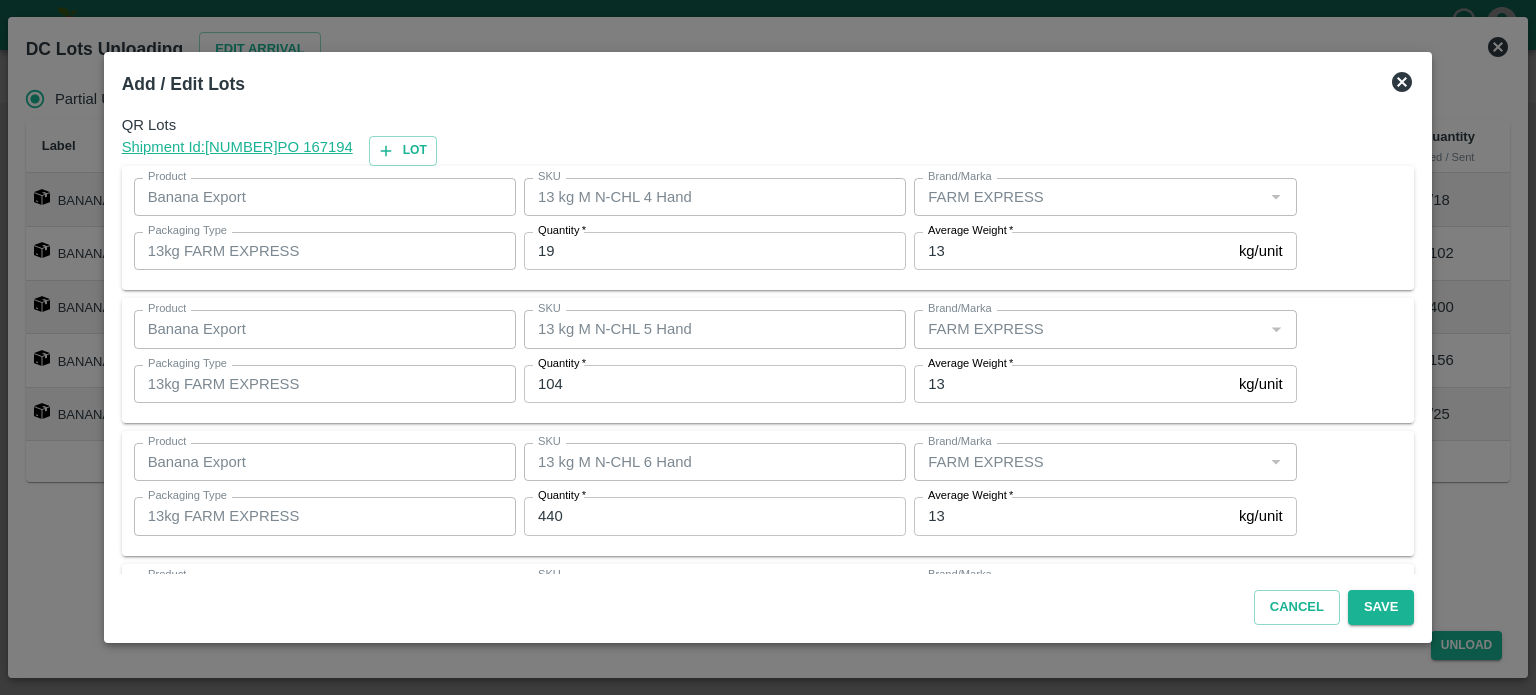 scroll, scrollTop: 262, scrollLeft: 0, axis: vertical 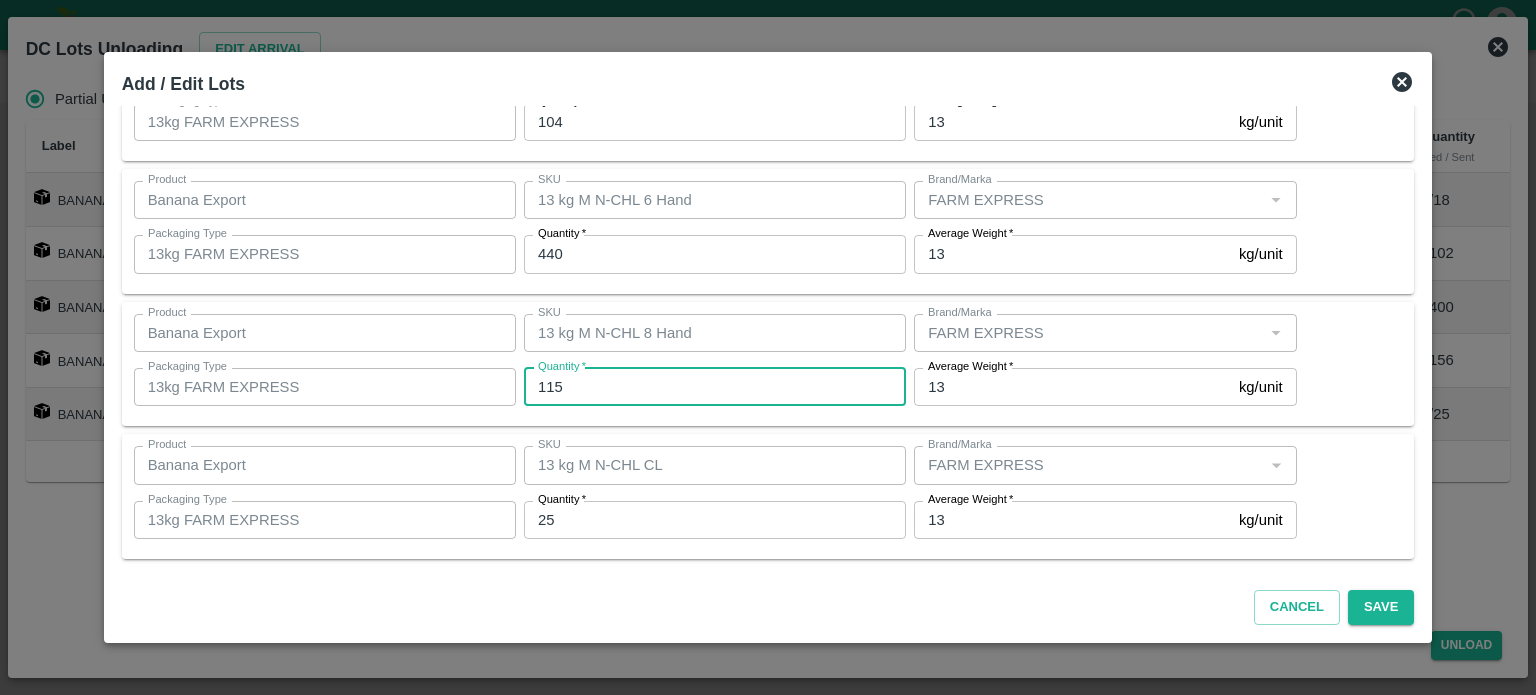 type on "115" 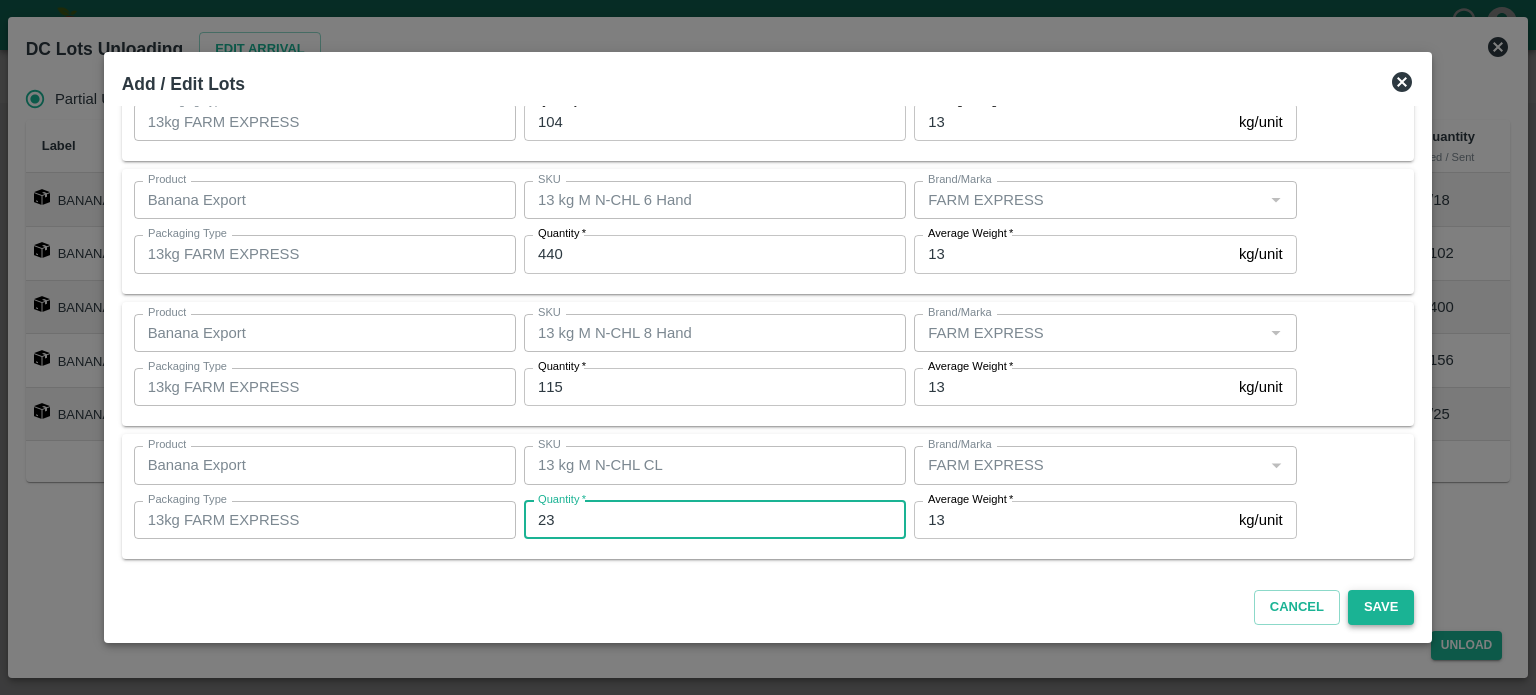 type on "23" 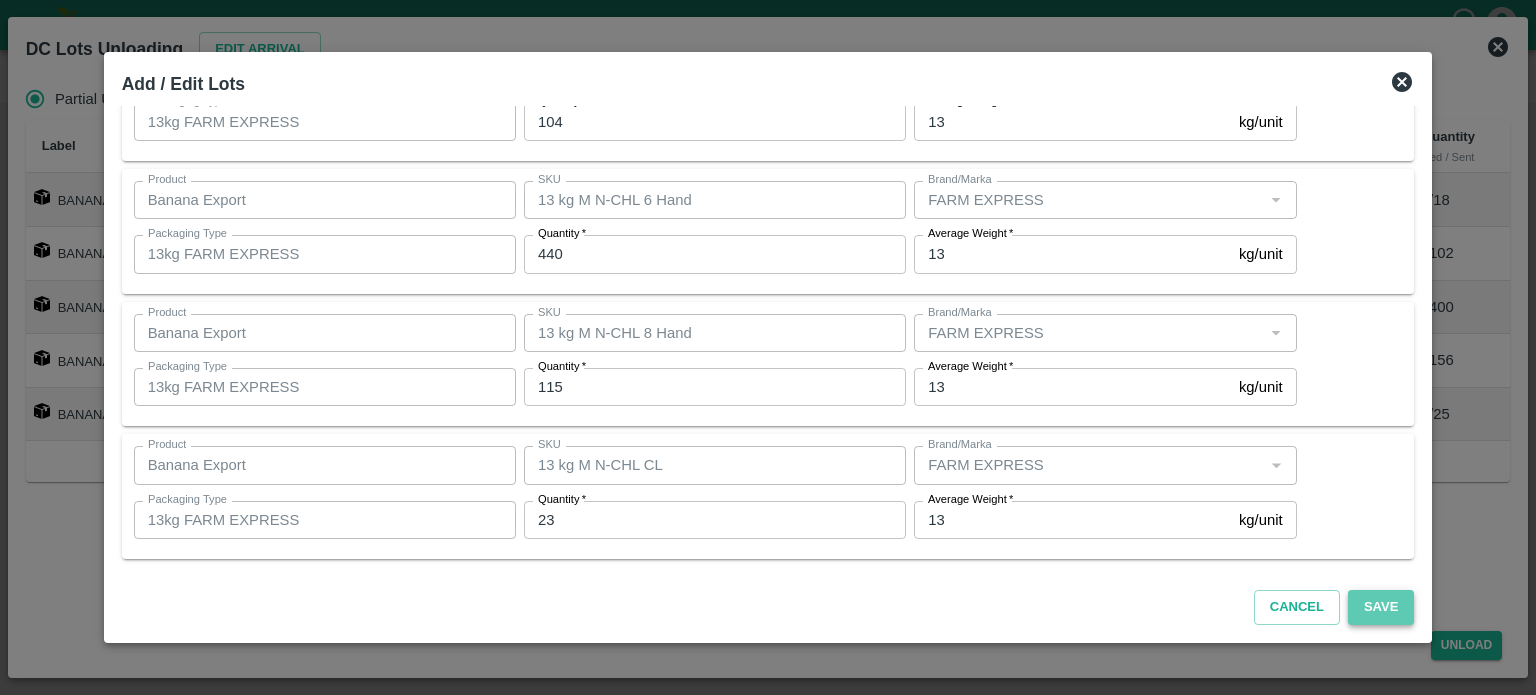 click on "Save" at bounding box center [1381, 607] 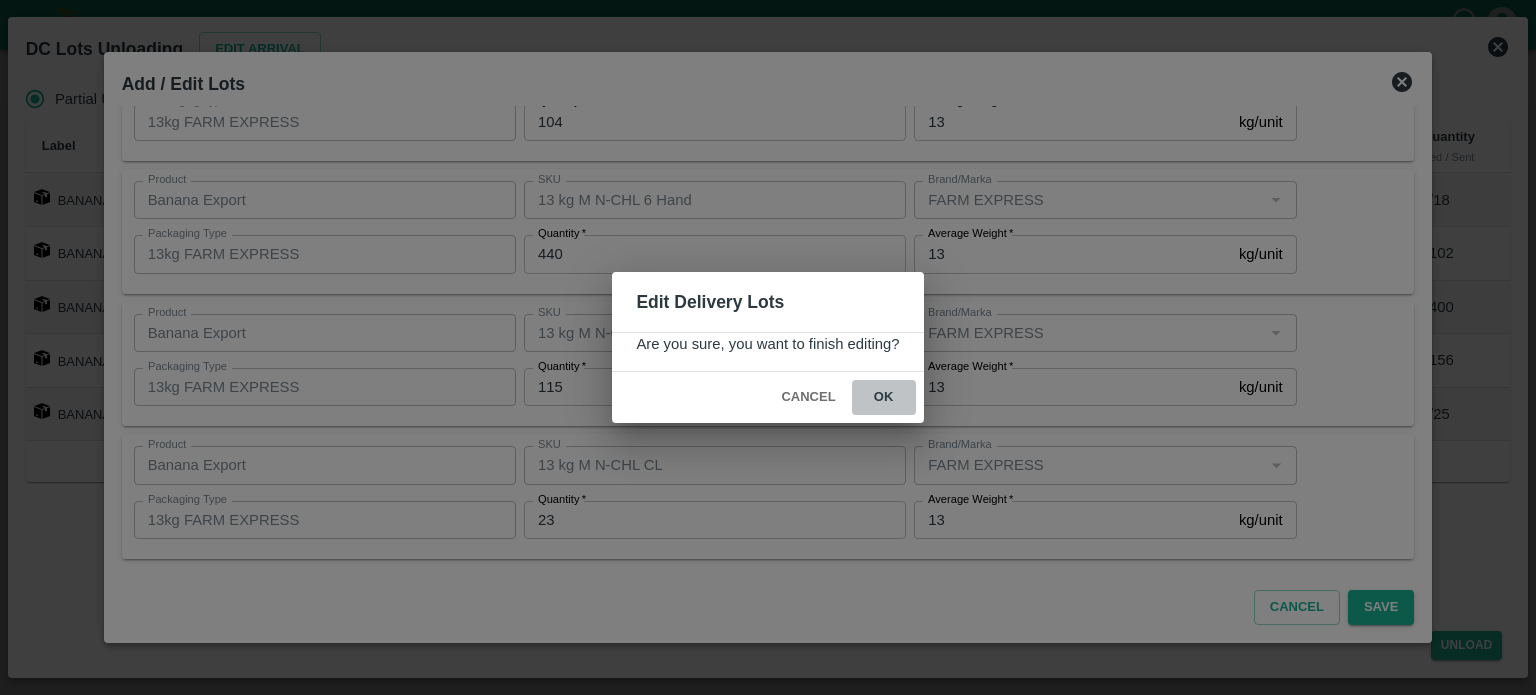 click on "ok" at bounding box center (884, 397) 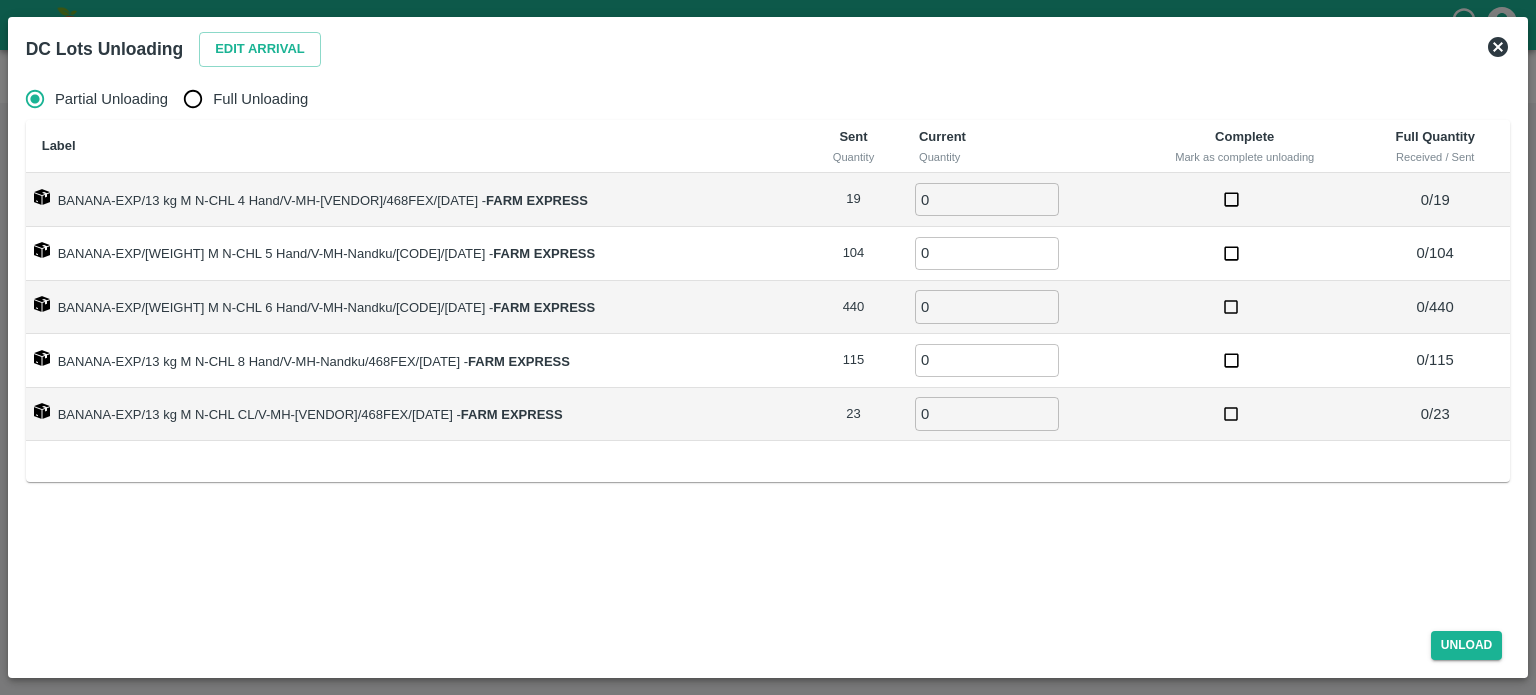 click on "Full Unloading" at bounding box center [193, 99] 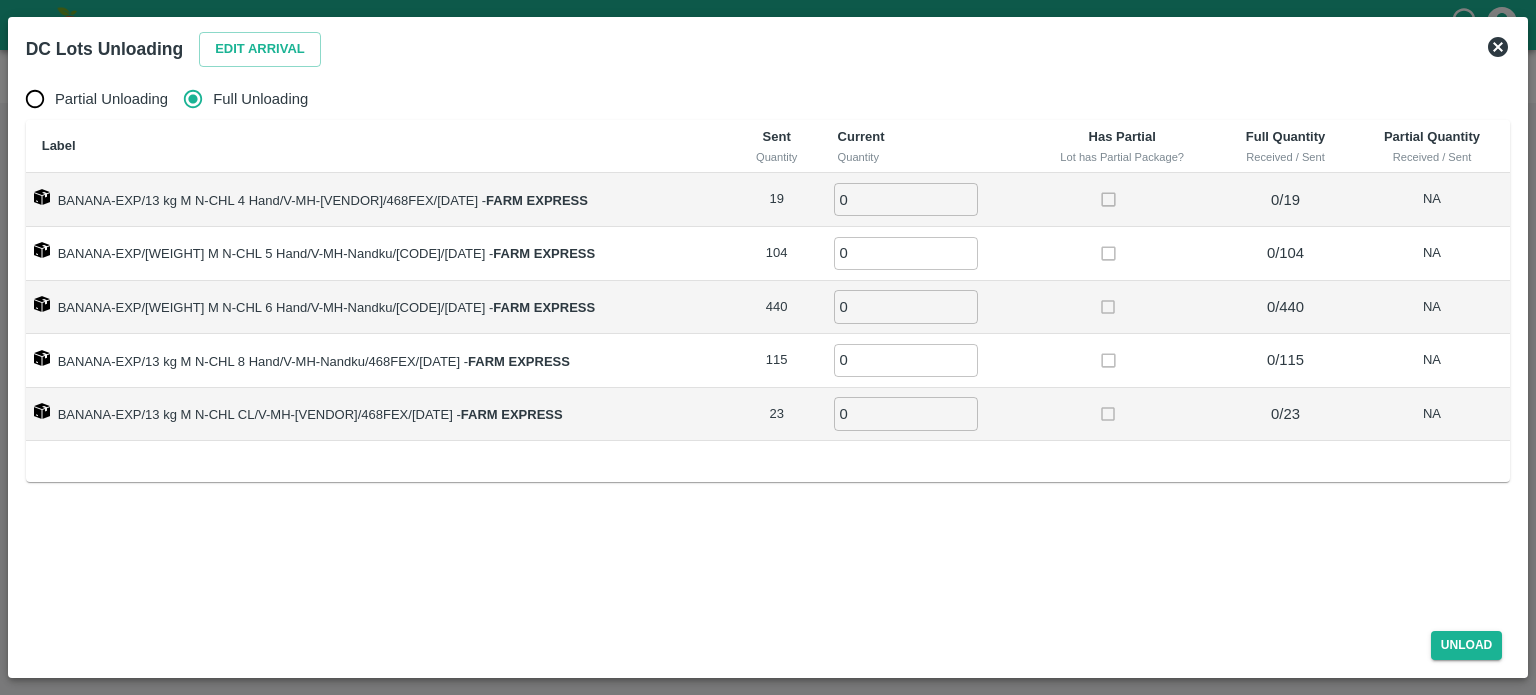 click on "0" at bounding box center [906, 199] 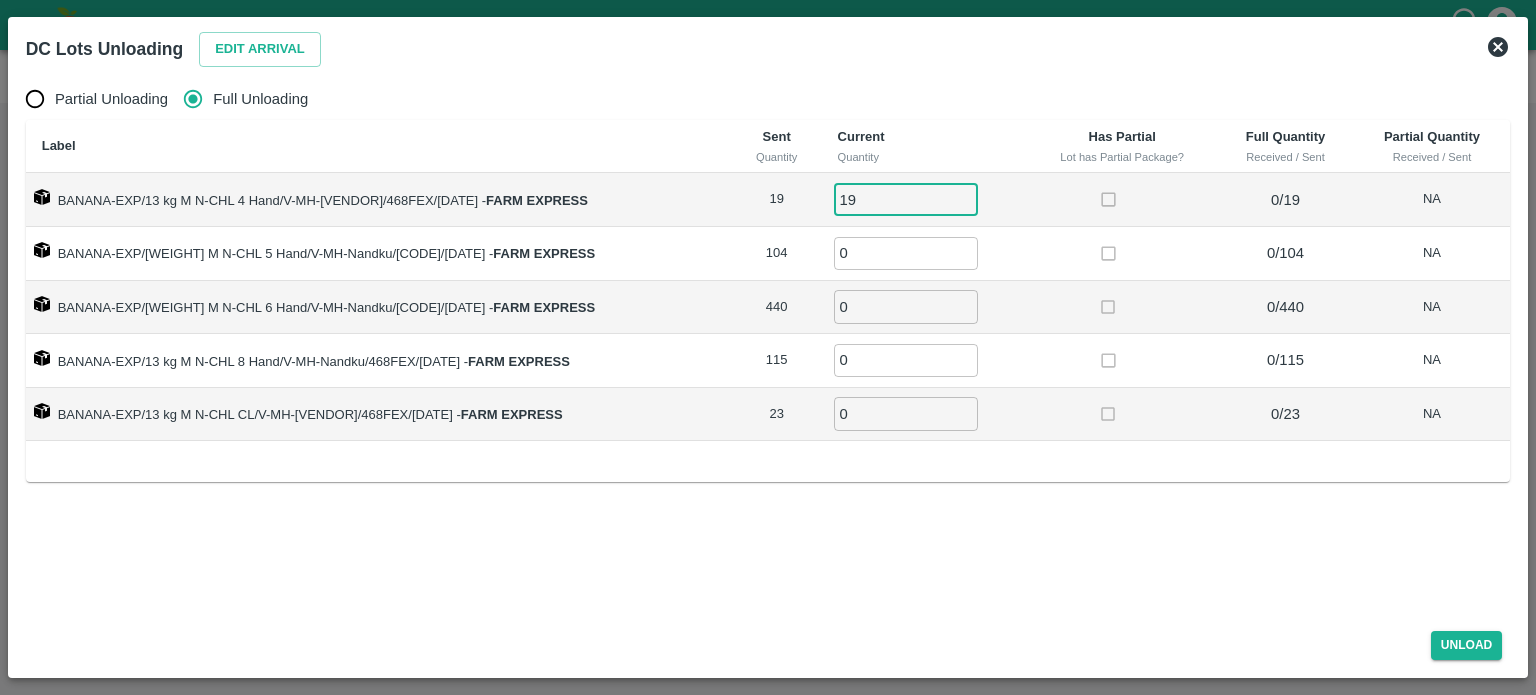 type on "19" 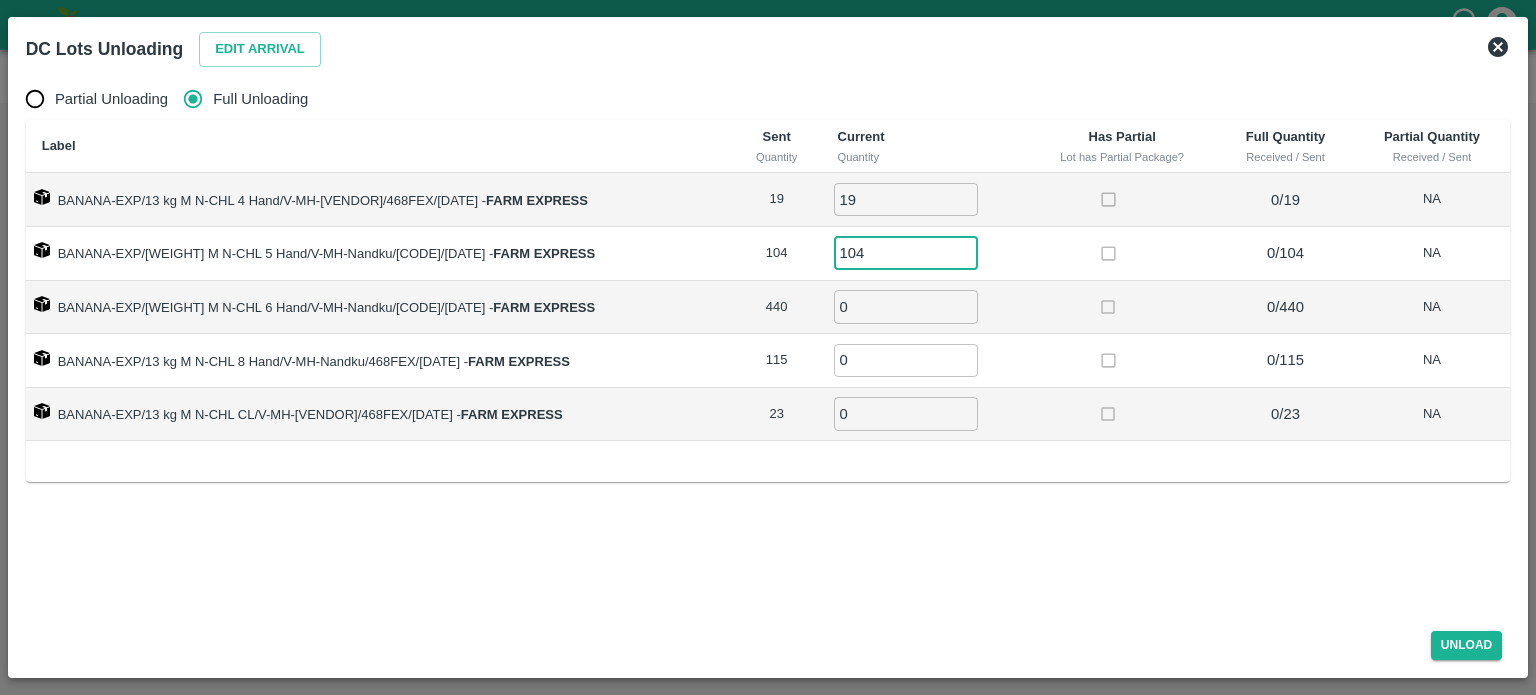 type on "104" 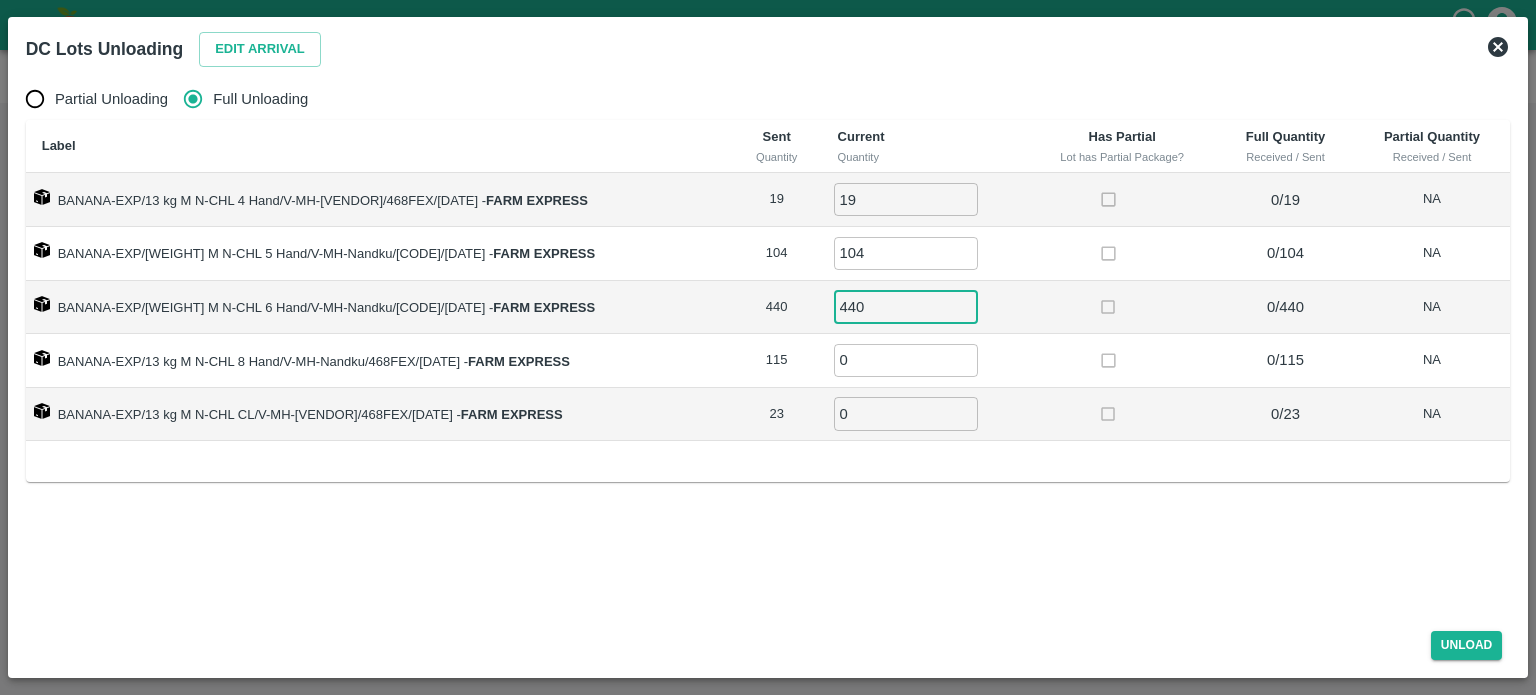 type on "440" 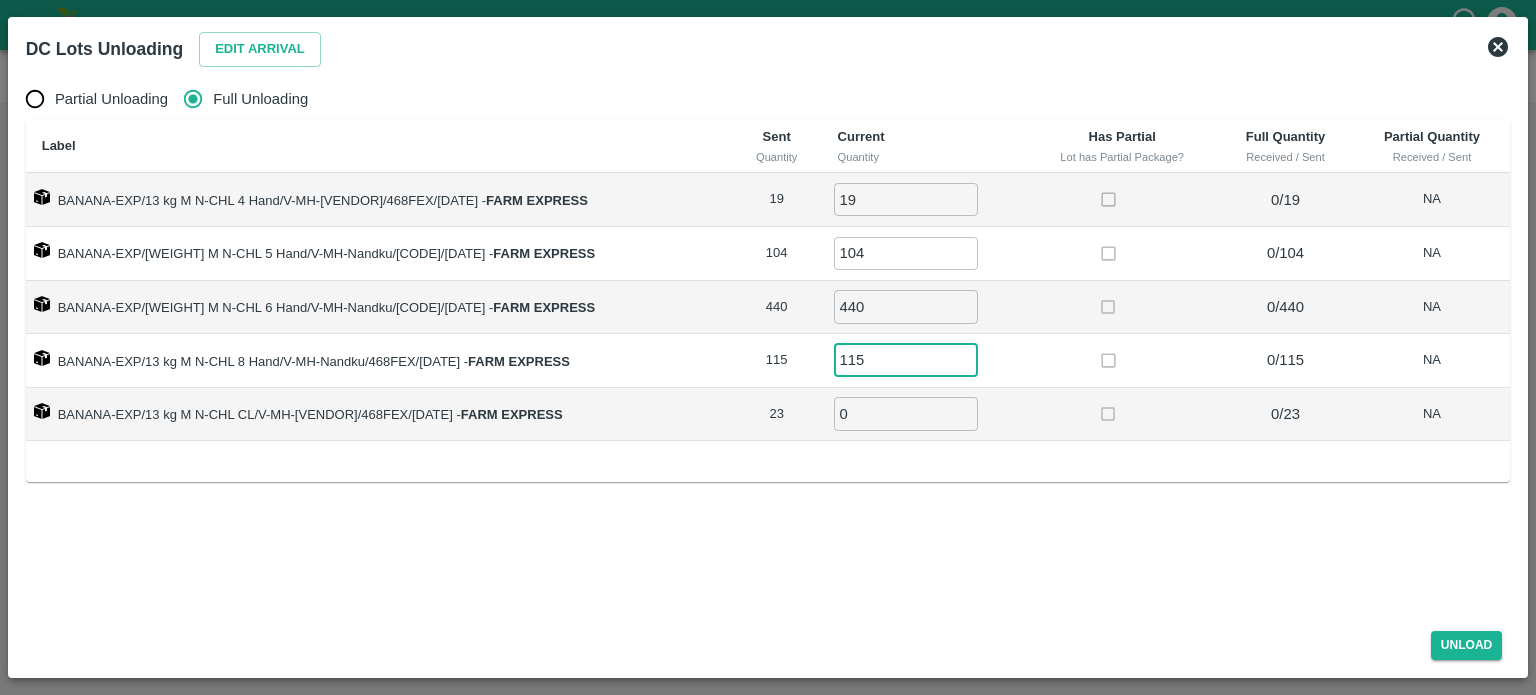 type on "115" 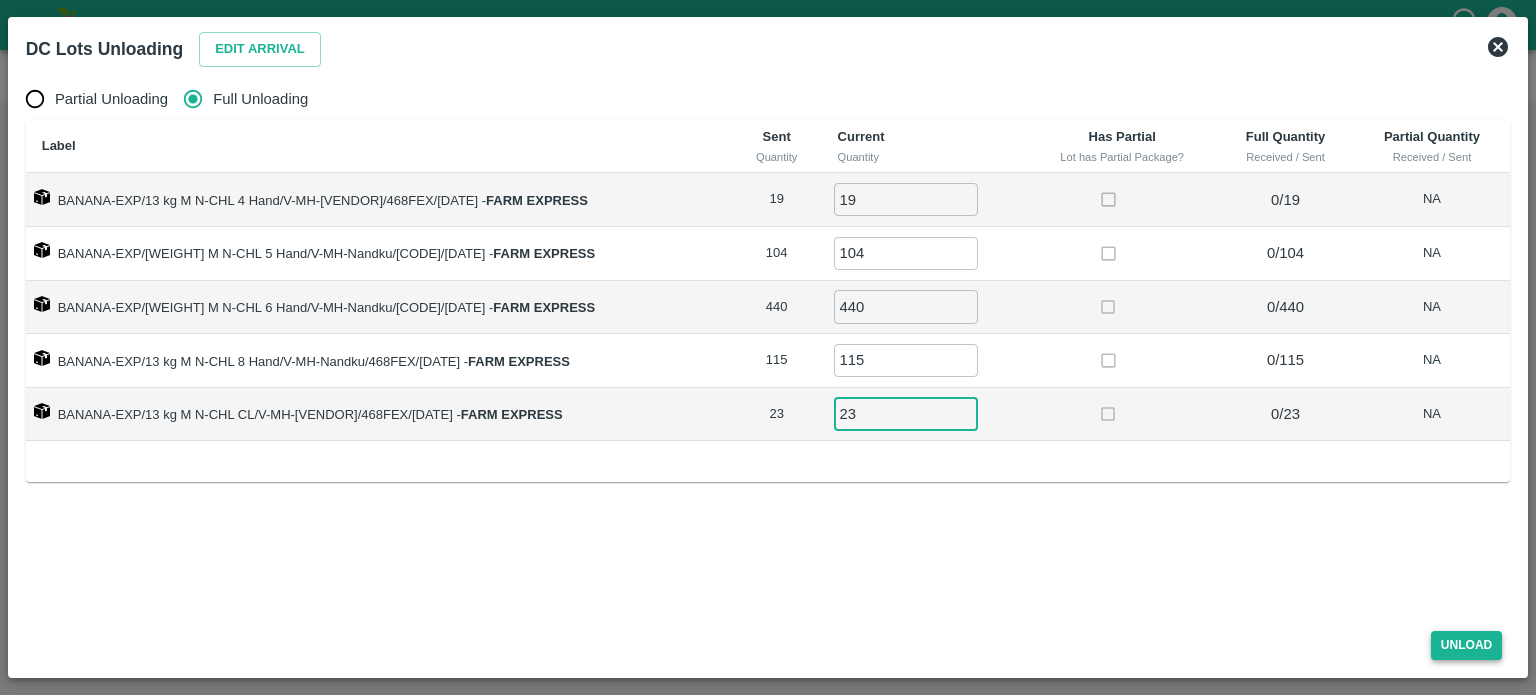type on "23" 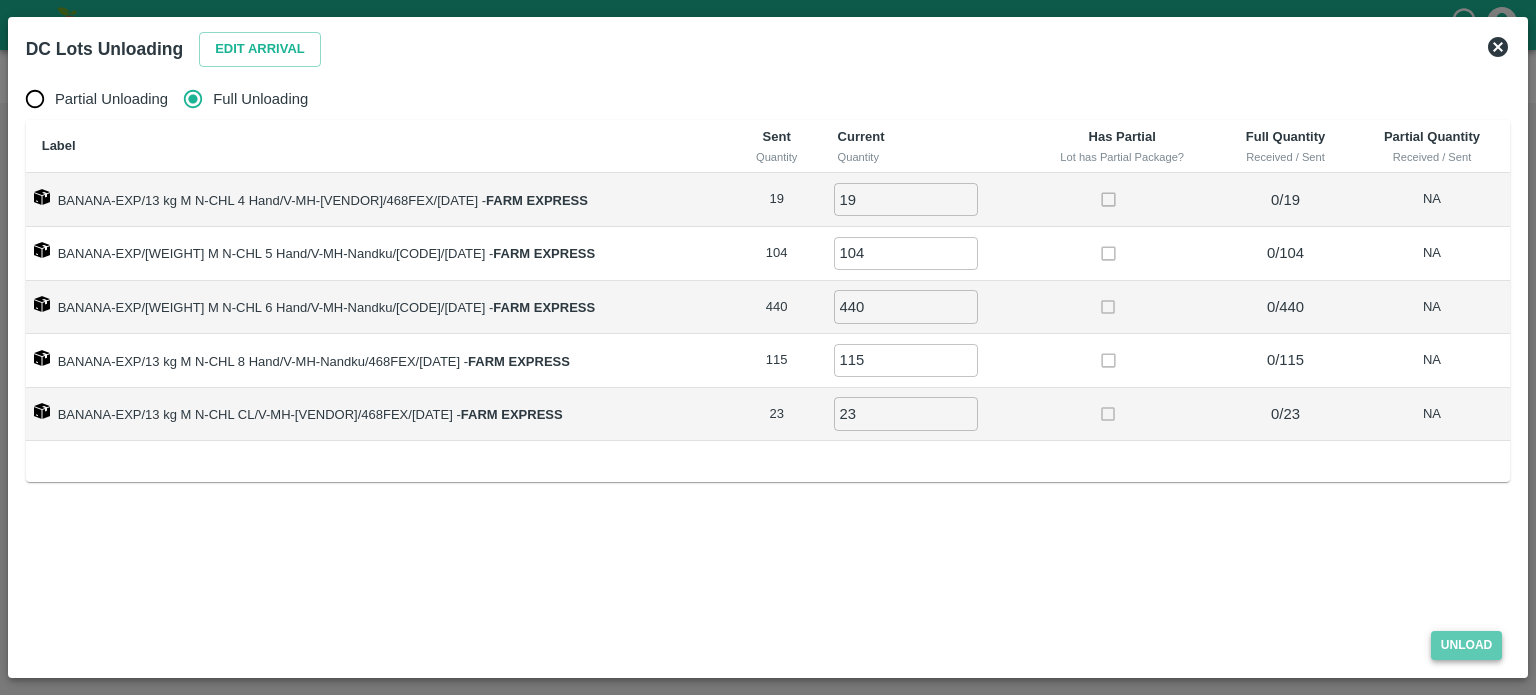 click on "Unload" at bounding box center [1467, 645] 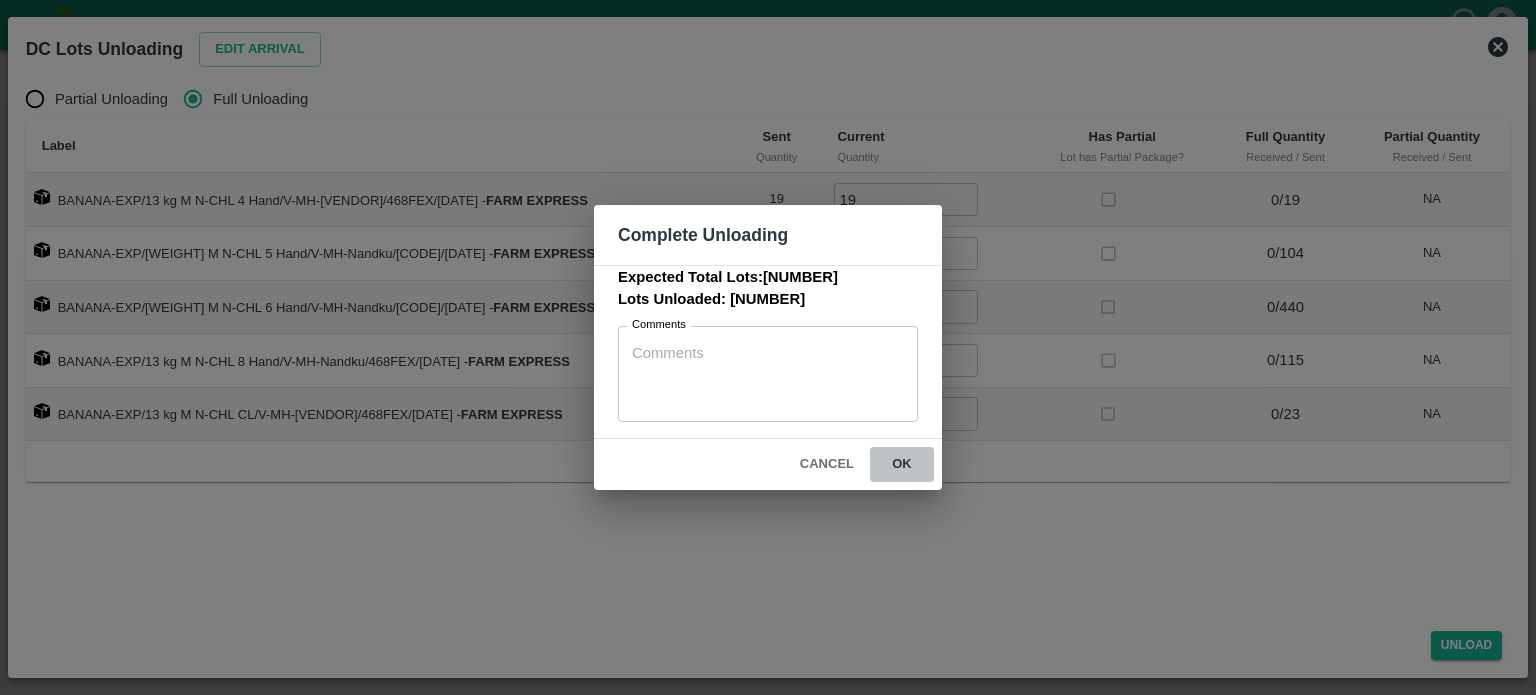 click on "ok" at bounding box center (902, 464) 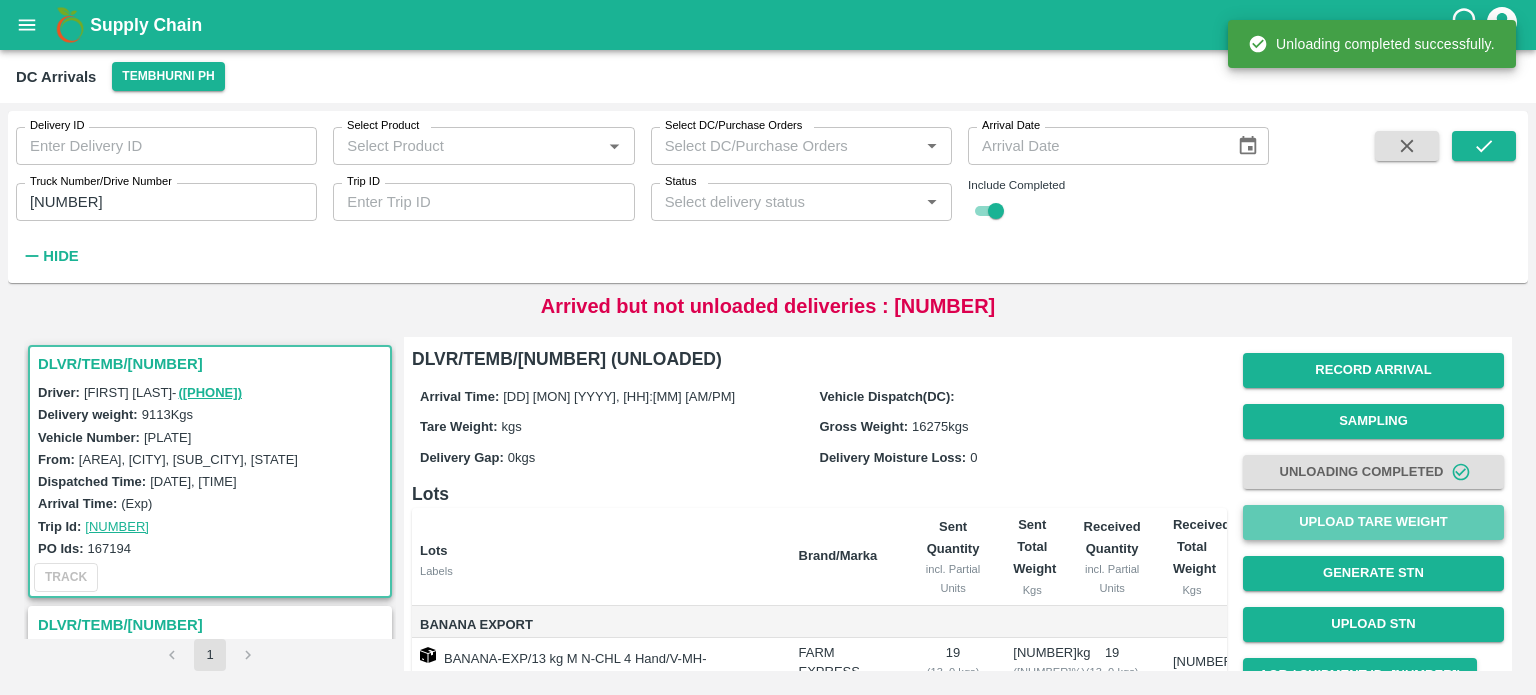 click on "Upload Tare Weight" at bounding box center (1373, 522) 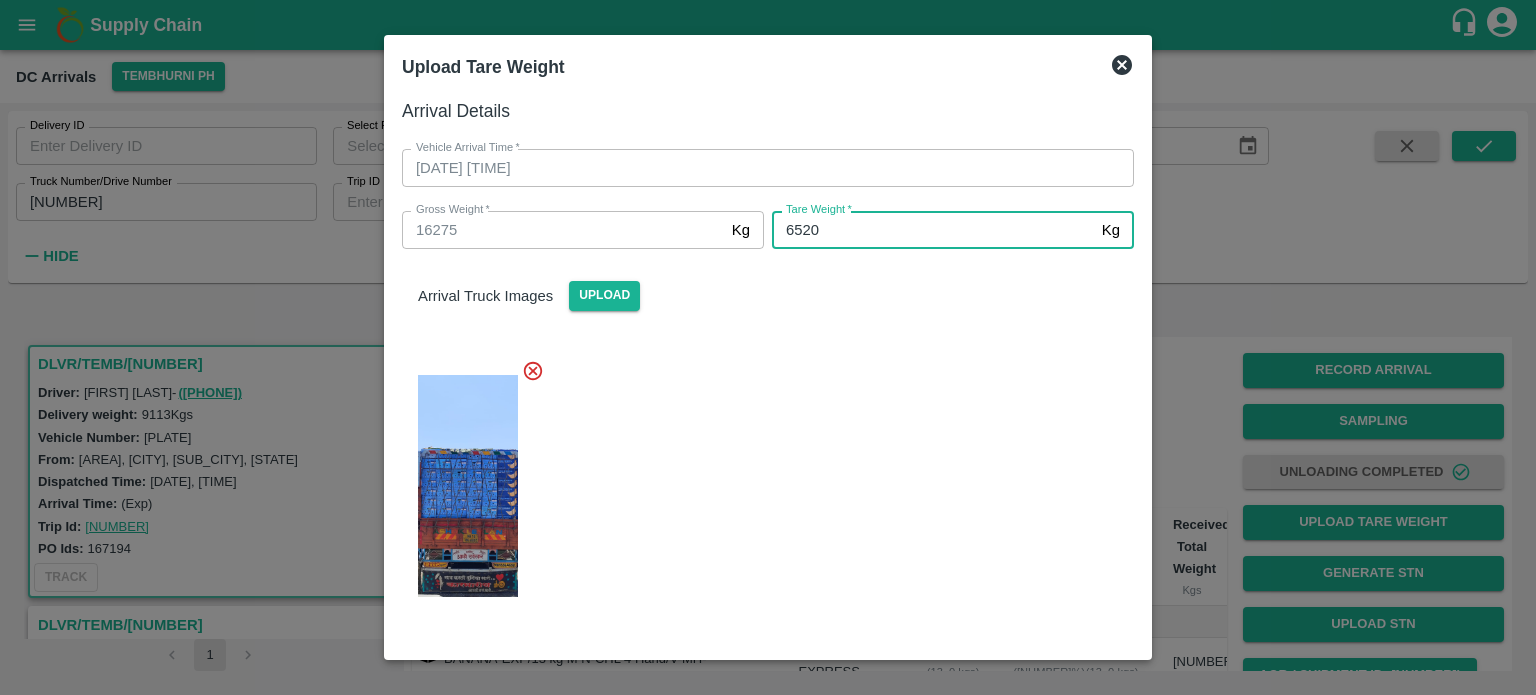 type on "6520" 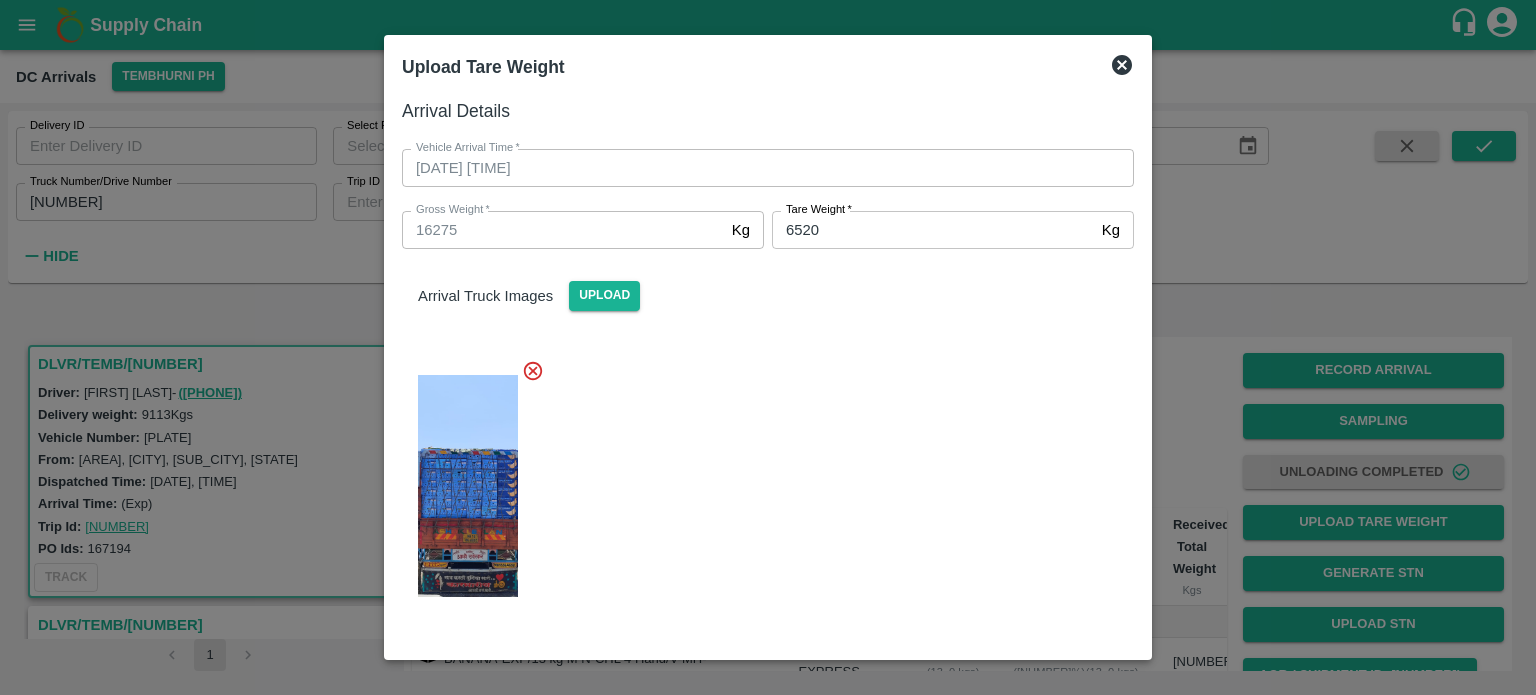 click at bounding box center [760, 480] 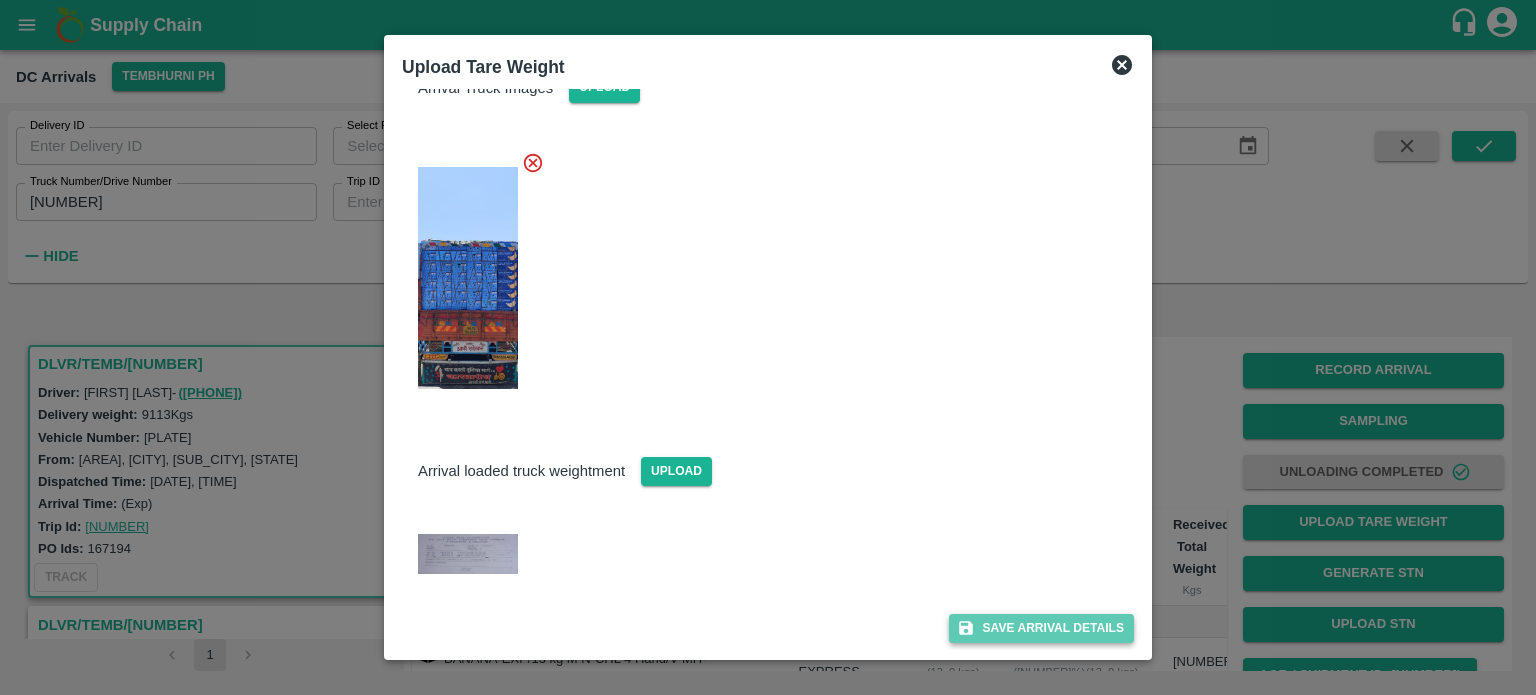 click on "Save Arrival Details" at bounding box center (1041, 628) 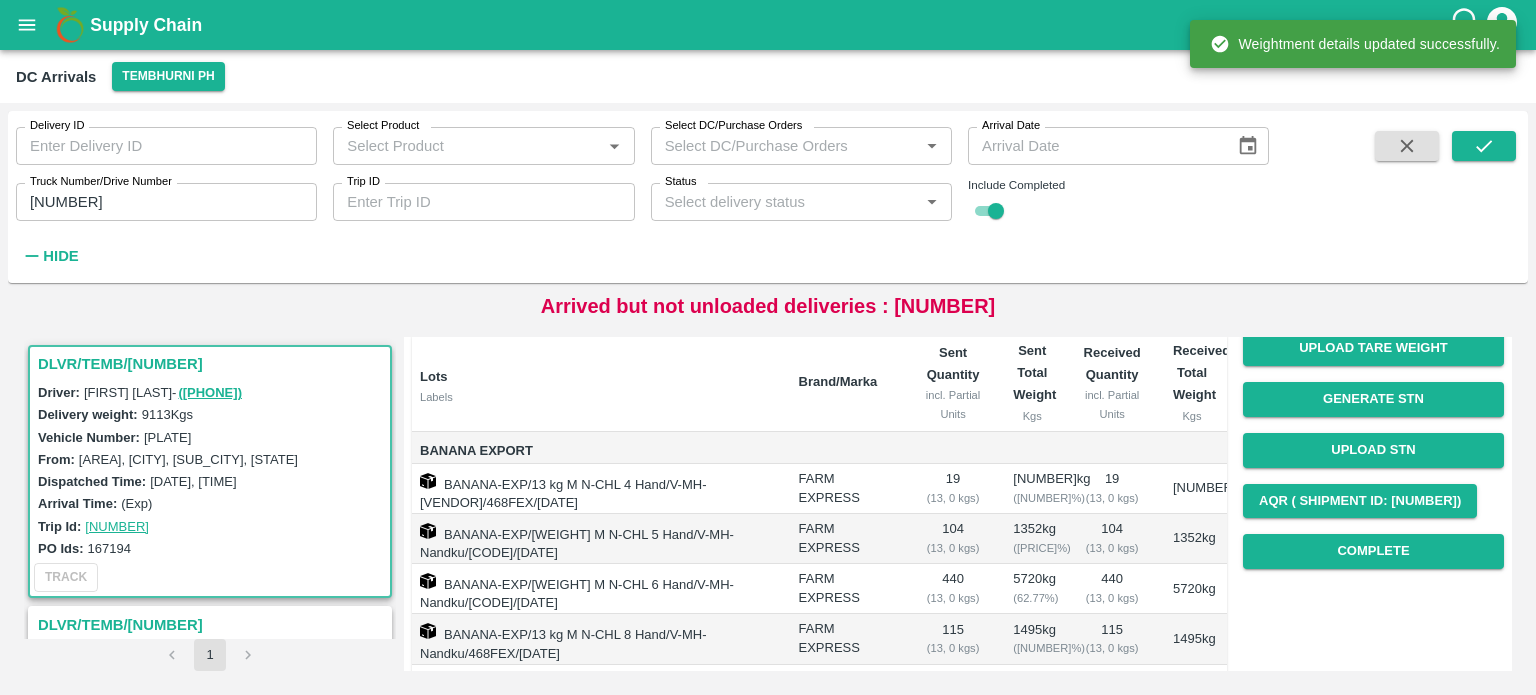 scroll, scrollTop: 202, scrollLeft: 0, axis: vertical 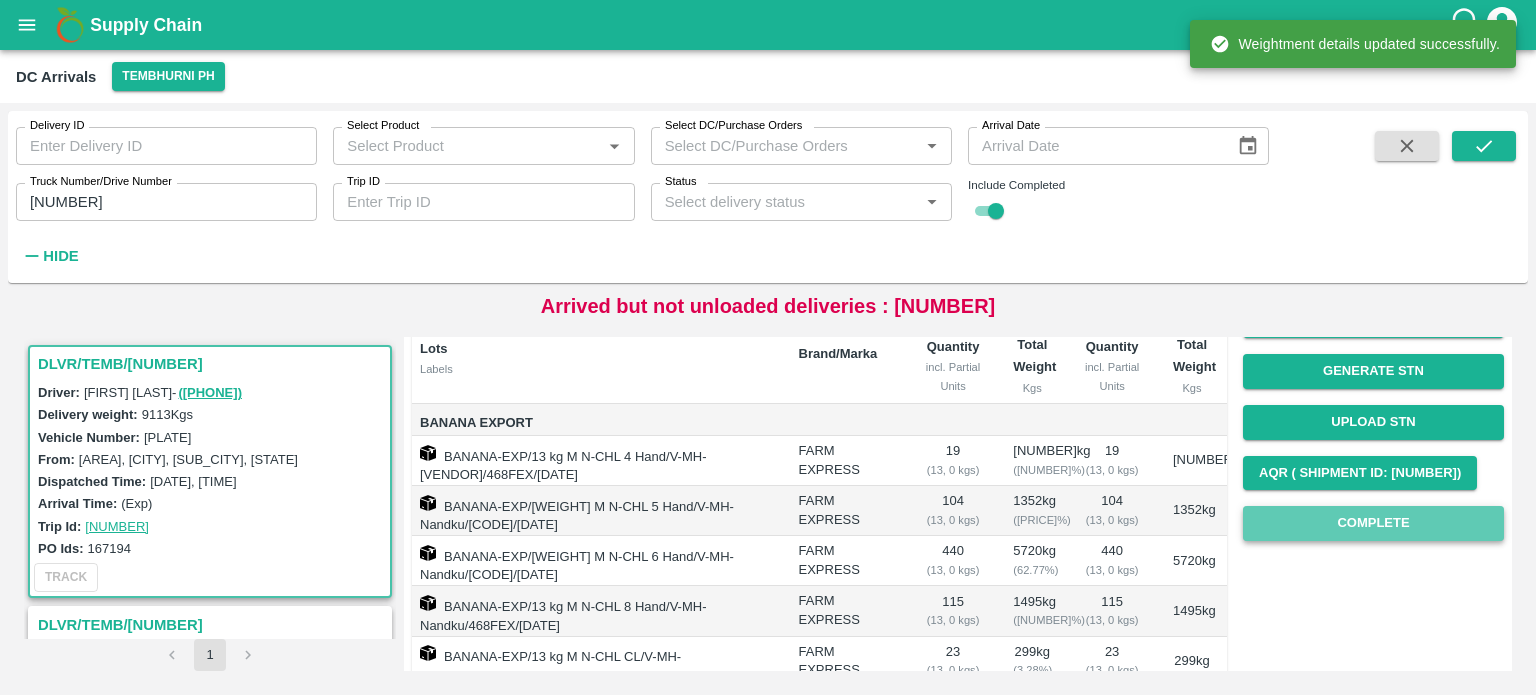 click on "Complete" at bounding box center (1373, 523) 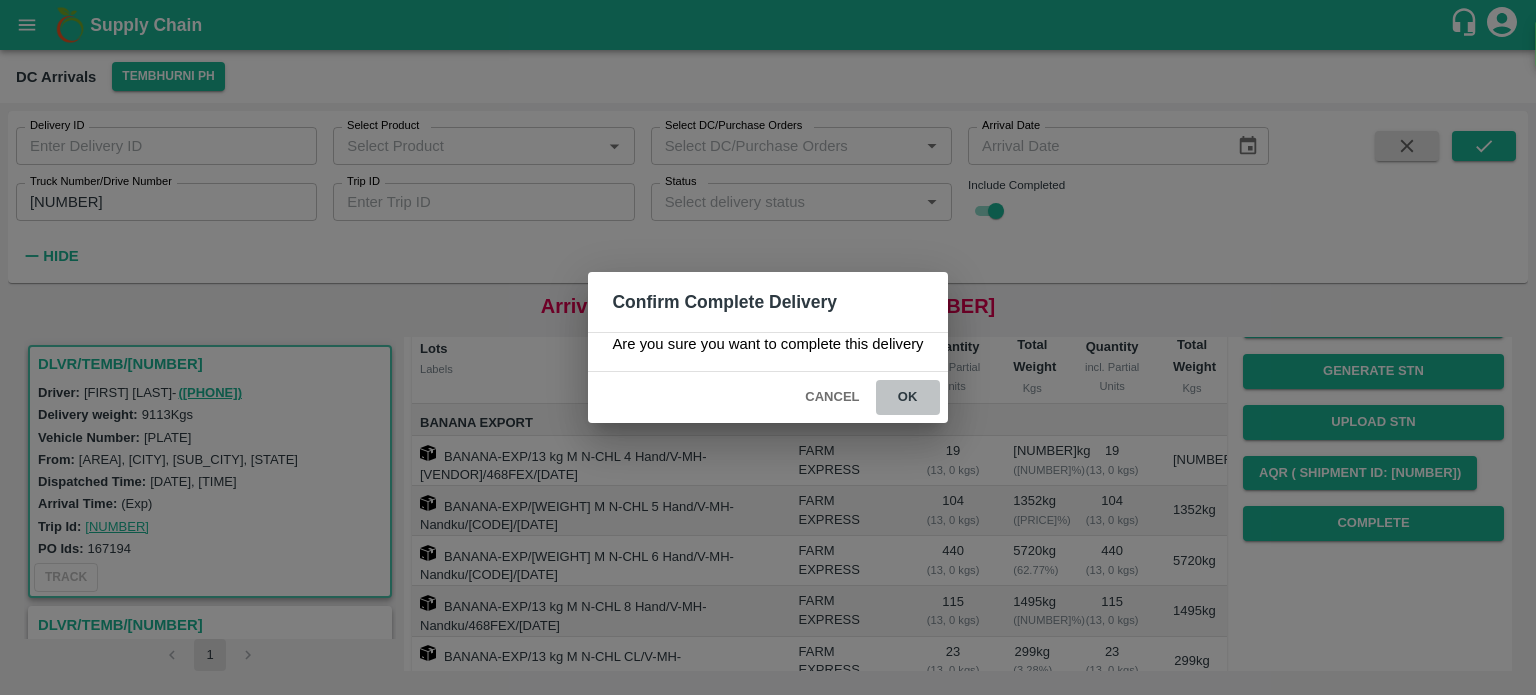 click on "ok" at bounding box center (908, 397) 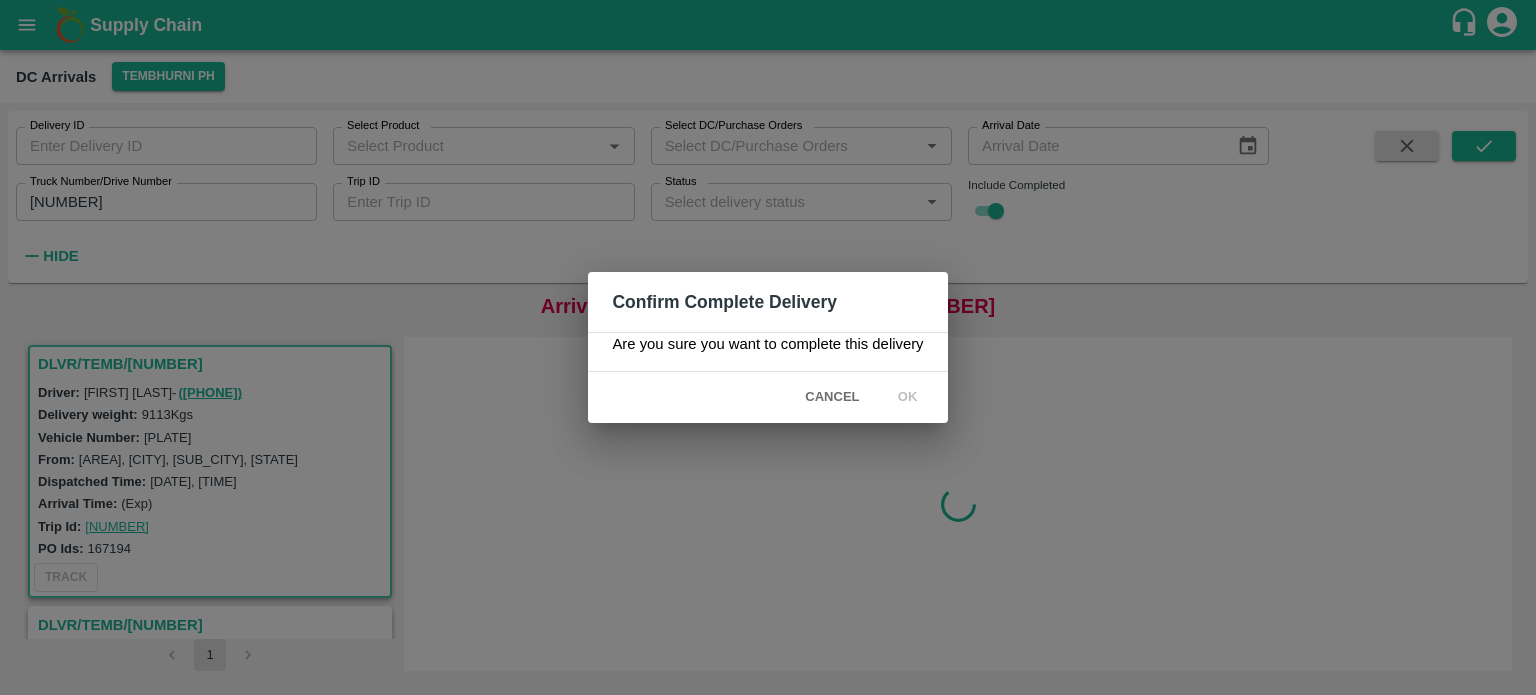 scroll, scrollTop: 0, scrollLeft: 0, axis: both 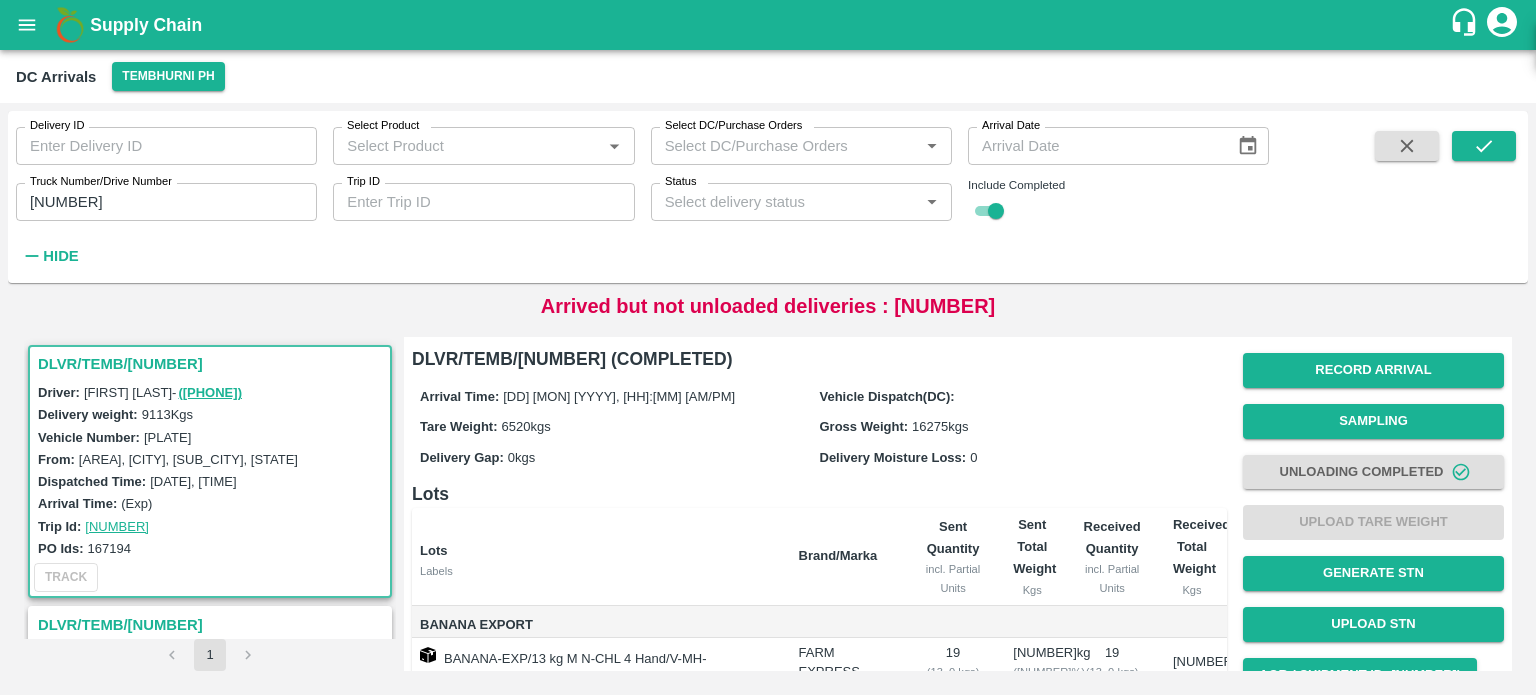 click on "[NUMBER]" at bounding box center (166, 202) 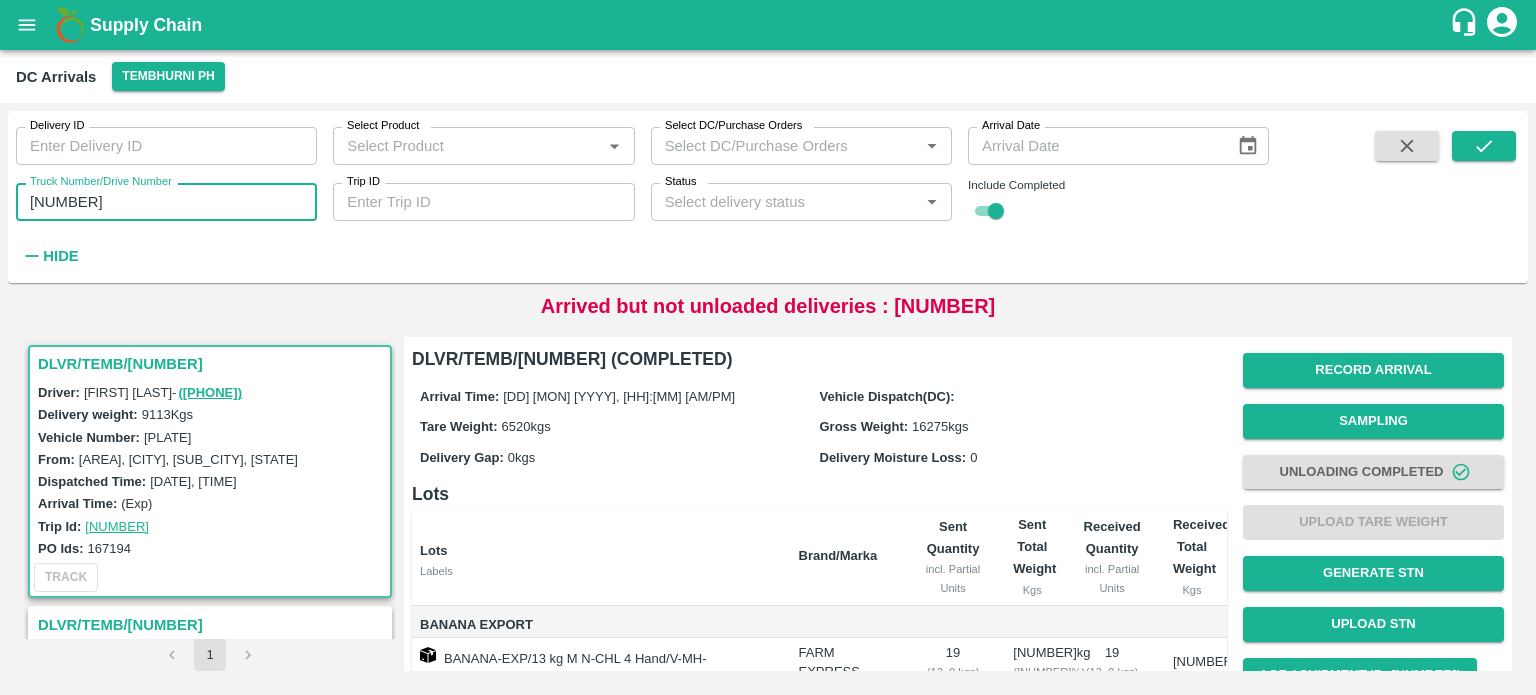 click on "[NUMBER]" at bounding box center [166, 202] 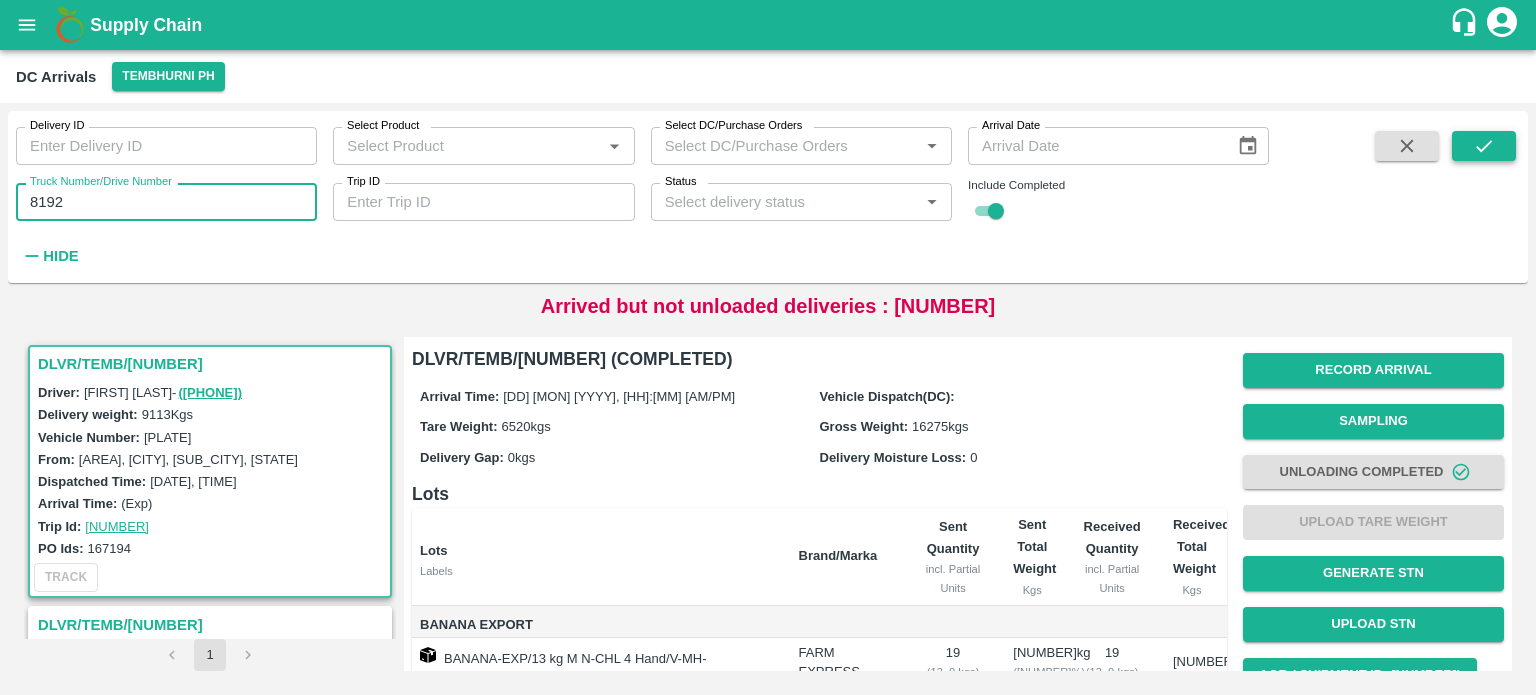 type on "8192" 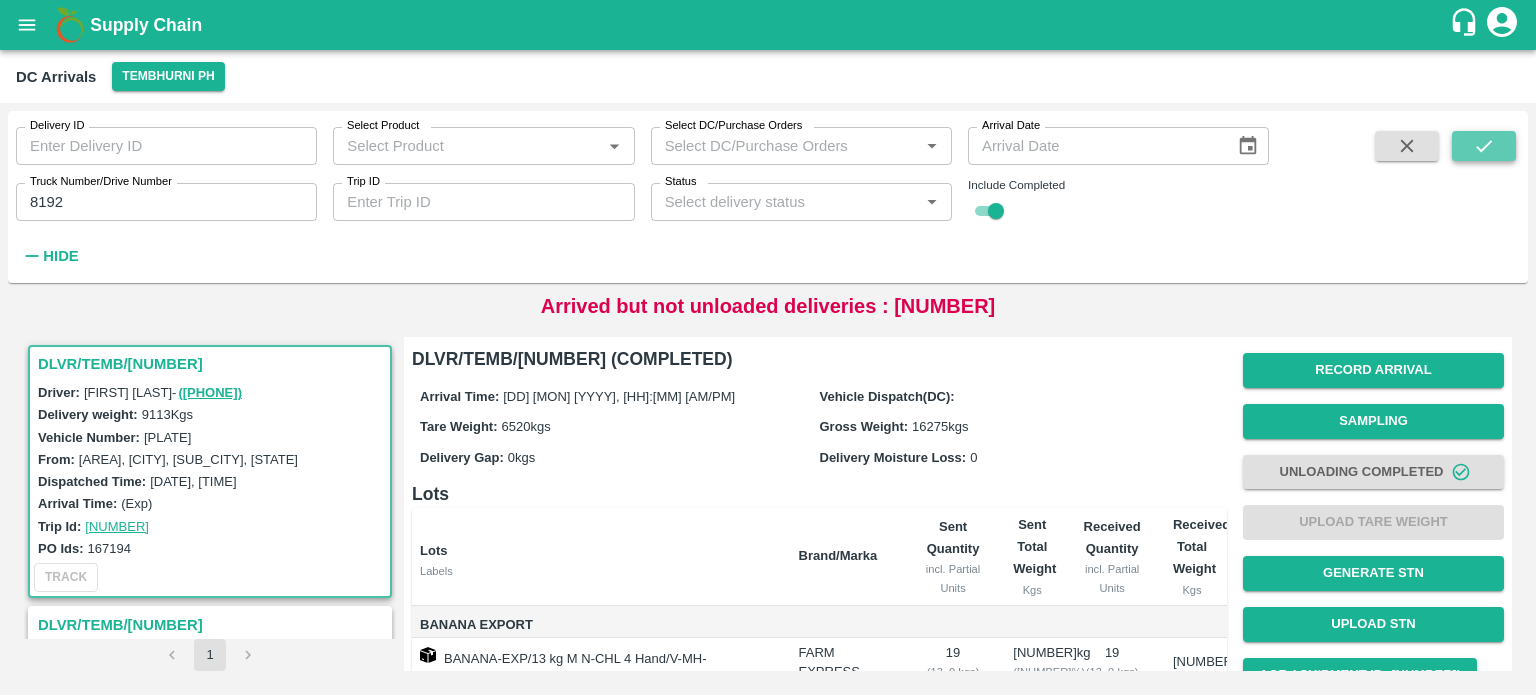 click at bounding box center (1484, 146) 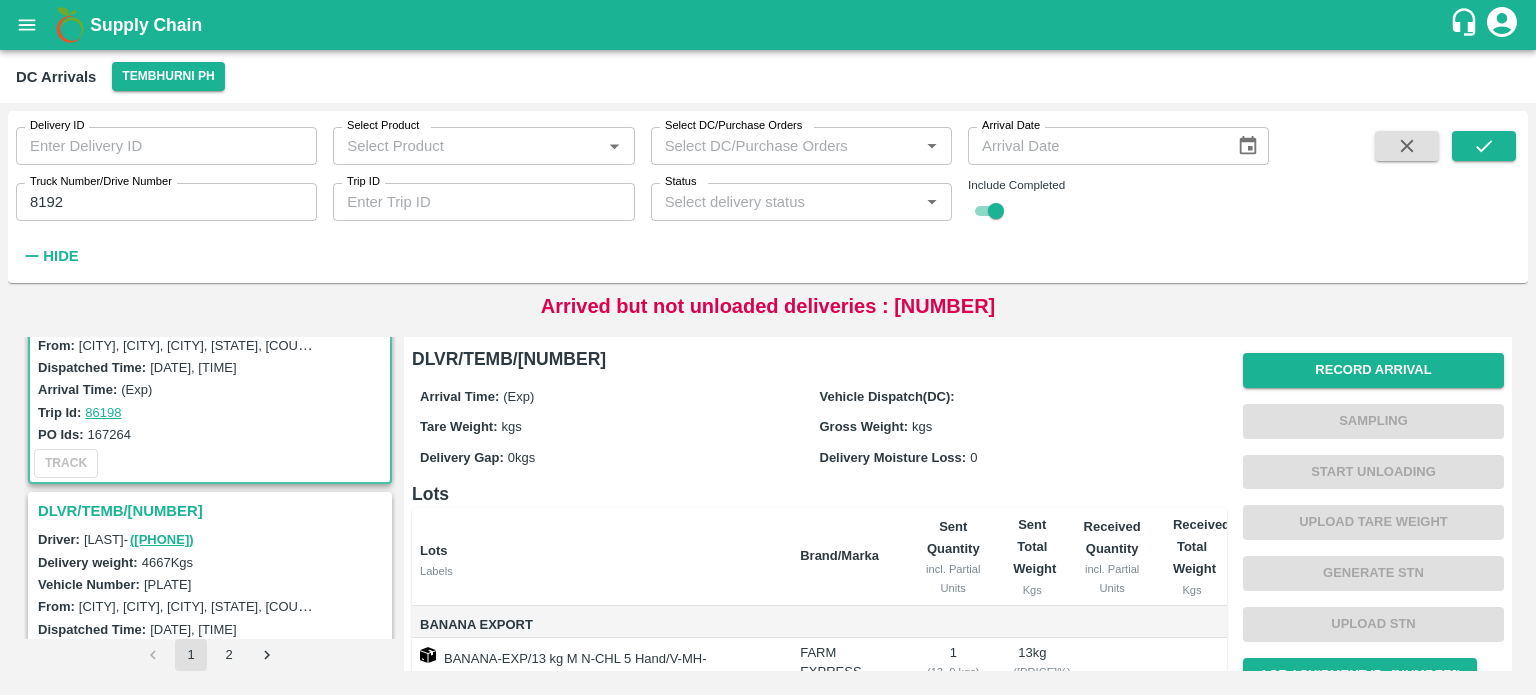 scroll, scrollTop: 0, scrollLeft: 0, axis: both 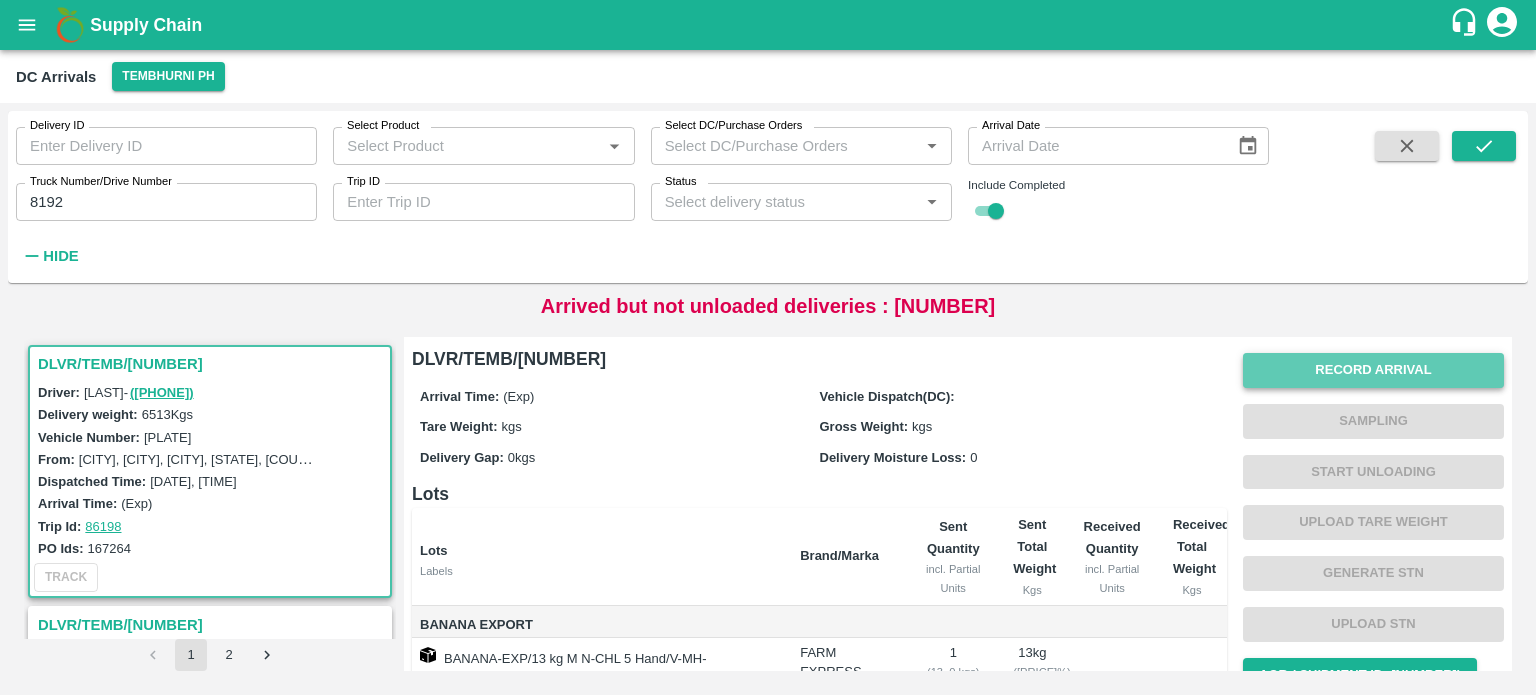 click on "Record Arrival" at bounding box center [1373, 370] 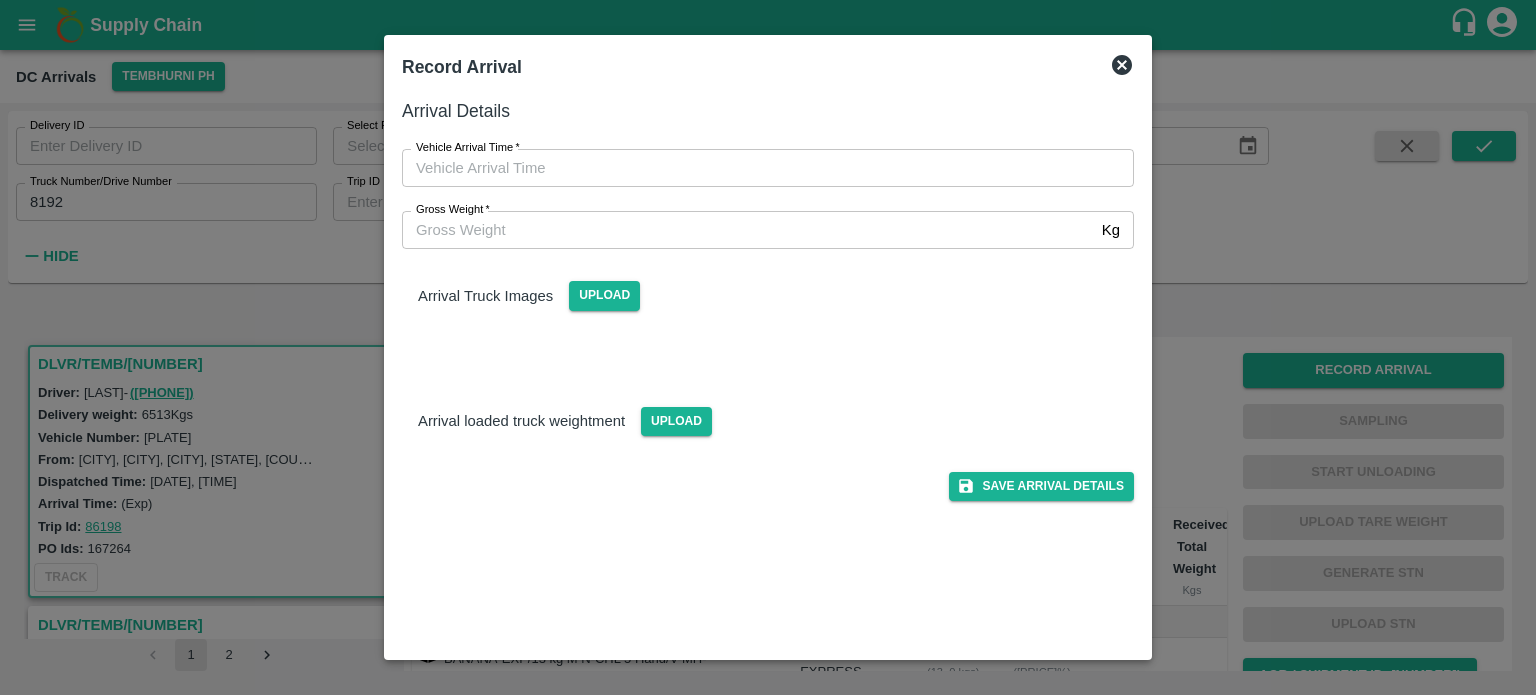 type on "DD/MM/YYYY hh:mm aa" 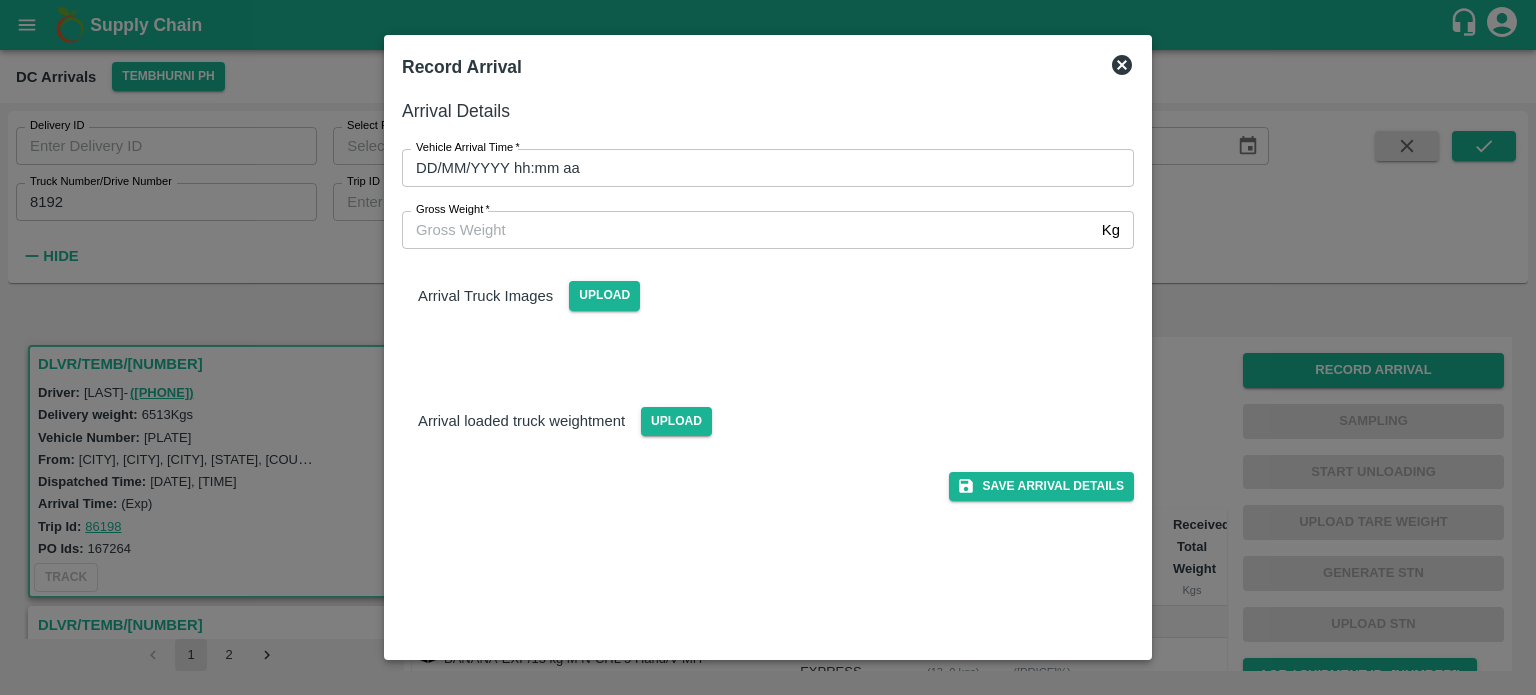click on "DD/MM/YYYY hh:mm aa" at bounding box center [761, 168] 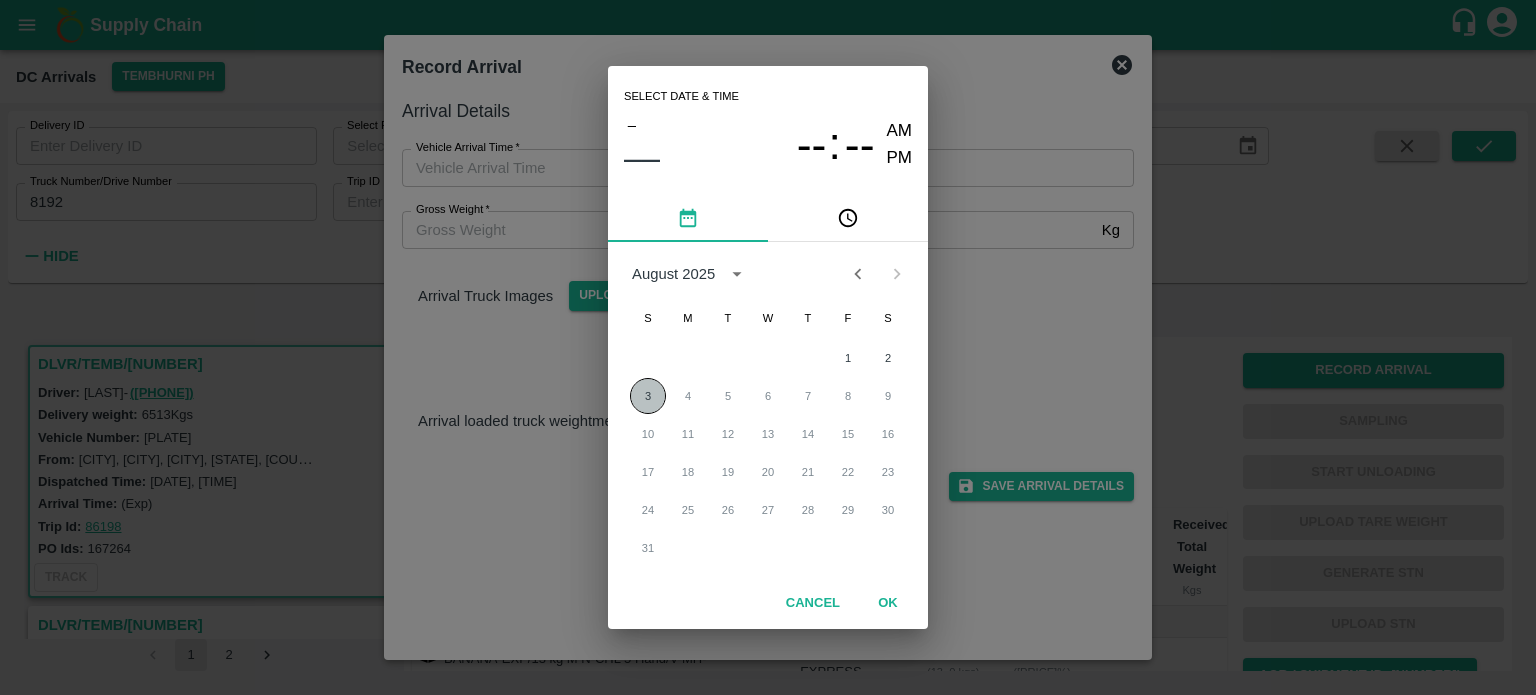 click on "3" at bounding box center (648, 396) 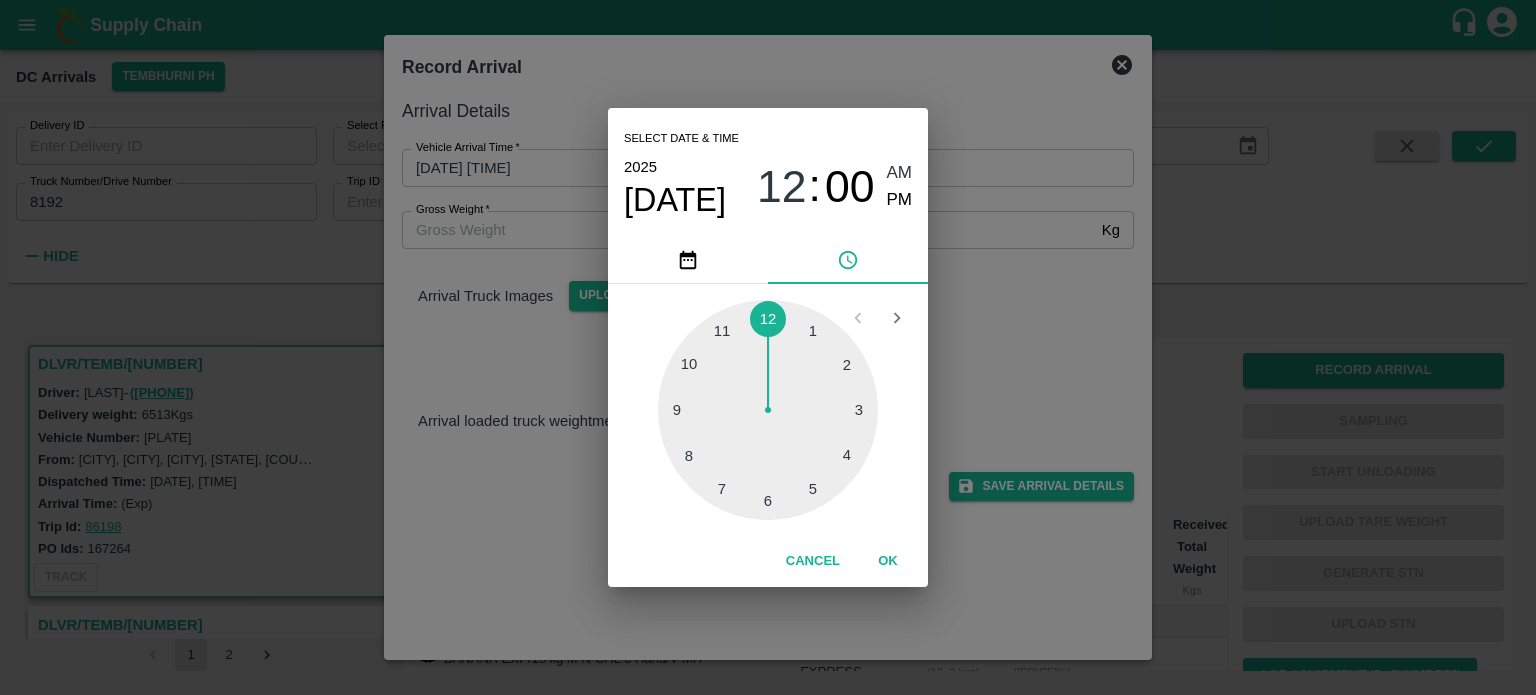 click at bounding box center (768, 410) 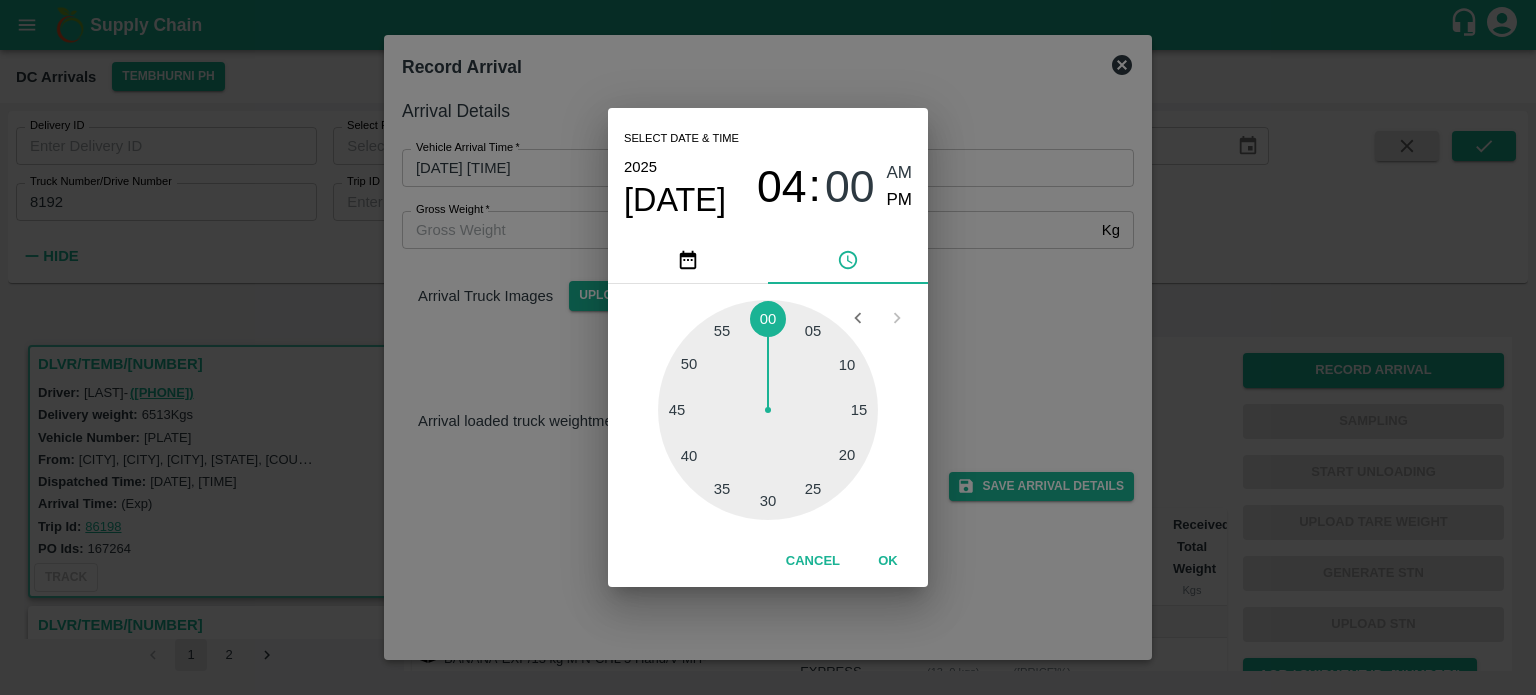 click at bounding box center (768, 410) 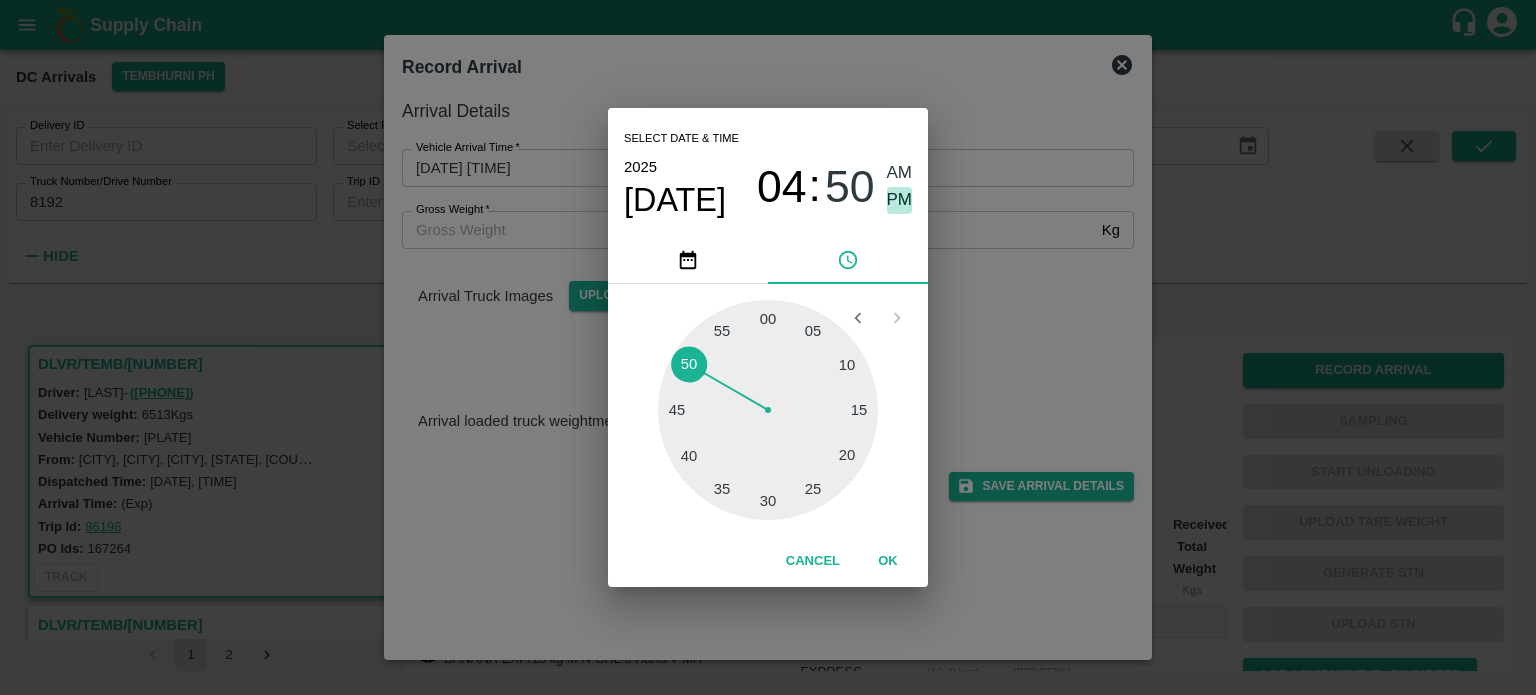 click on "PM" at bounding box center [900, 200] 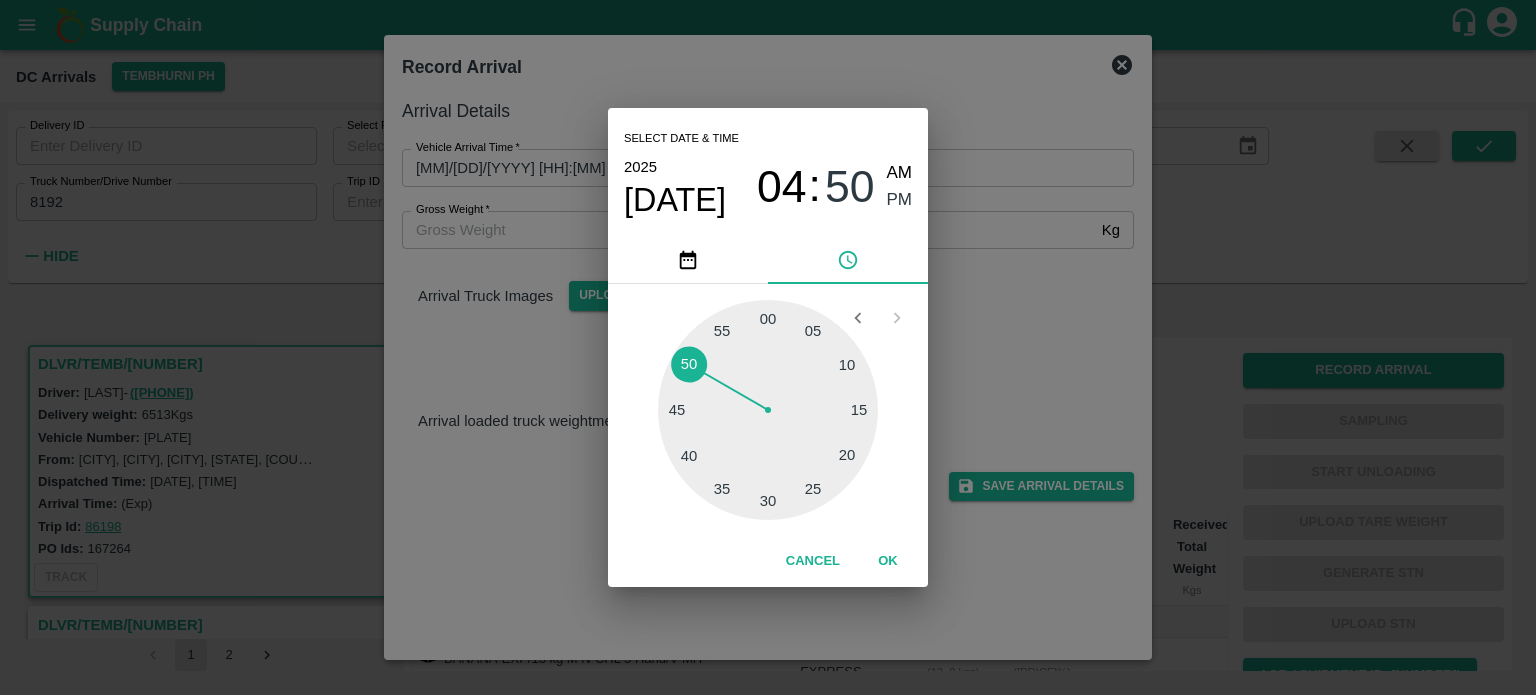 click on "Select date & time [DATE] [TIME] Cancel OK" at bounding box center (768, 347) 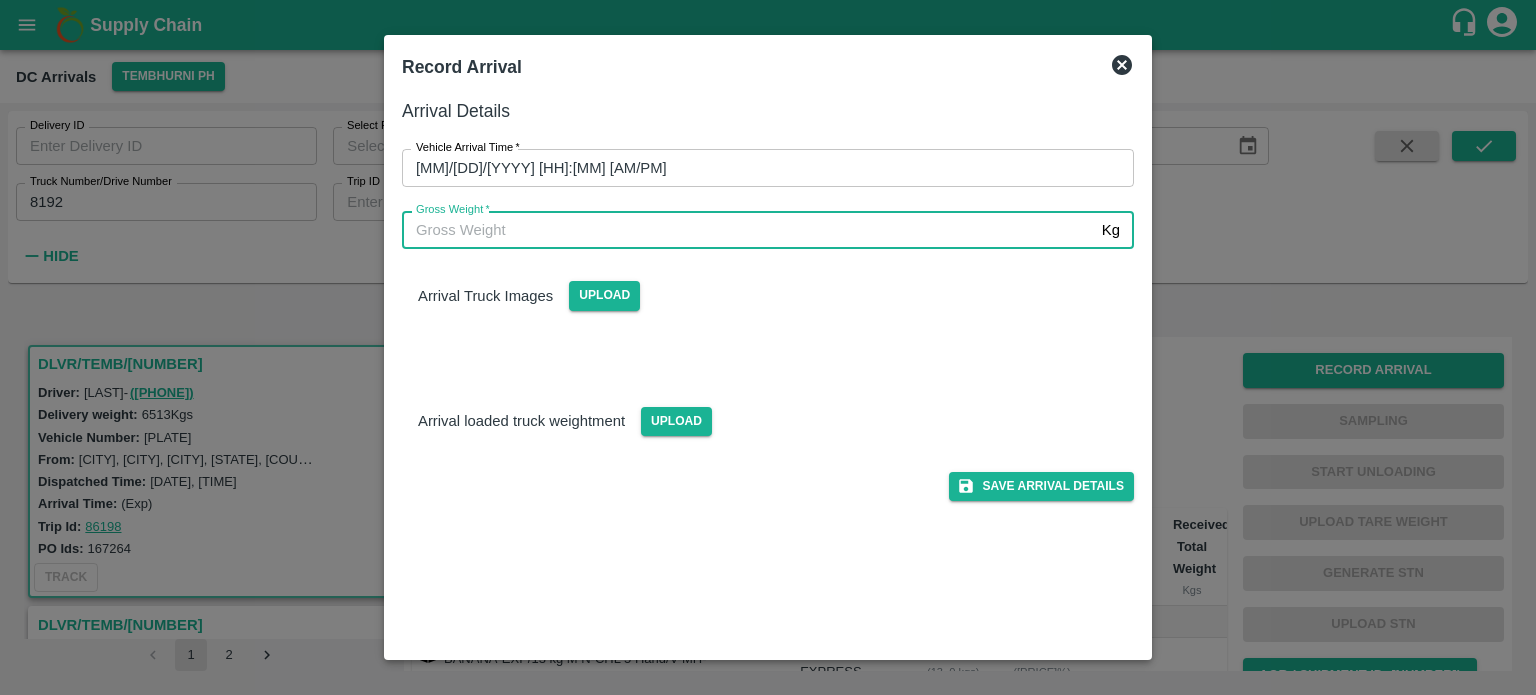 click on "Gross Weight   *" at bounding box center (748, 230) 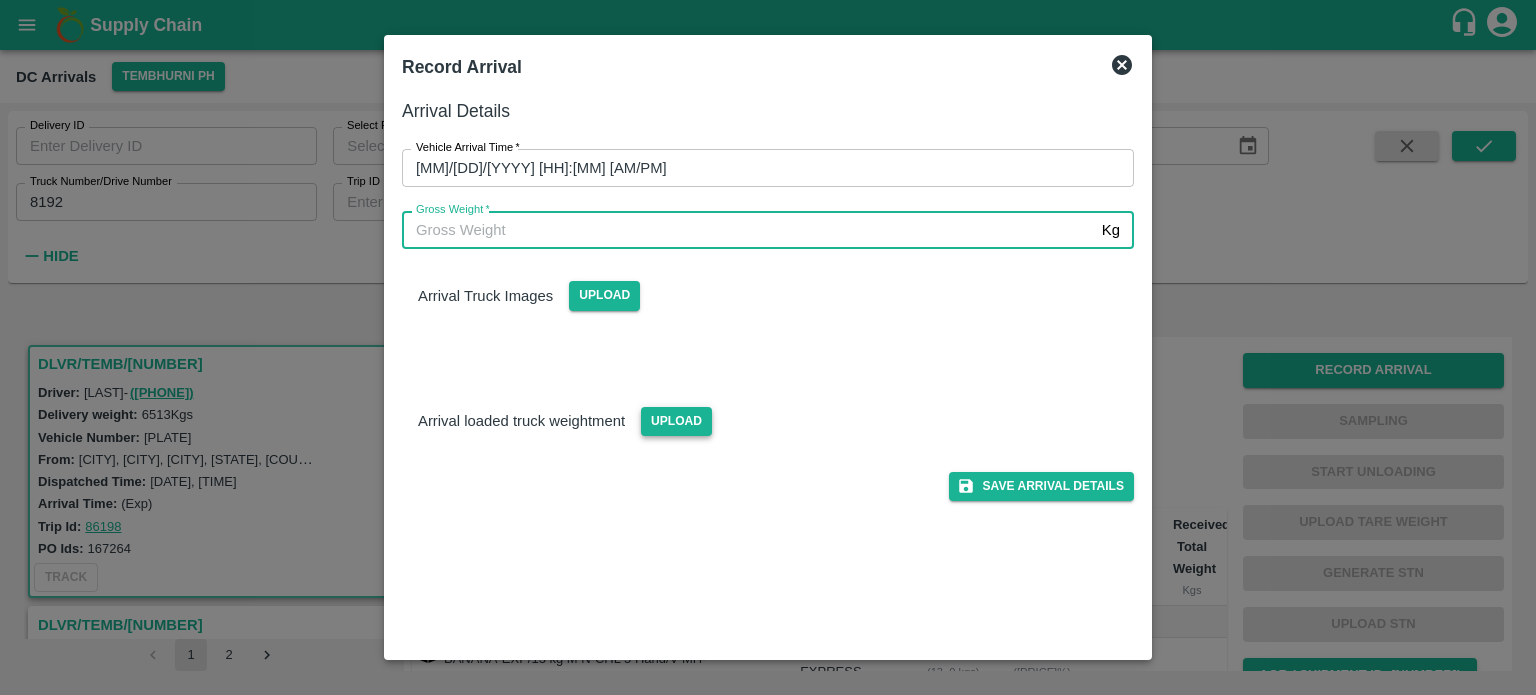 type on "[NUMBER]" 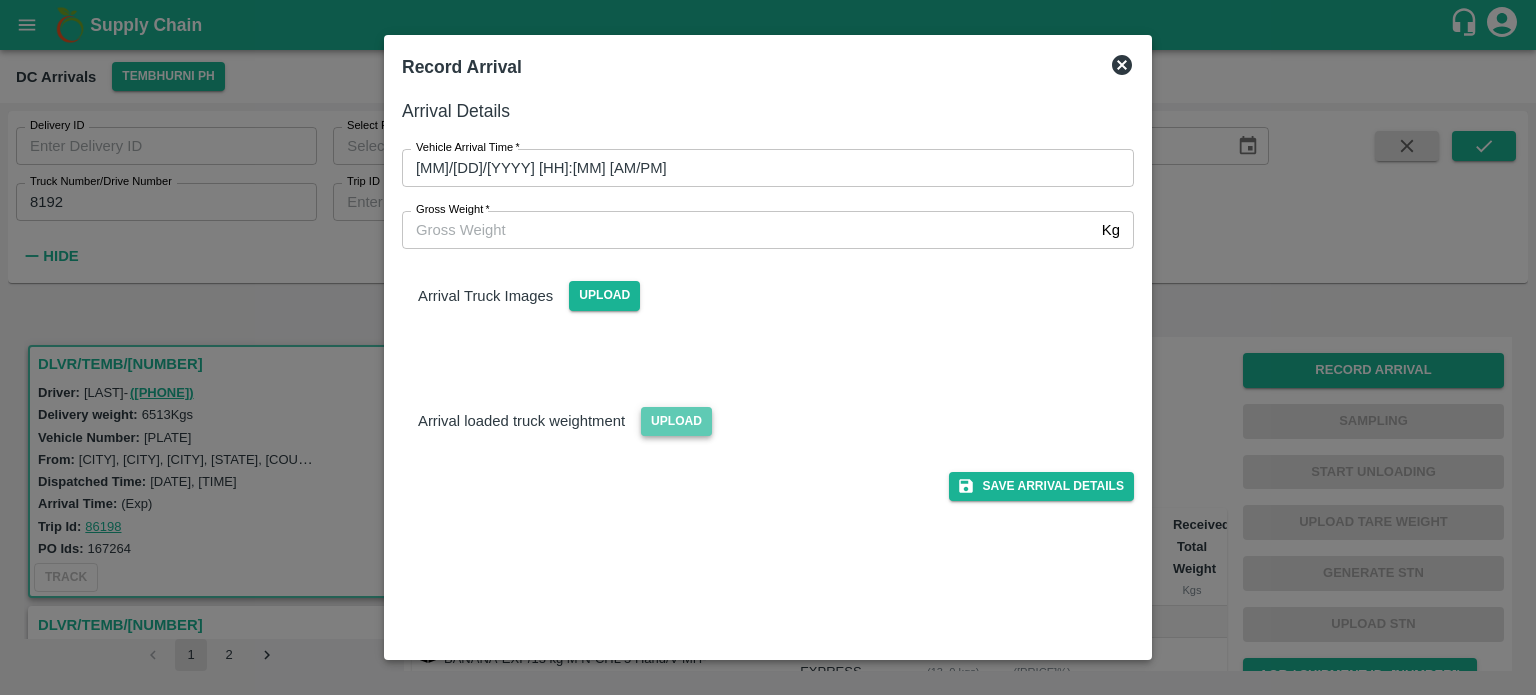 click on "Upload" at bounding box center (676, 421) 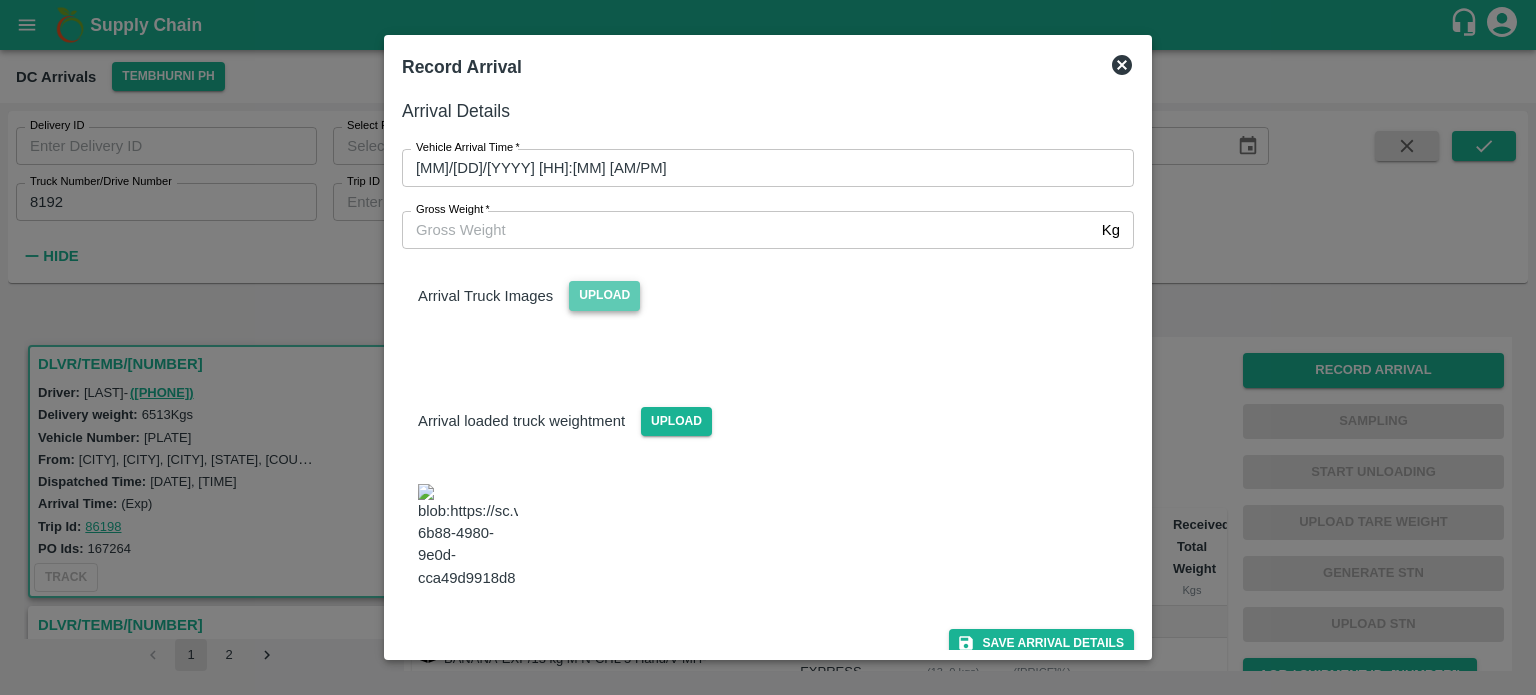 click on "Upload" at bounding box center (604, 295) 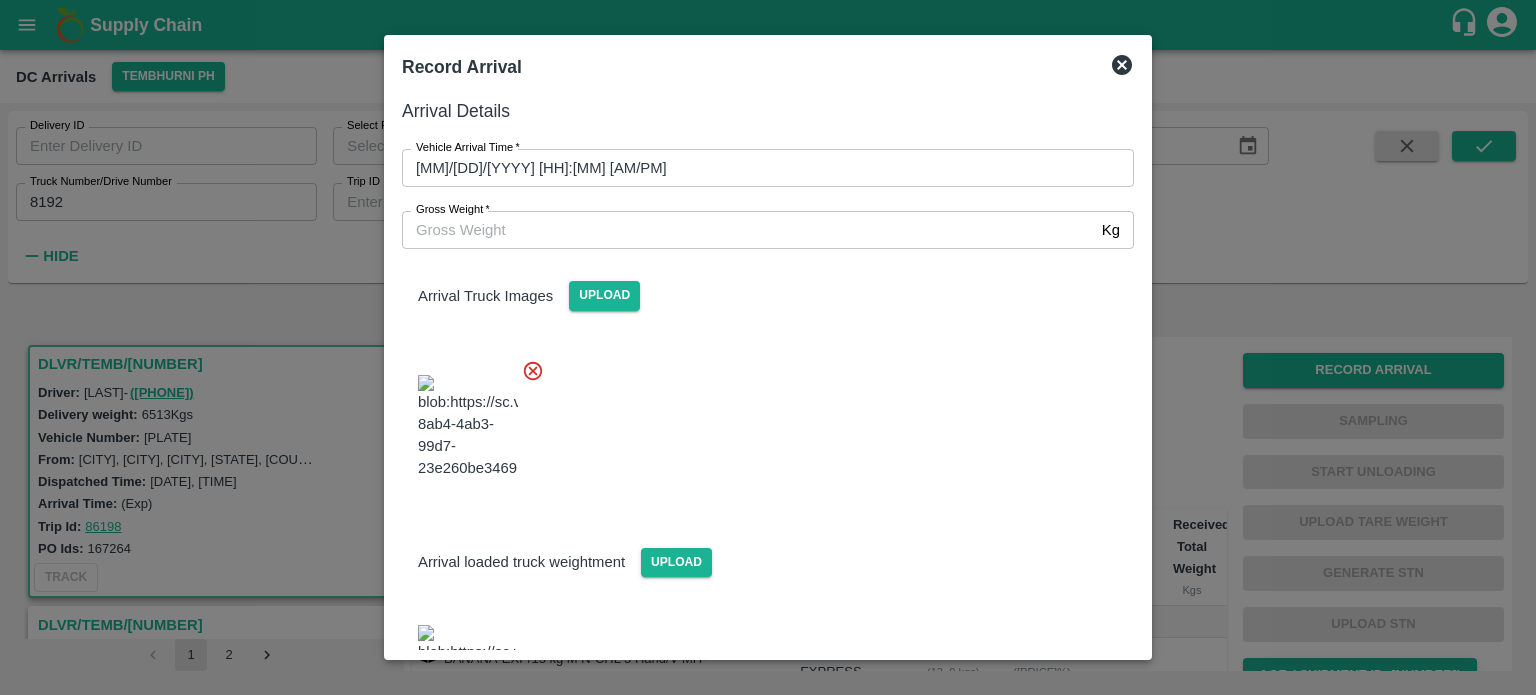 click at bounding box center (760, 421) 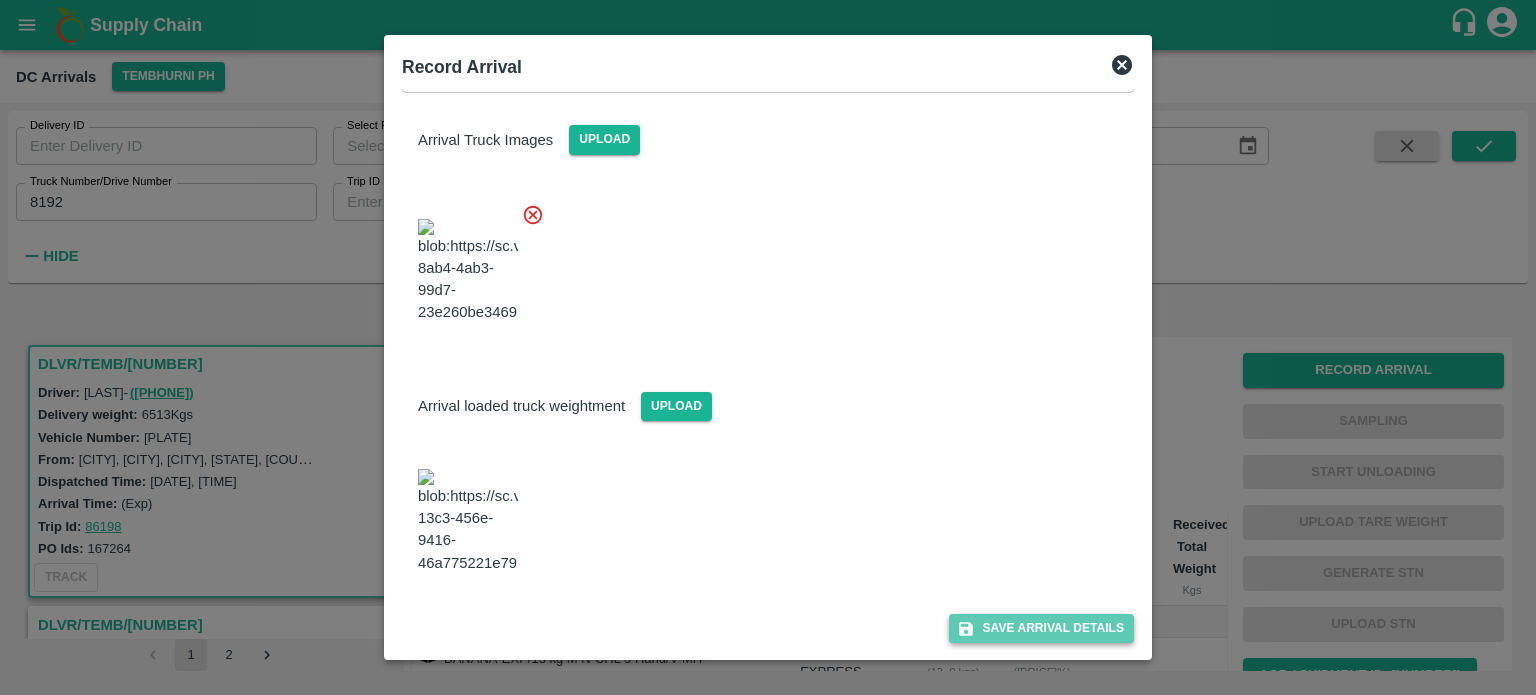 click on "Save Arrival Details" at bounding box center (1041, 628) 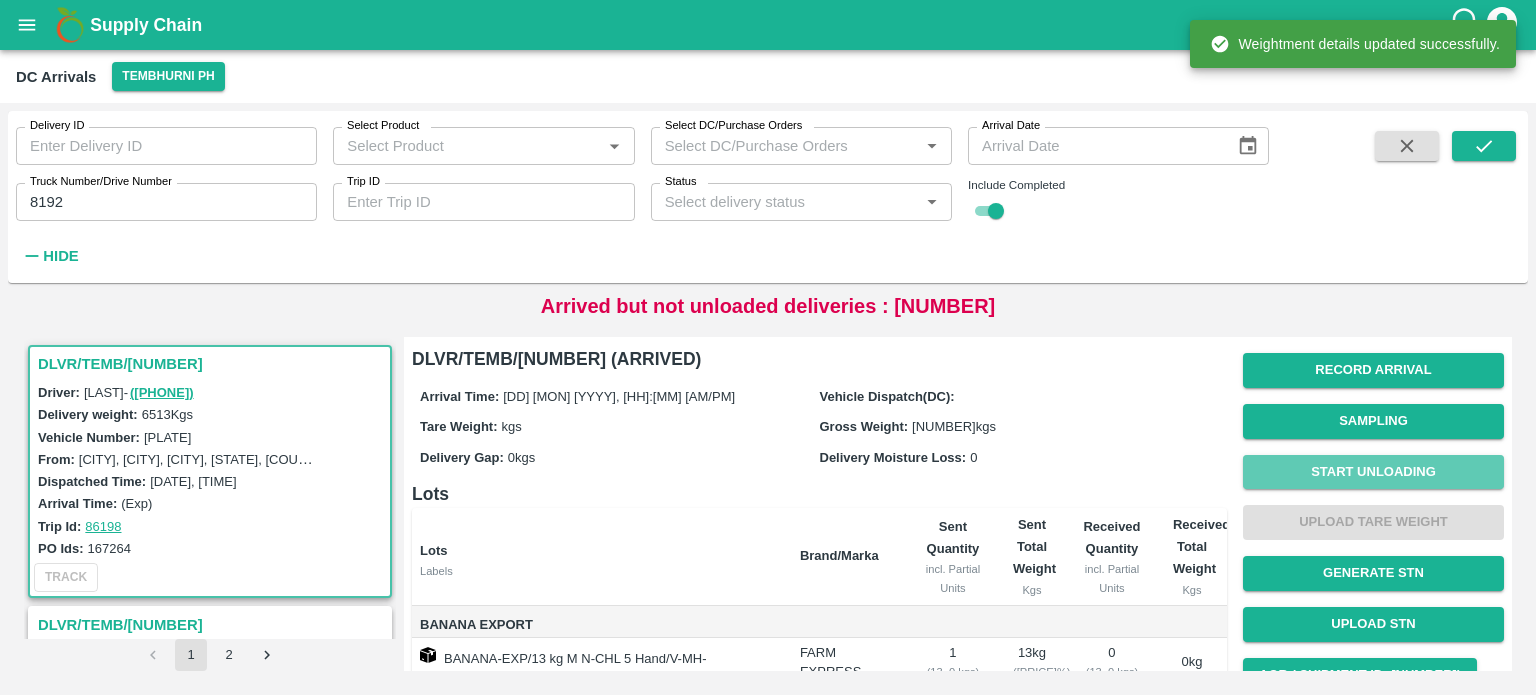 click on "Start Unloading" at bounding box center (1373, 472) 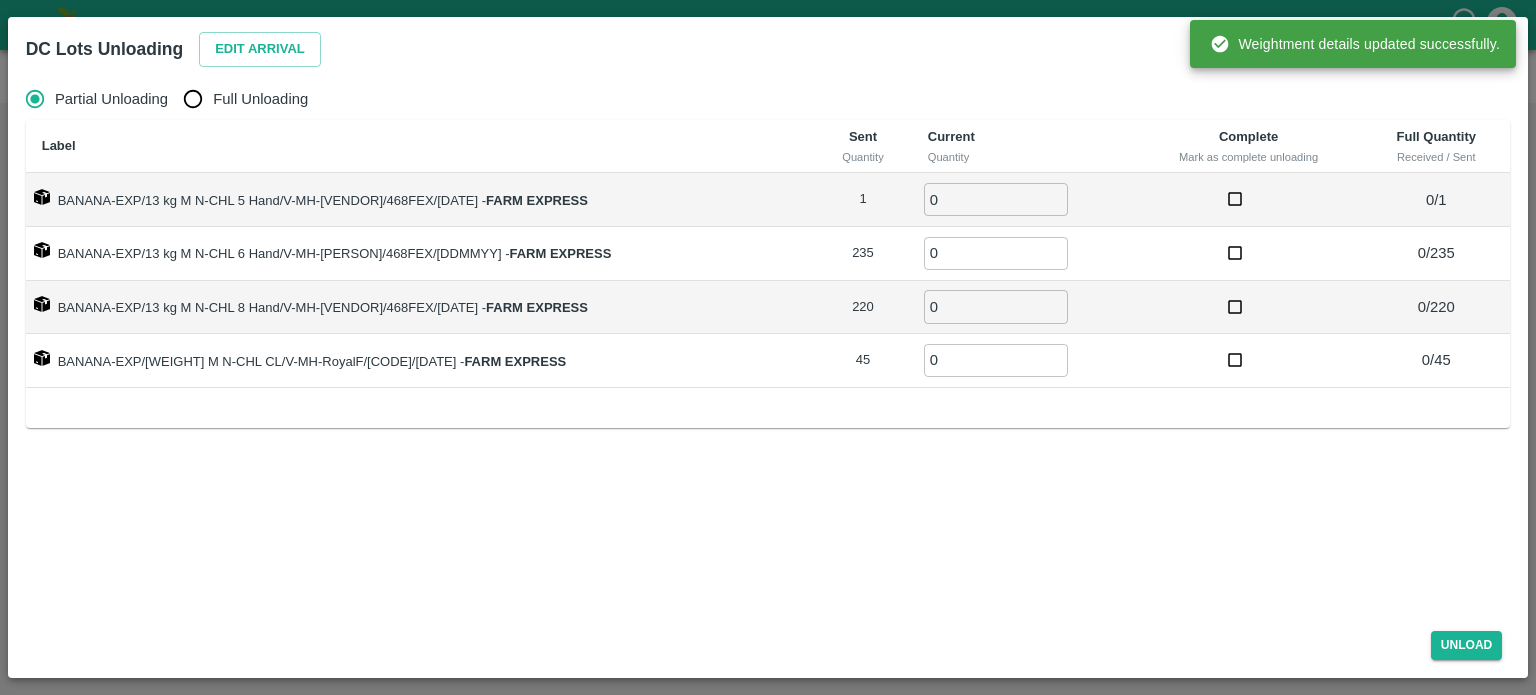 click on "Edit Arrival" at bounding box center (260, 49) 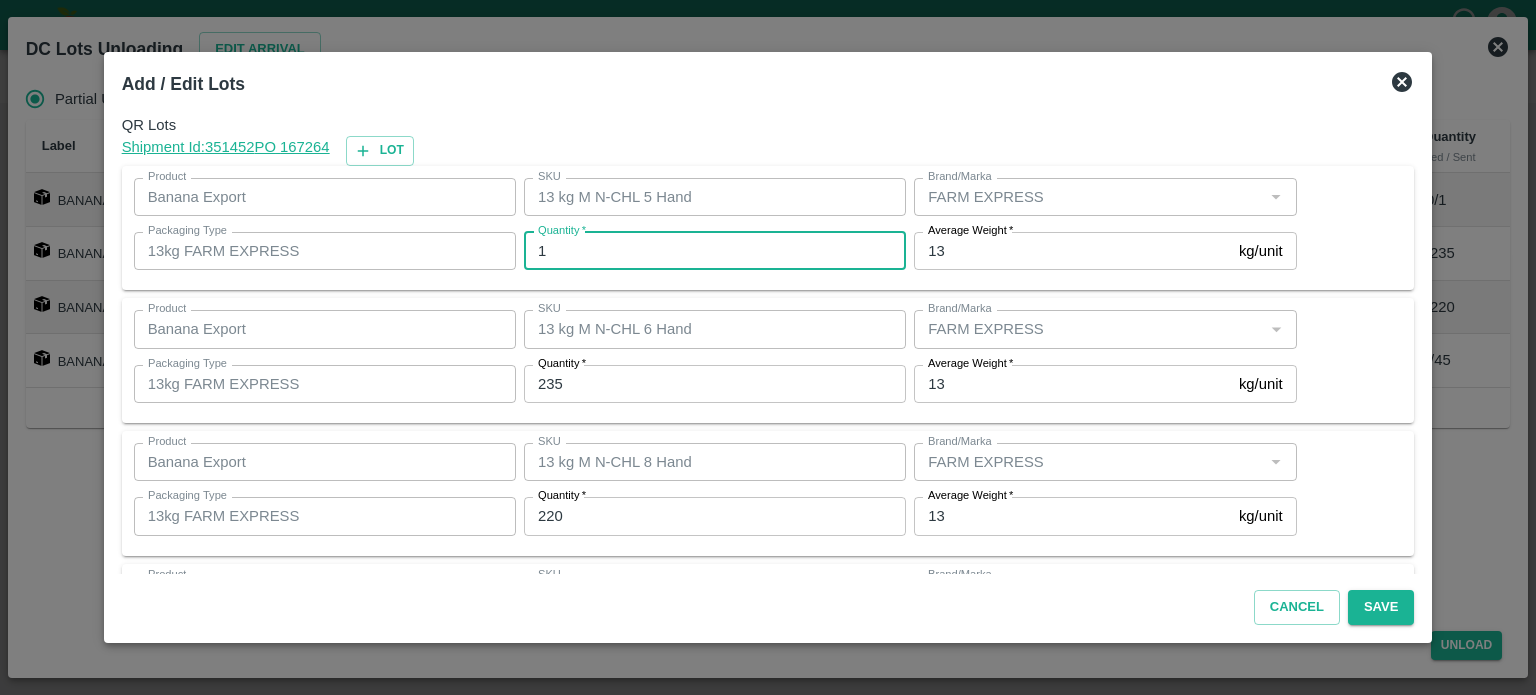 click on "1" at bounding box center [715, 251] 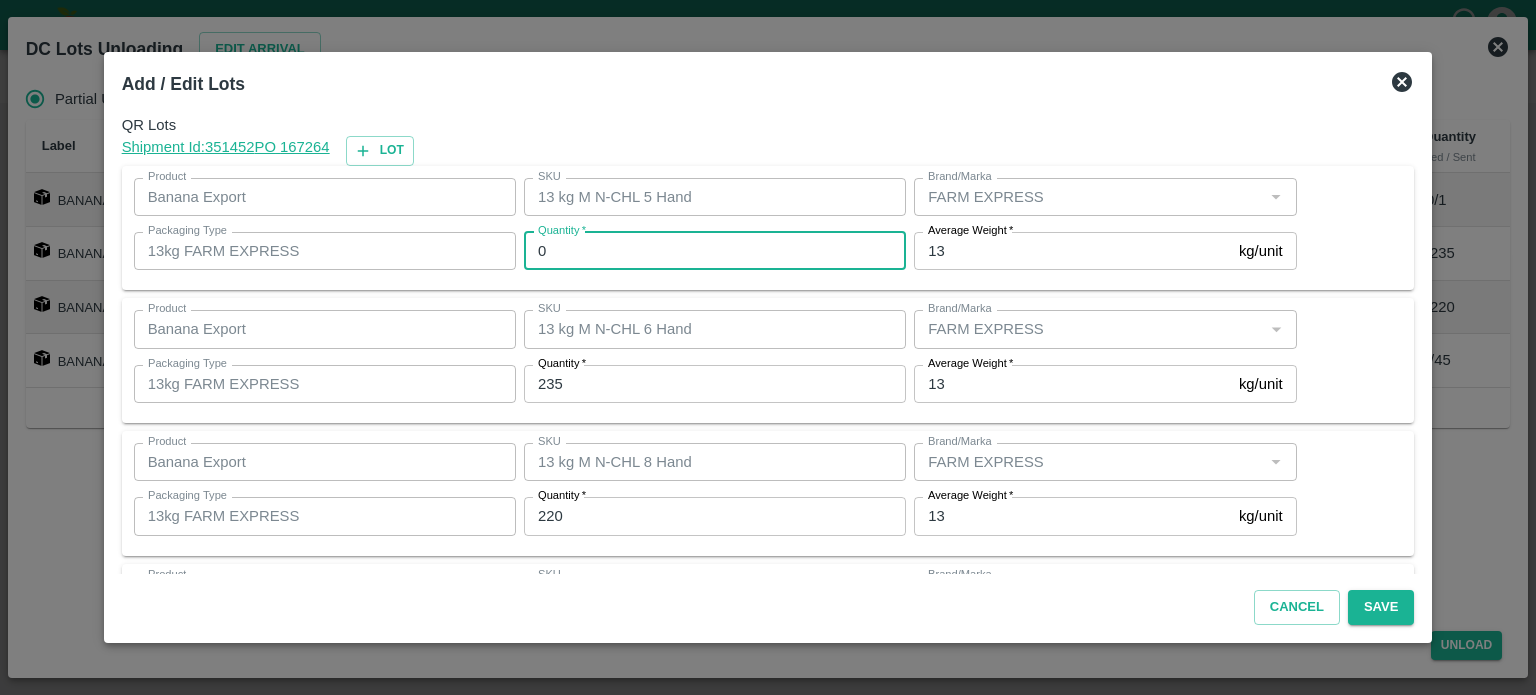 type on "0" 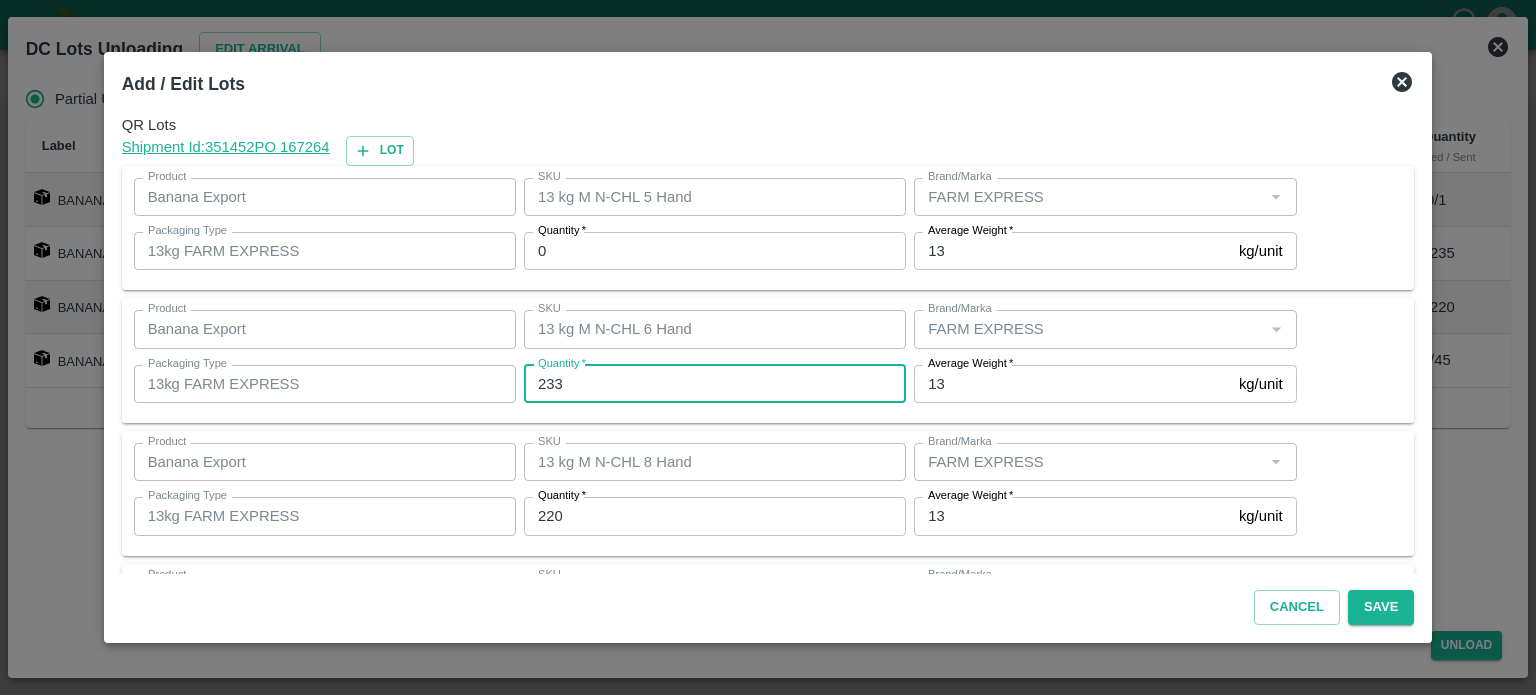 type on "233" 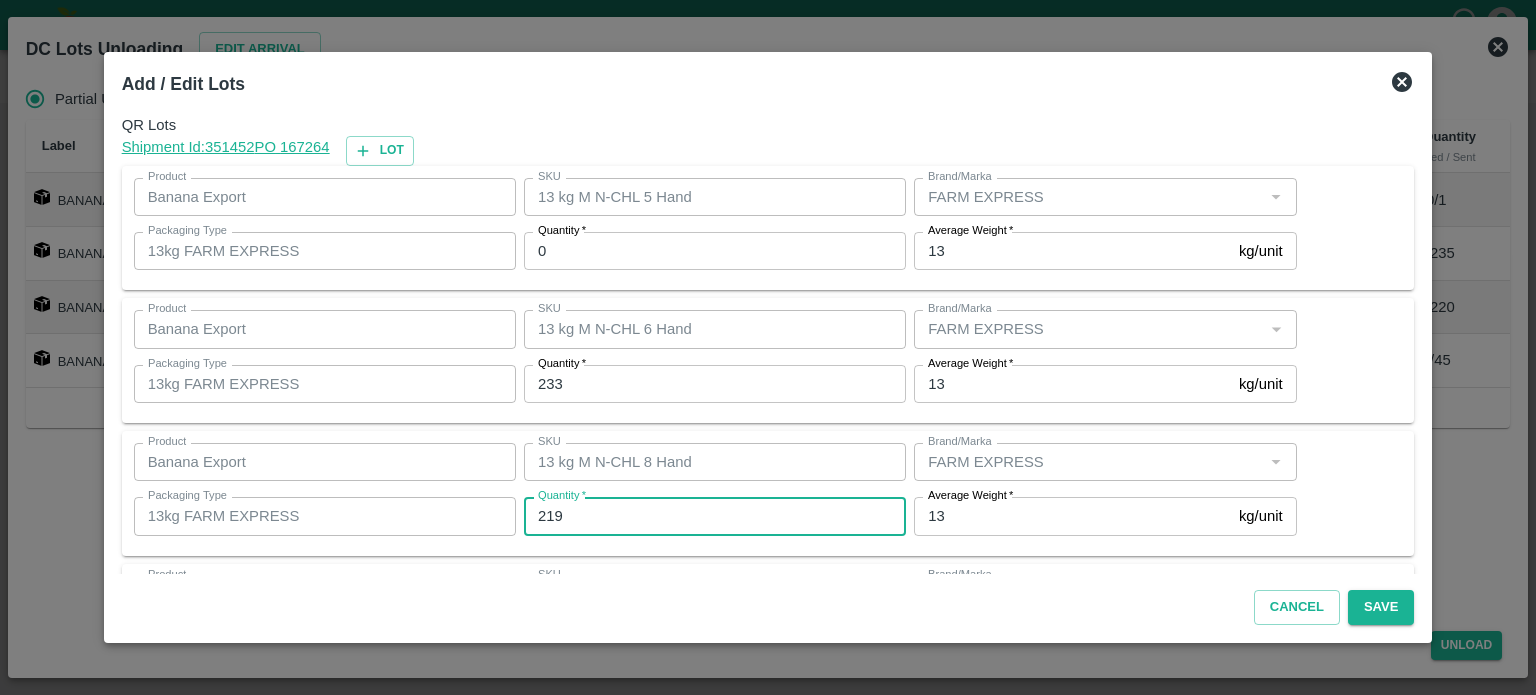 type on "219" 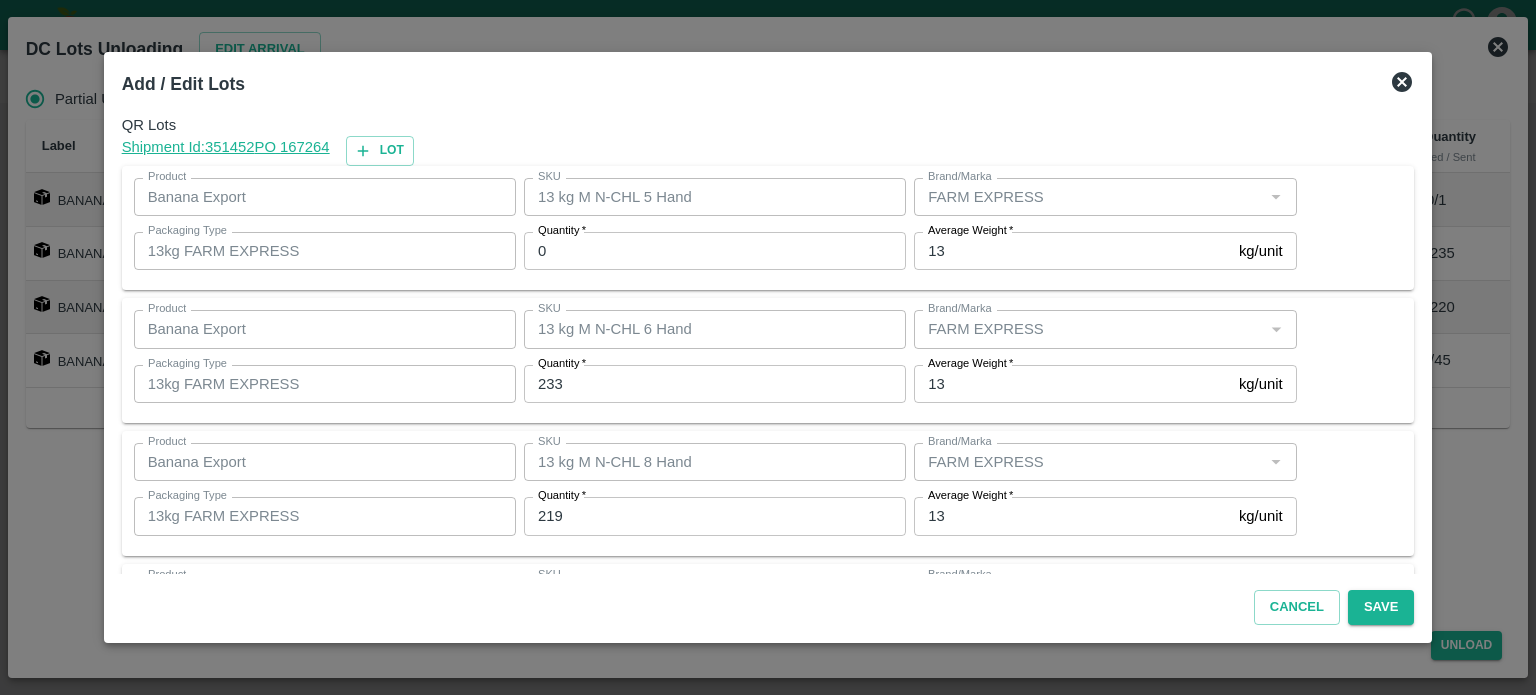 scroll, scrollTop: 129, scrollLeft: 0, axis: vertical 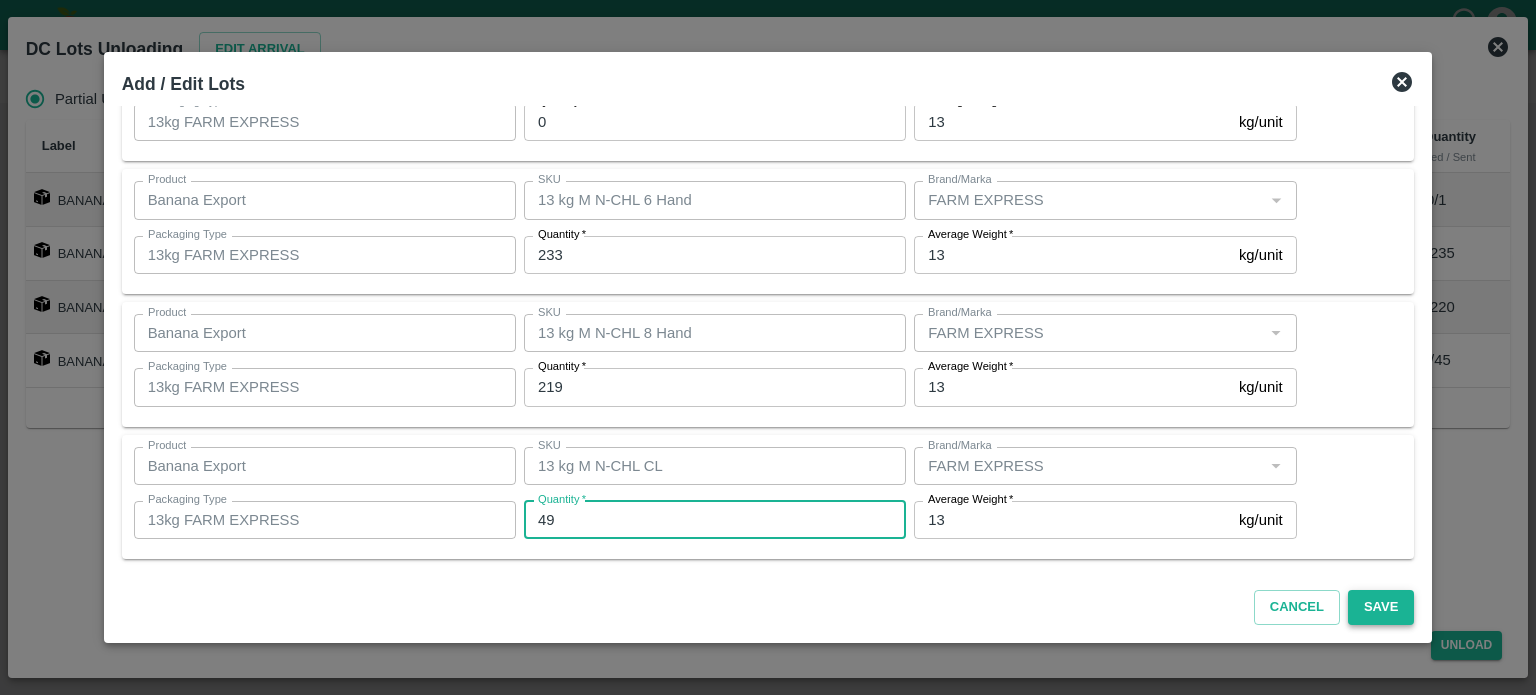 type on "49" 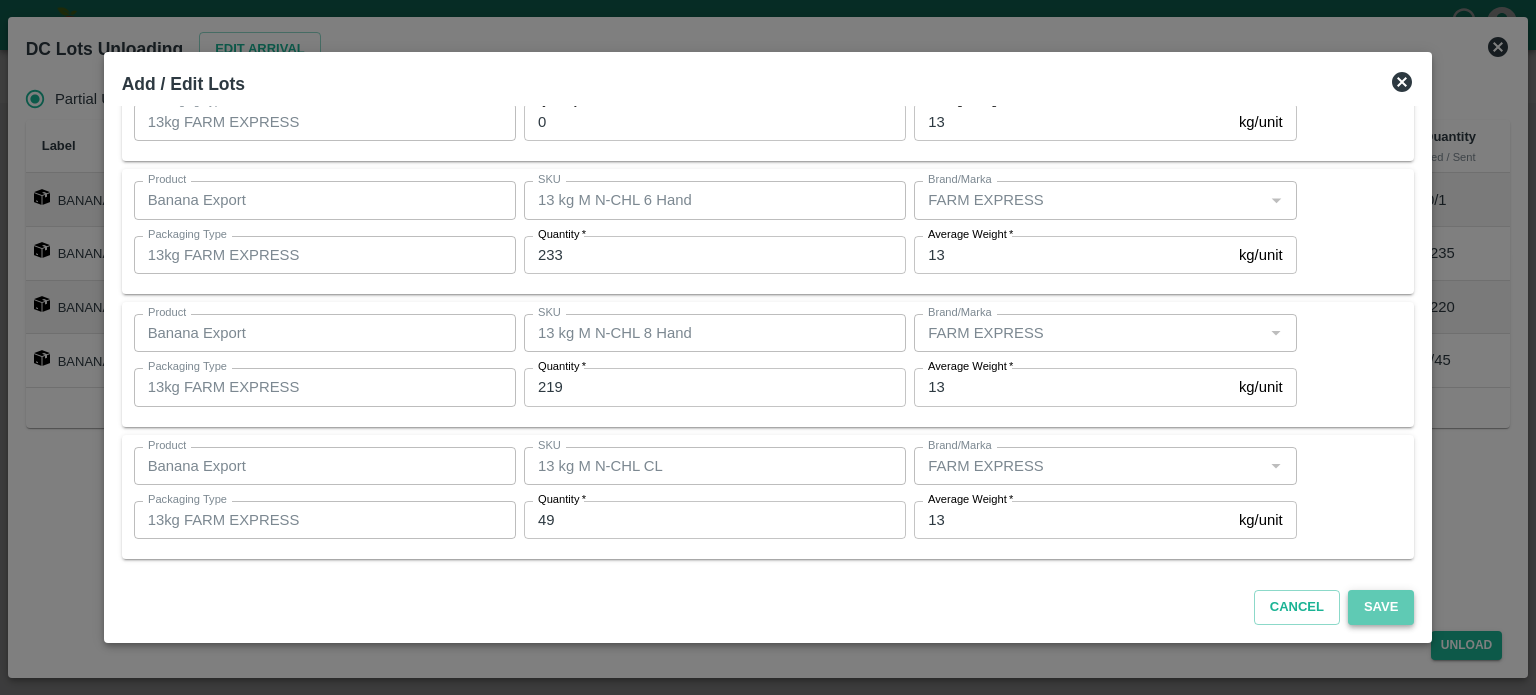 click on "Save" at bounding box center [1381, 607] 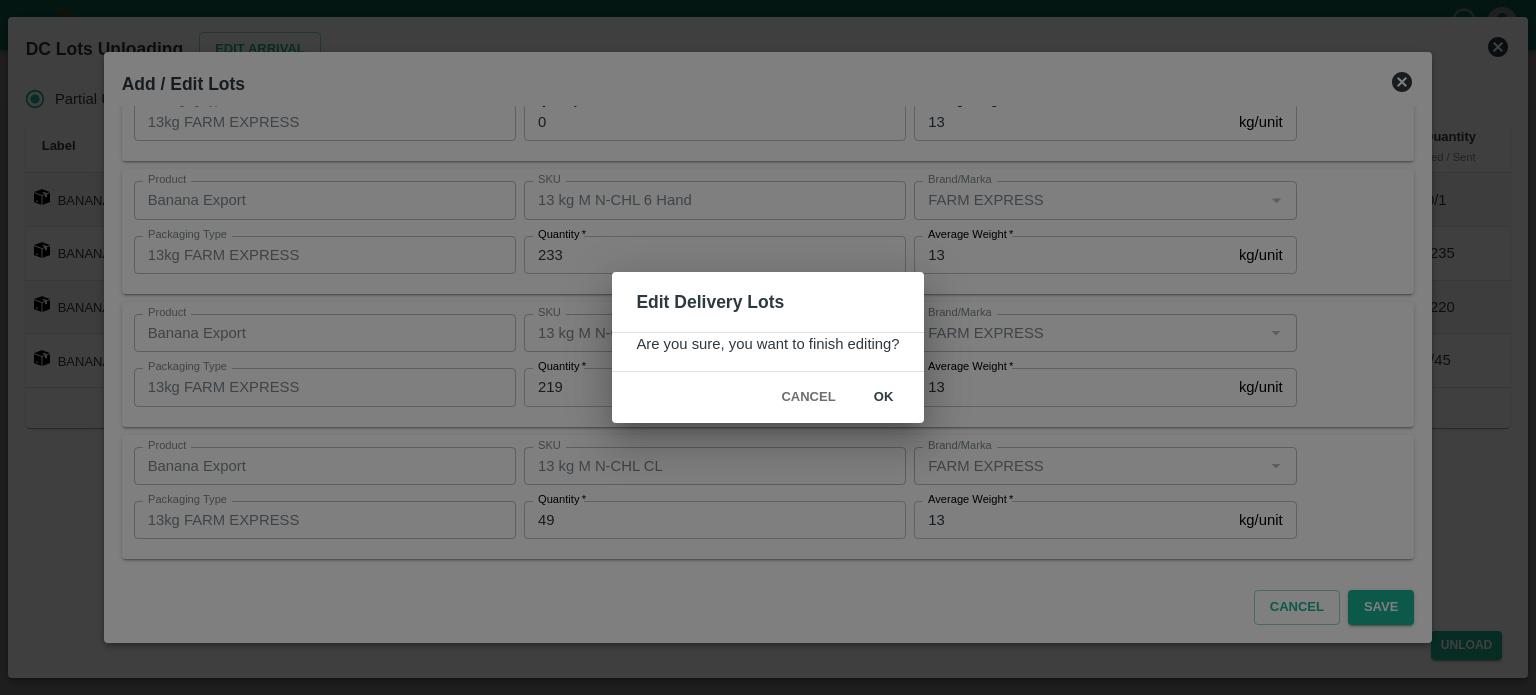 click on "ok" at bounding box center [884, 397] 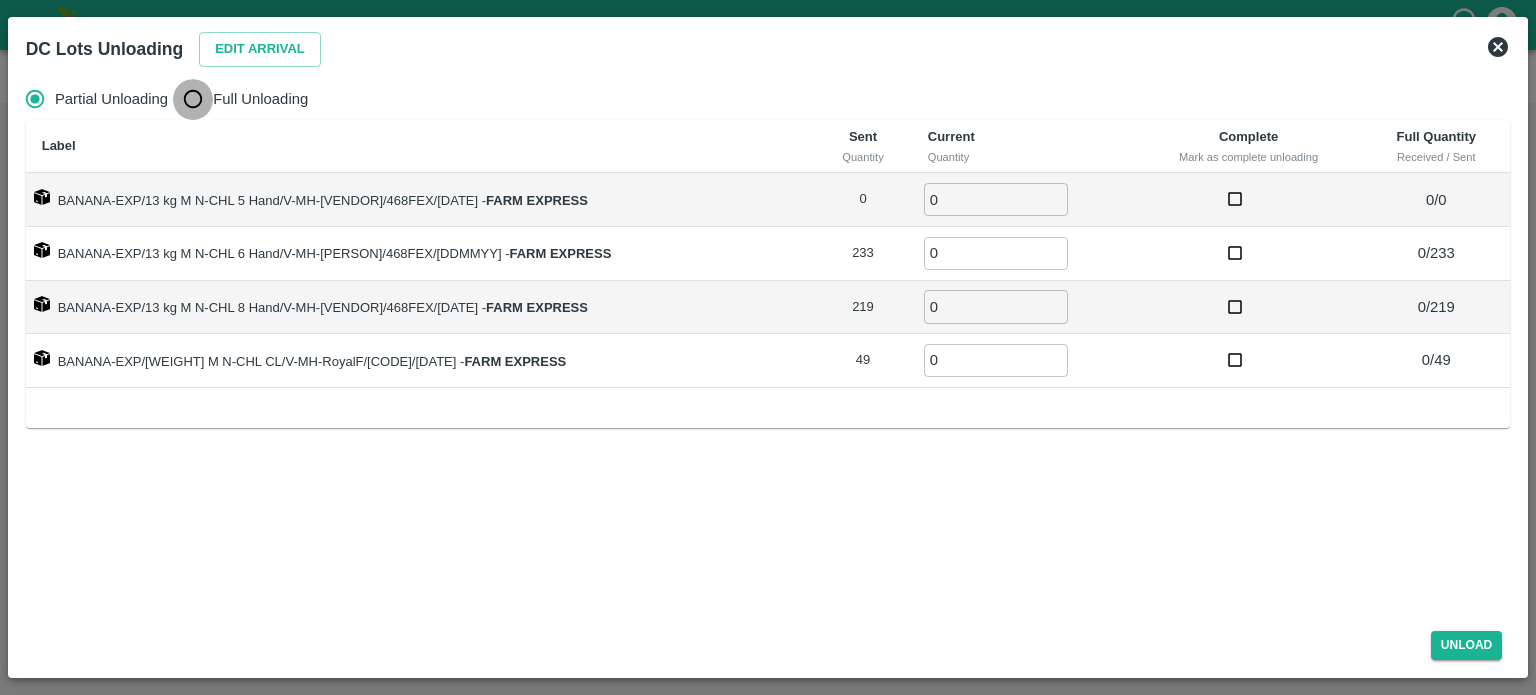 click on "Full Unloading" at bounding box center [193, 99] 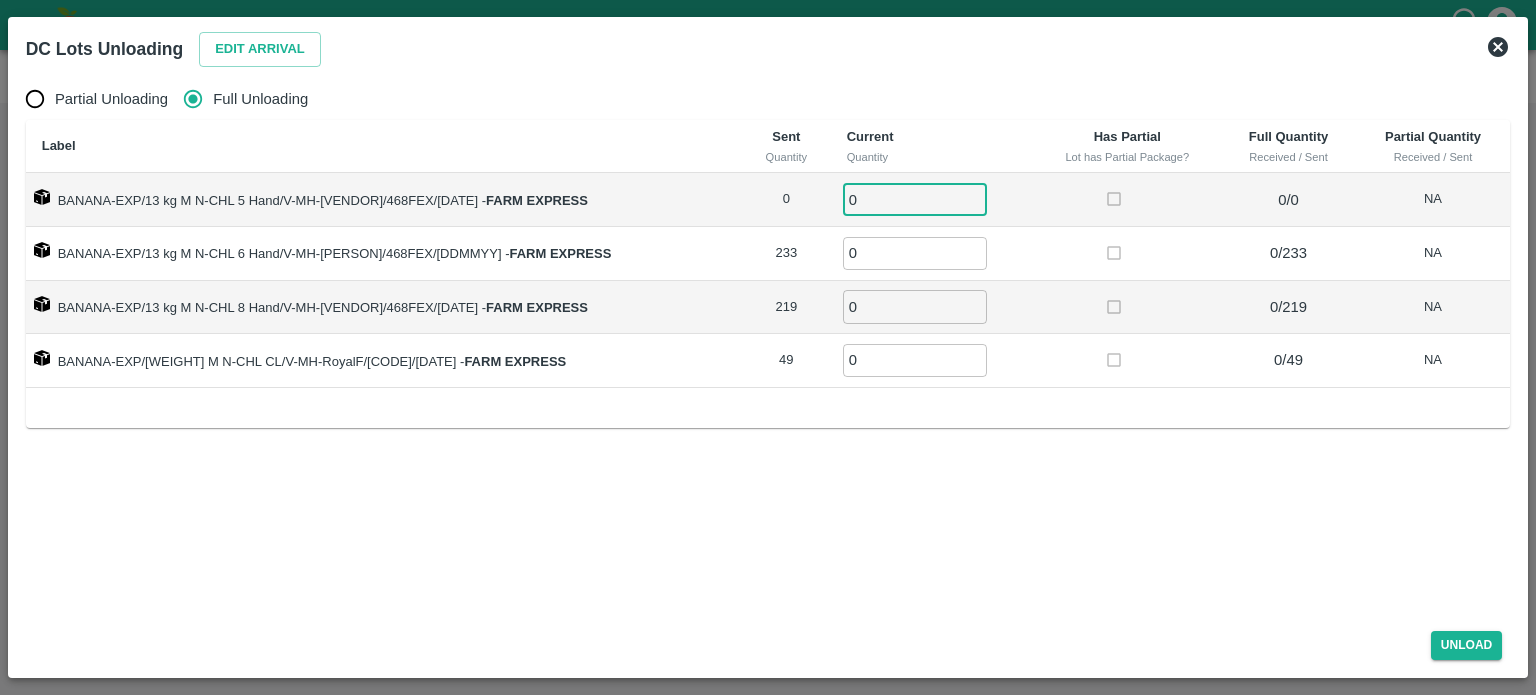 click on "0" at bounding box center [915, 199] 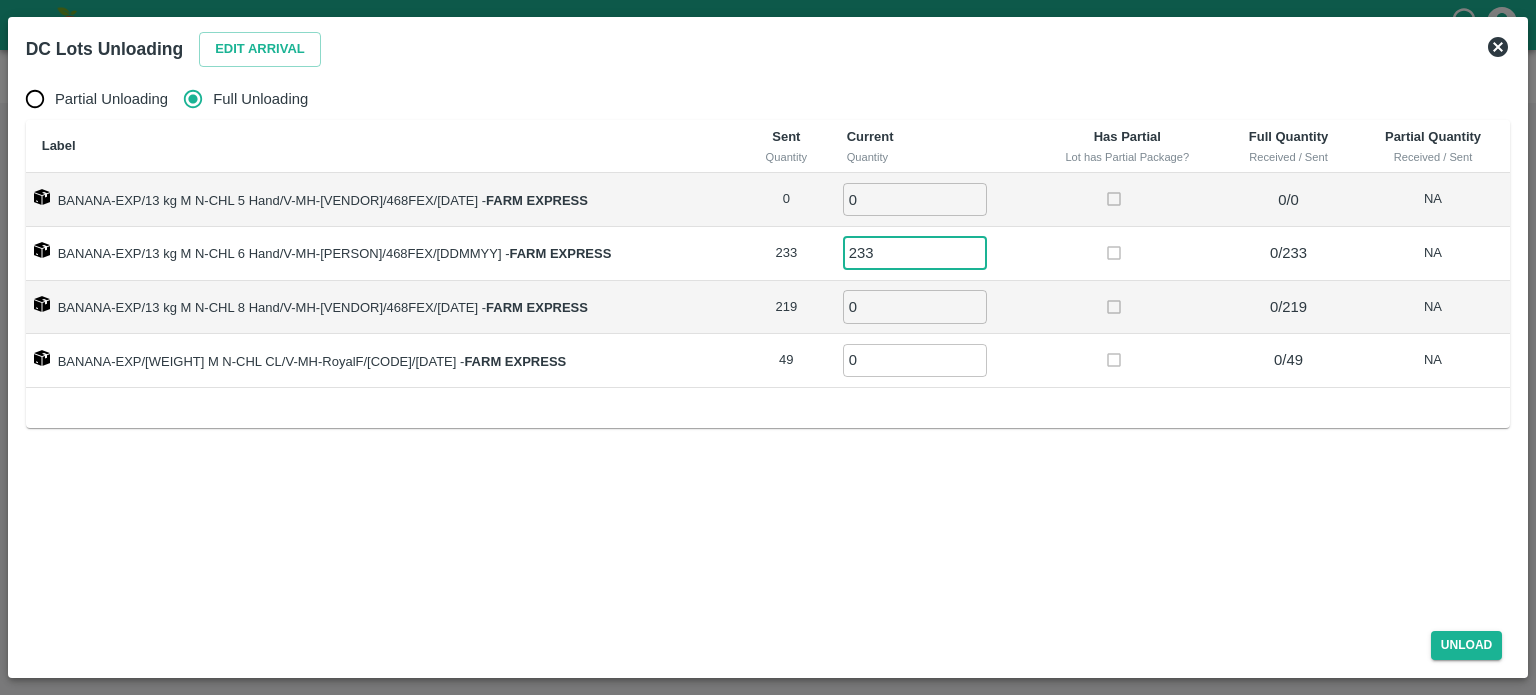 type on "233" 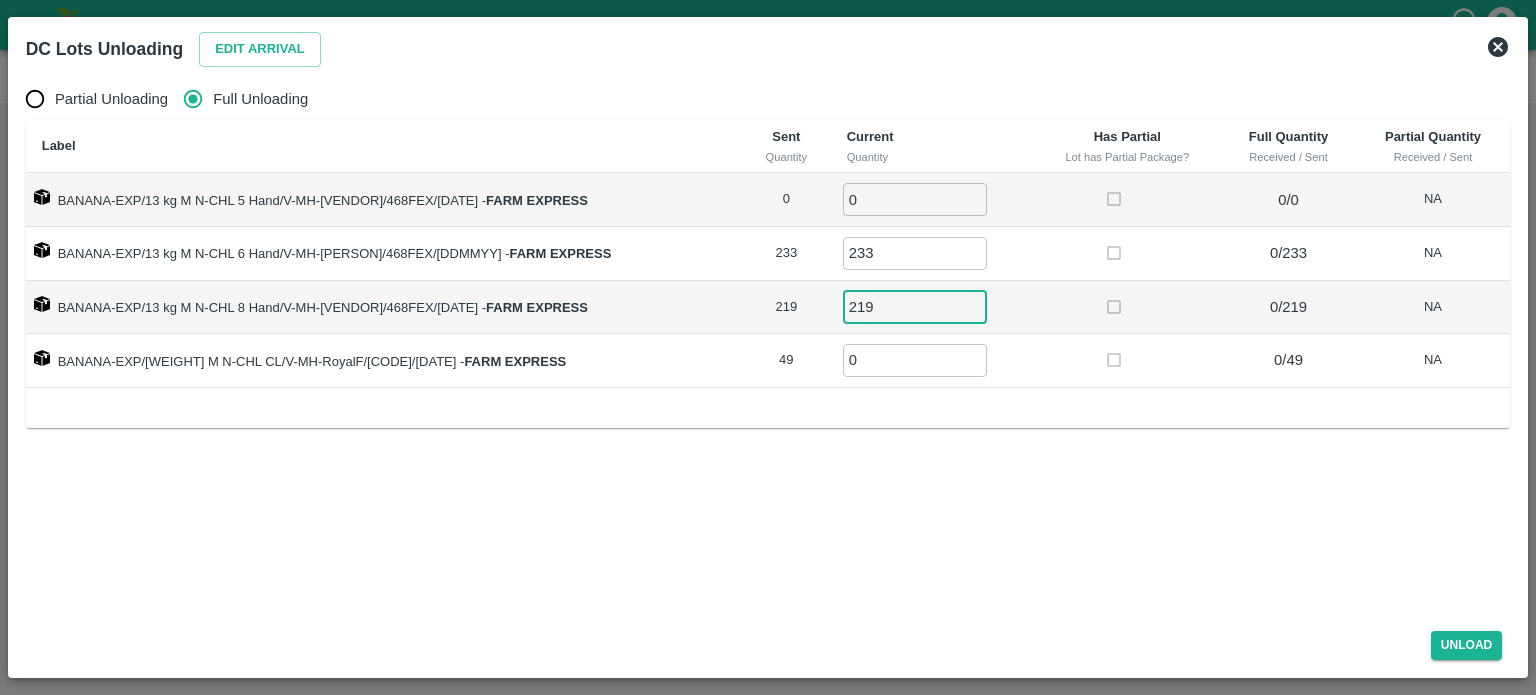 type on "219" 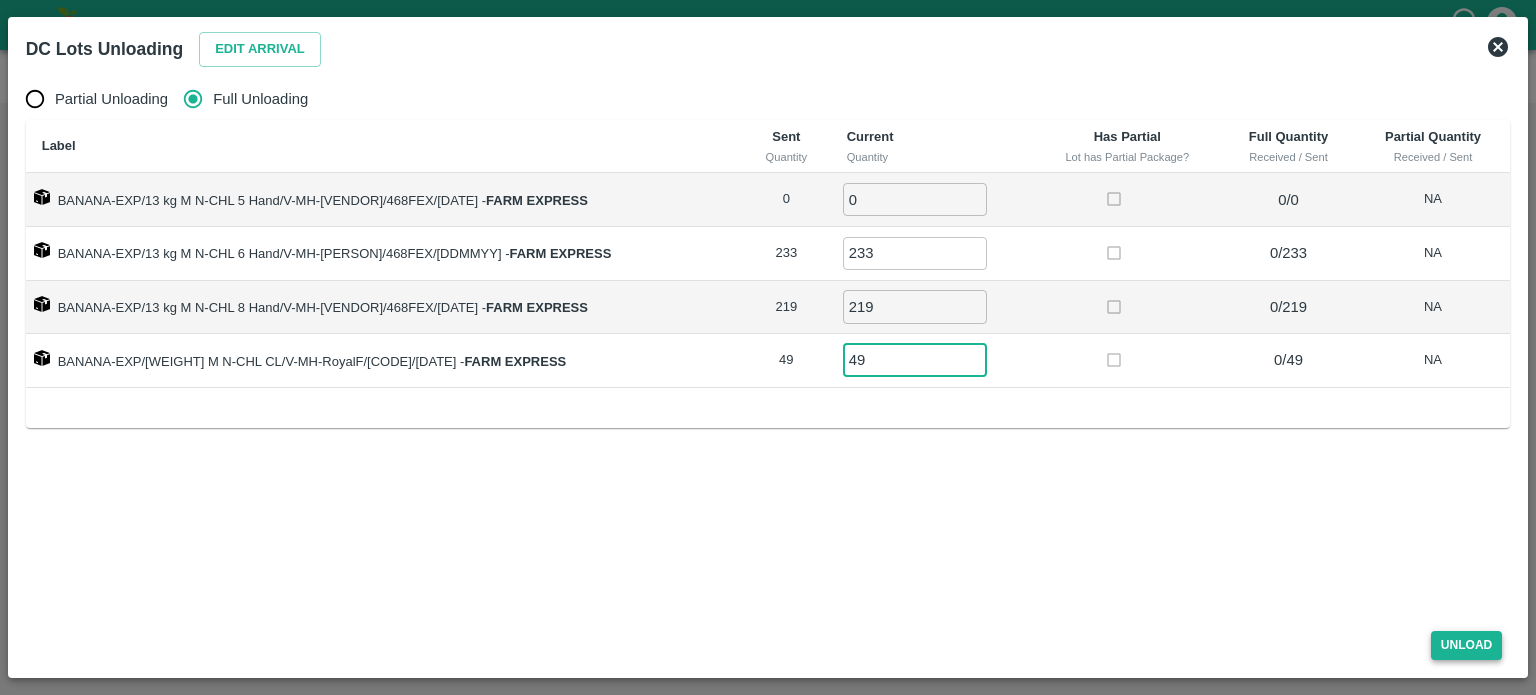 type on "49" 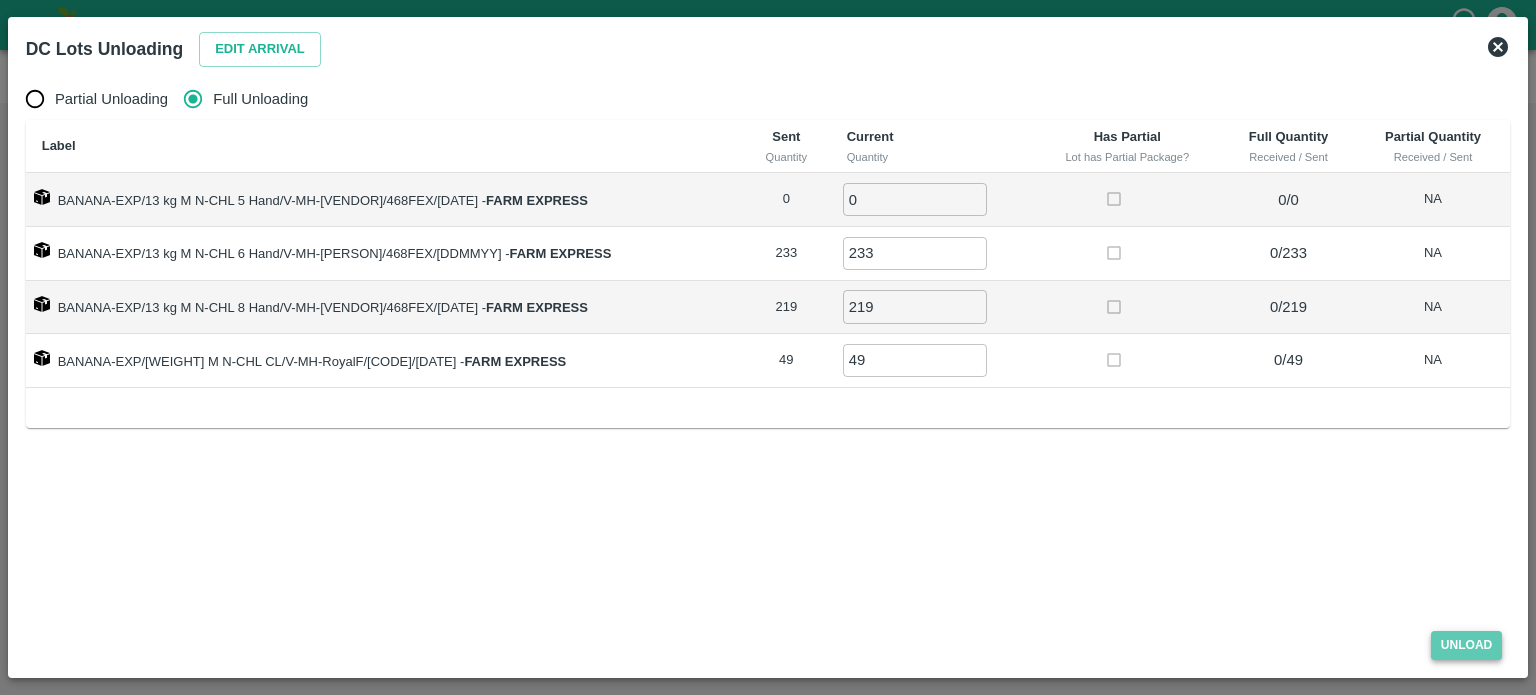 click on "Unload" at bounding box center (1467, 645) 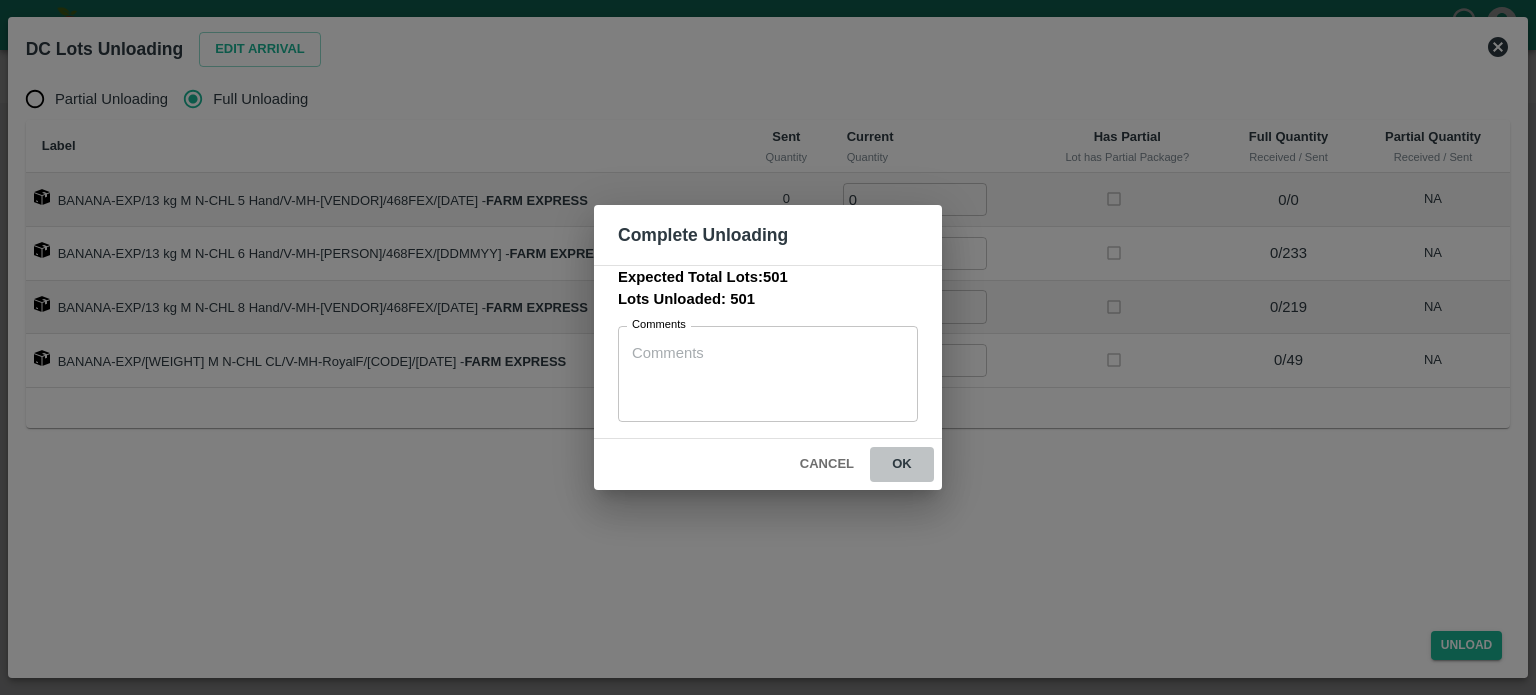click on "ok" at bounding box center [902, 464] 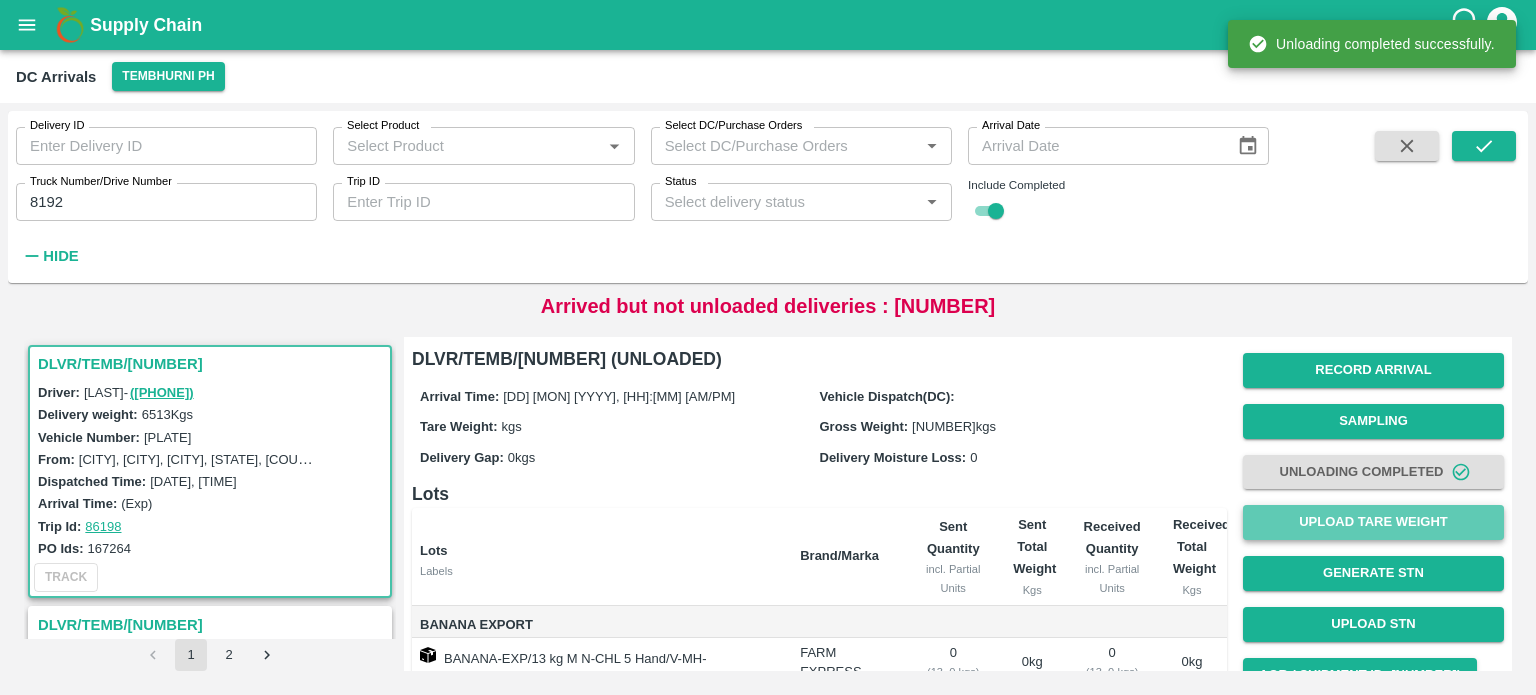 click on "Upload Tare Weight" at bounding box center [1373, 522] 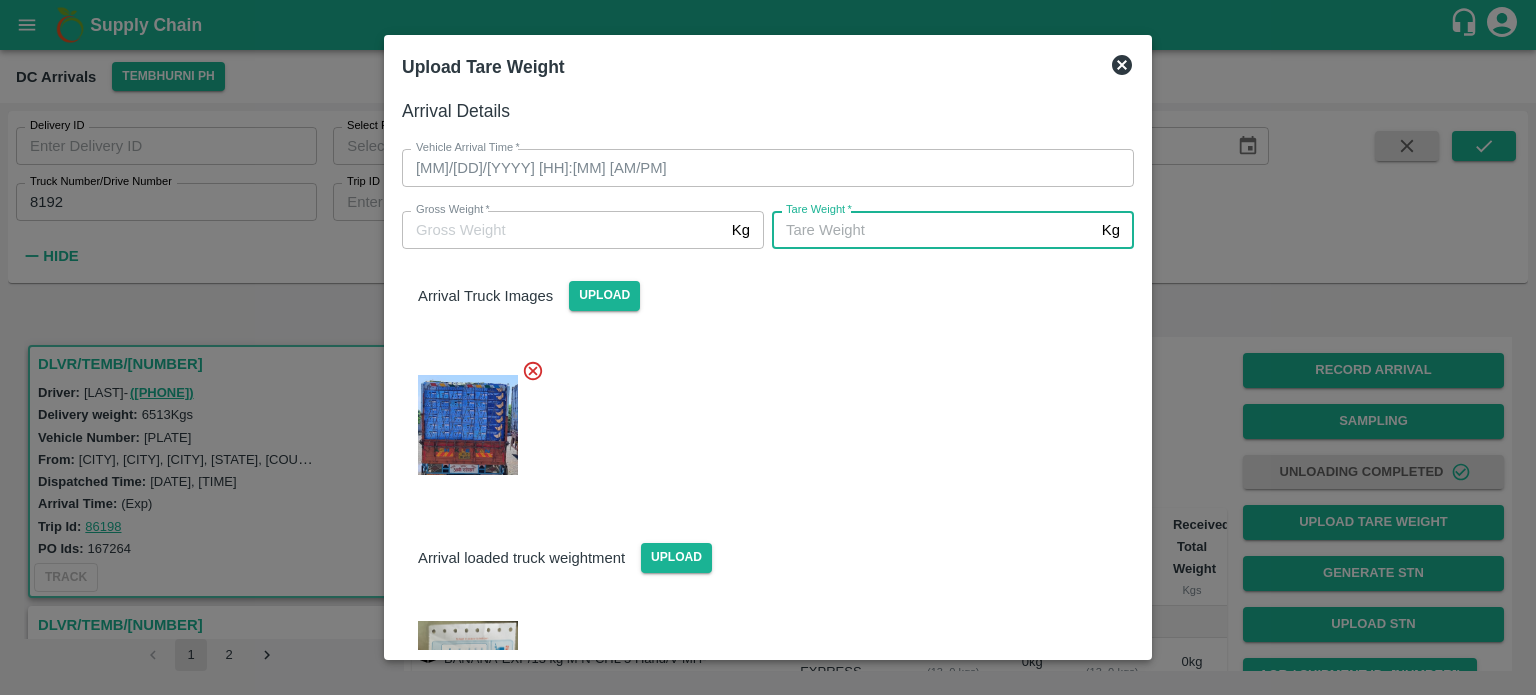 type on "[NUMBER]" 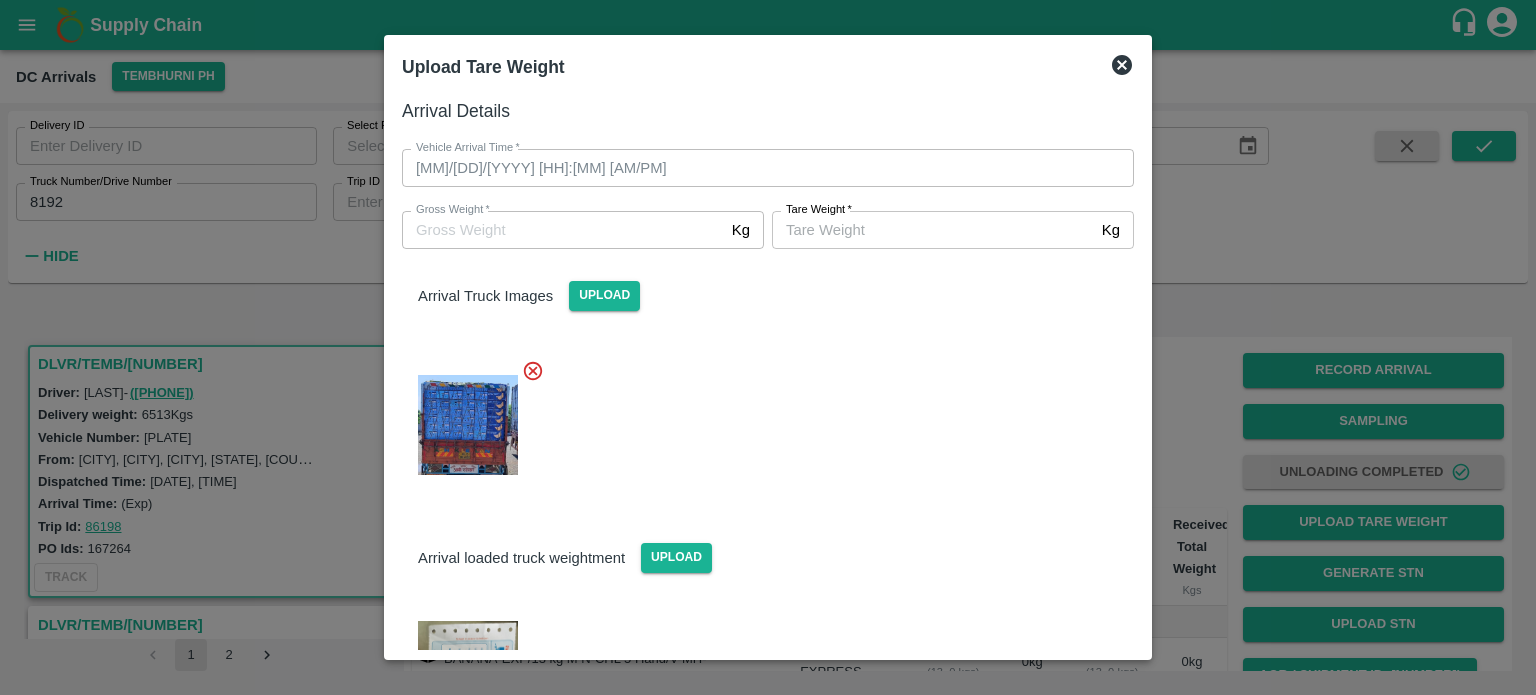 click at bounding box center [760, 419] 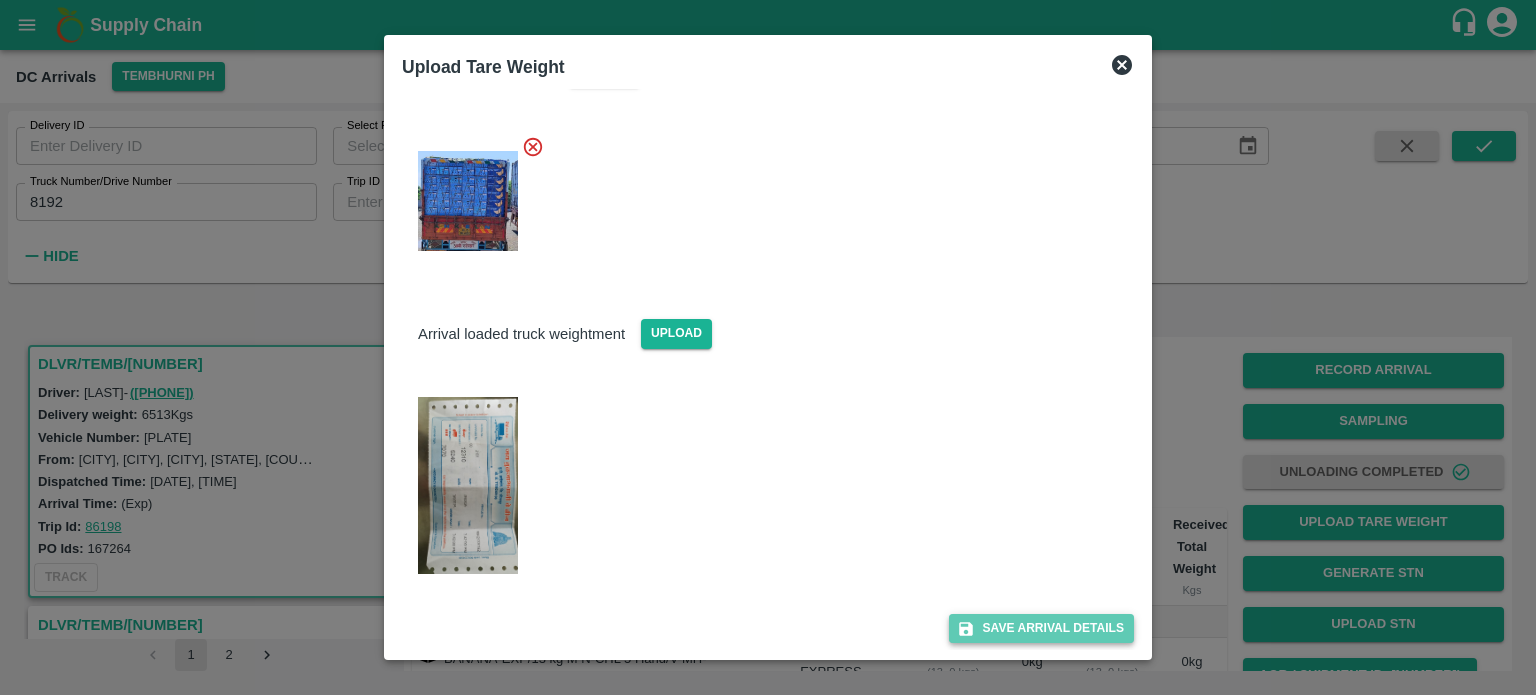 click on "Save Arrival Details" at bounding box center (1041, 628) 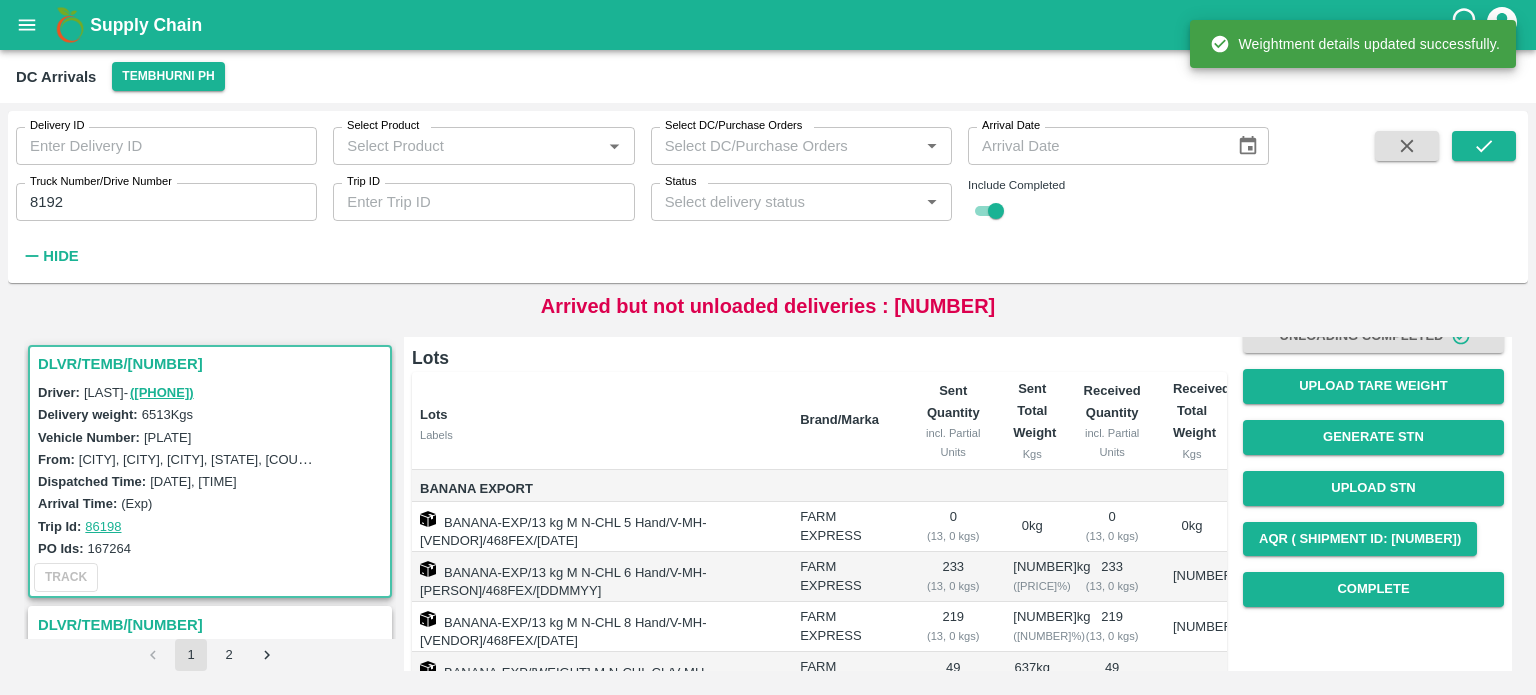 scroll, scrollTop: 139, scrollLeft: 0, axis: vertical 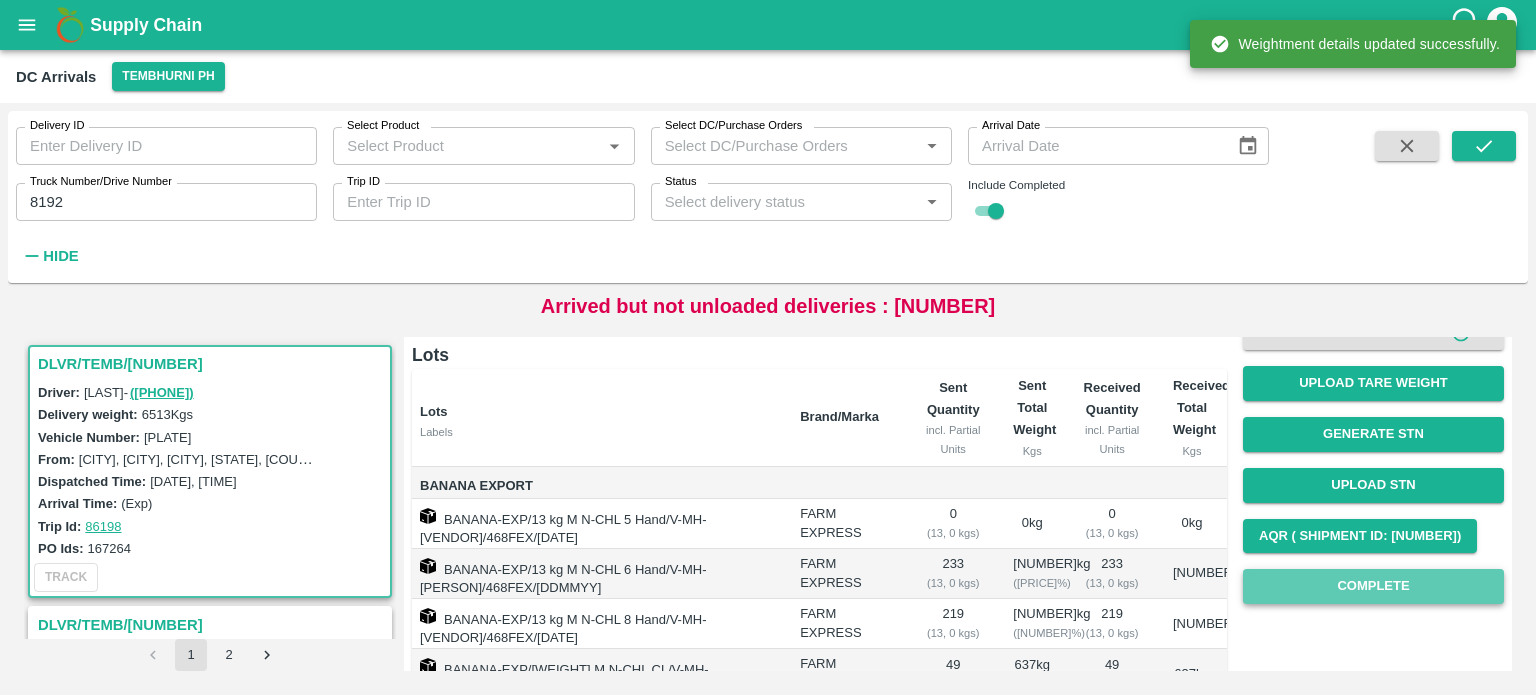 click on "Complete" at bounding box center [1373, 586] 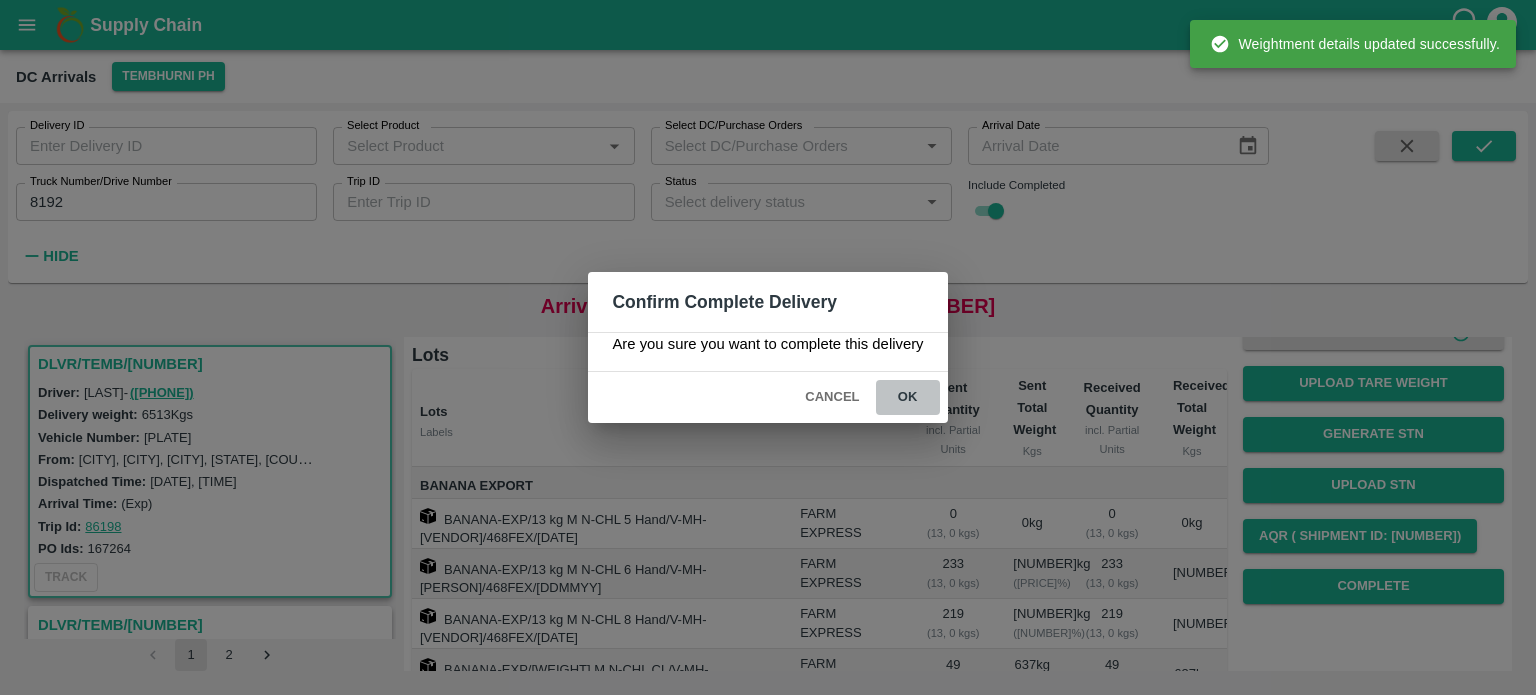 click on "ok" at bounding box center [908, 397] 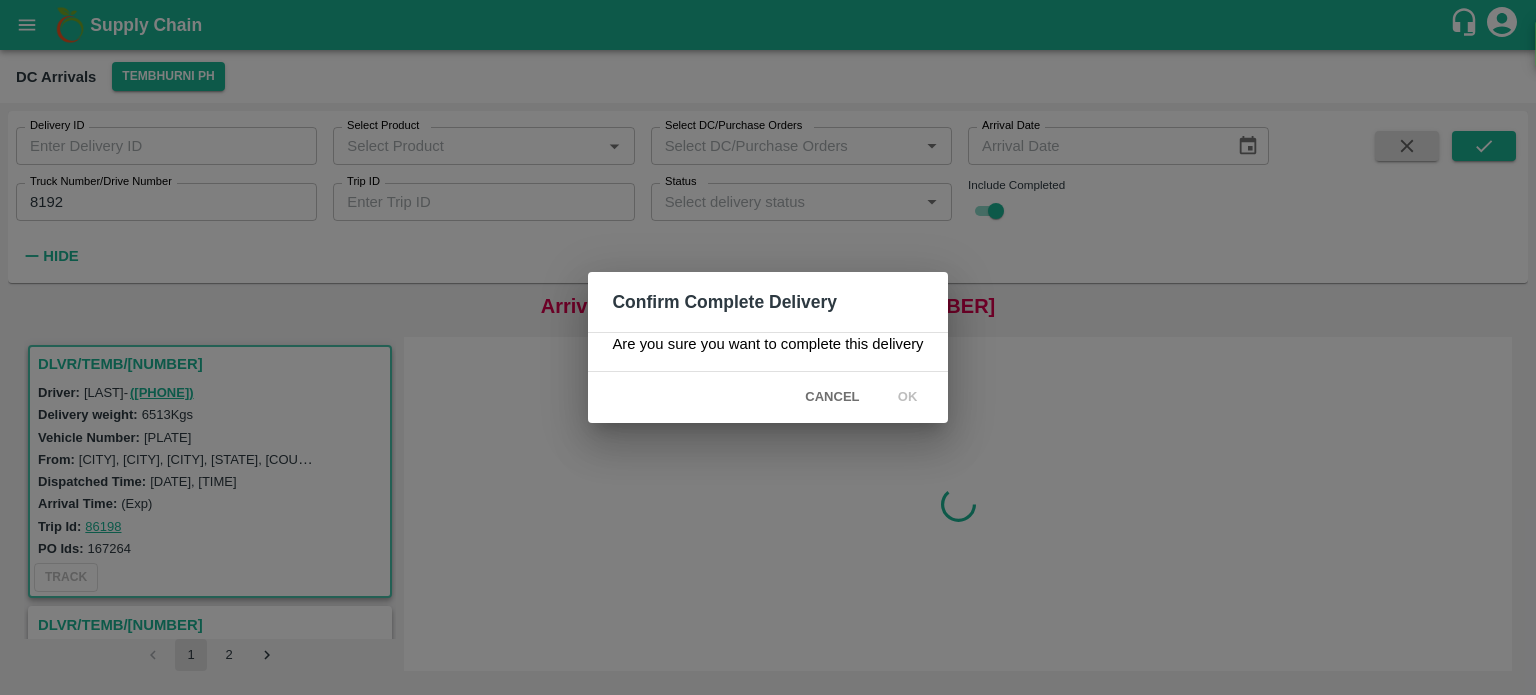 scroll, scrollTop: 0, scrollLeft: 0, axis: both 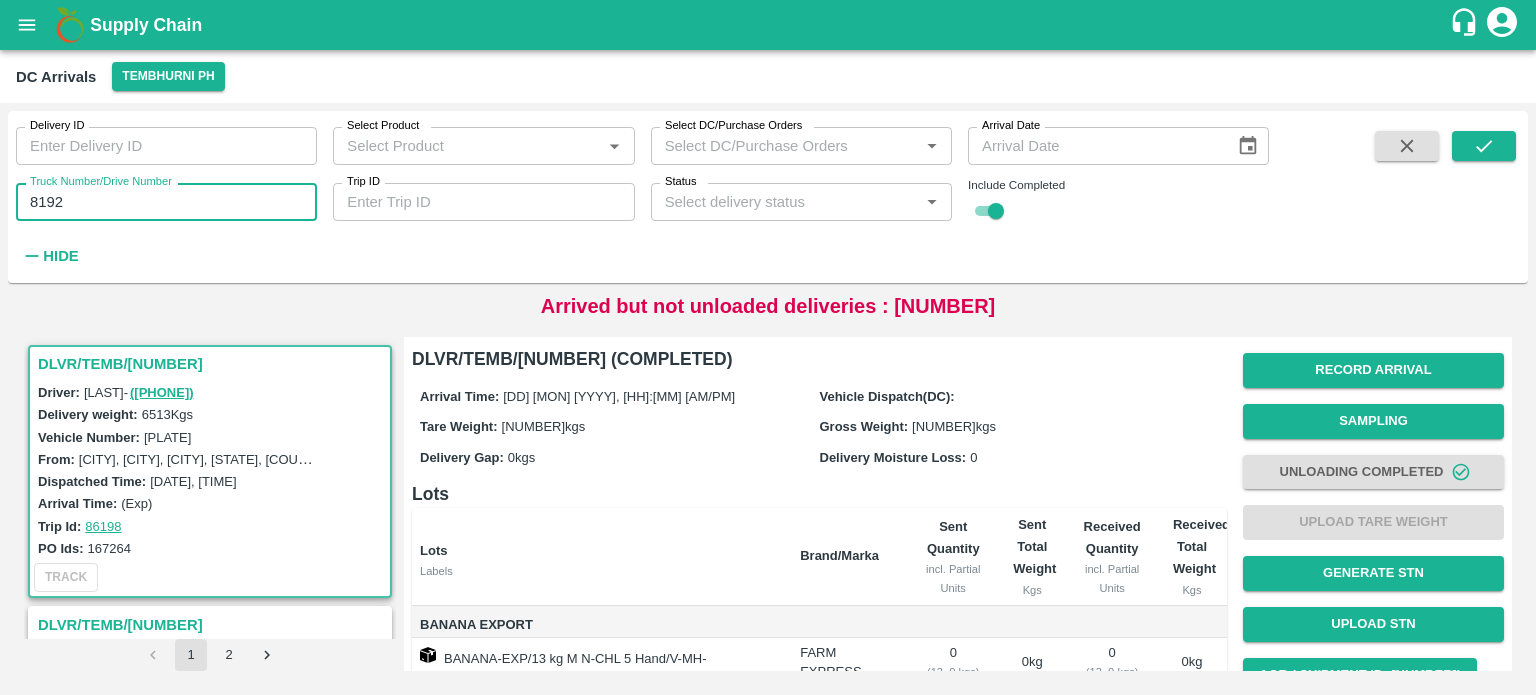 click on "8192" at bounding box center [166, 202] 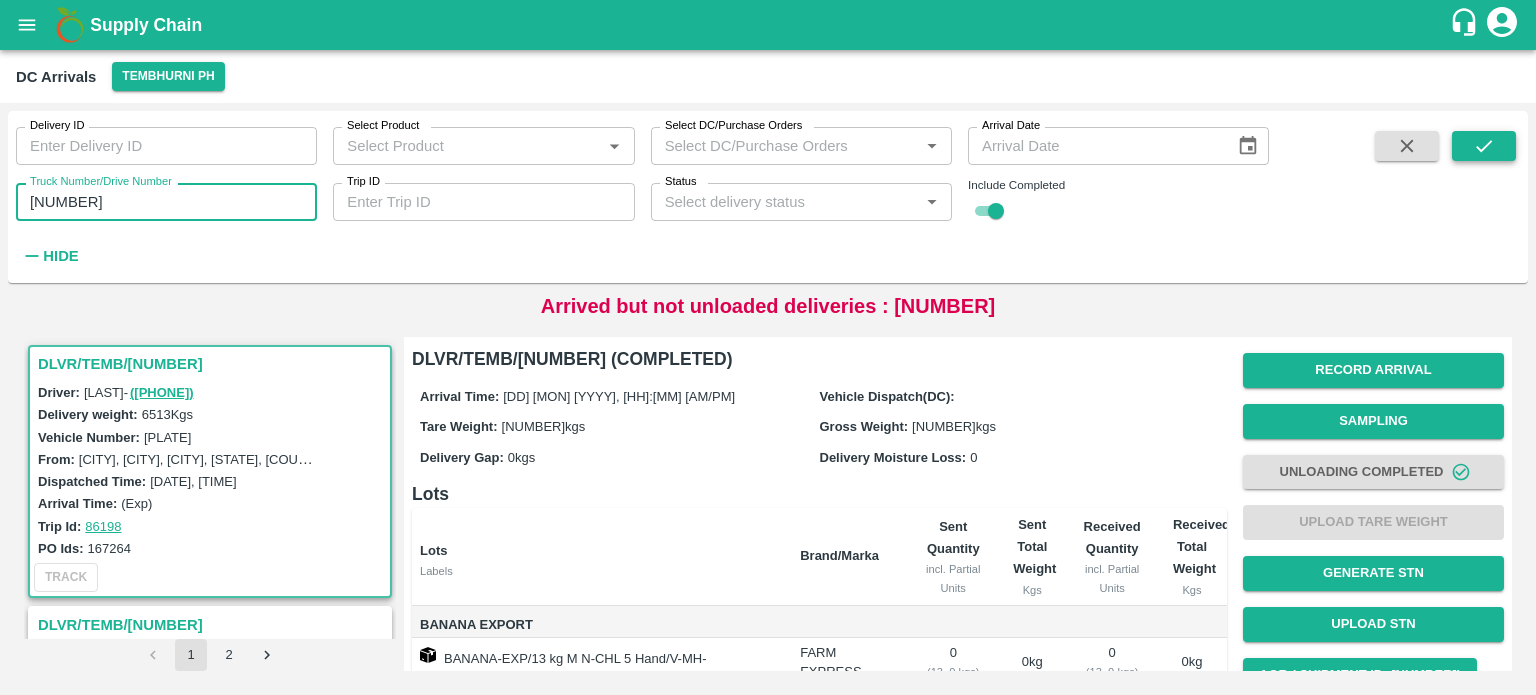 type on "[NUMBER]" 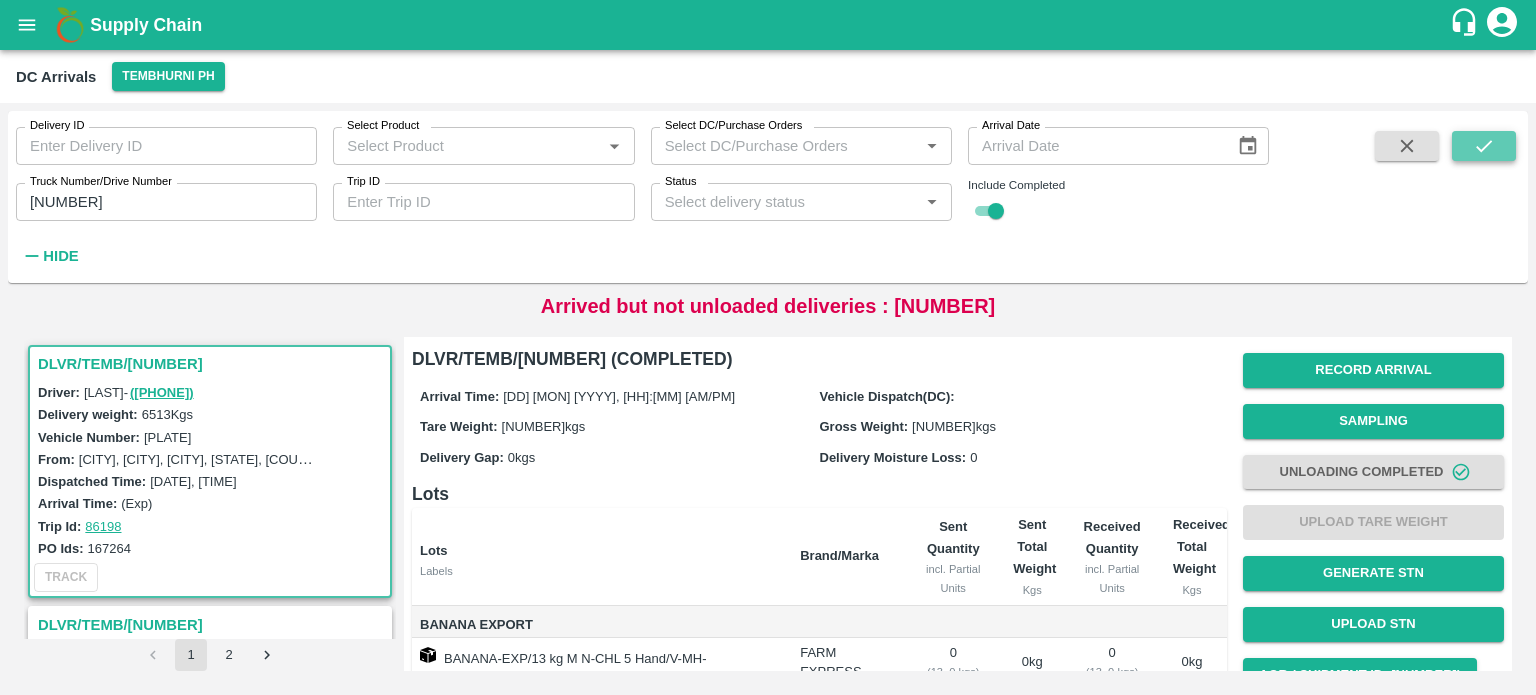 click 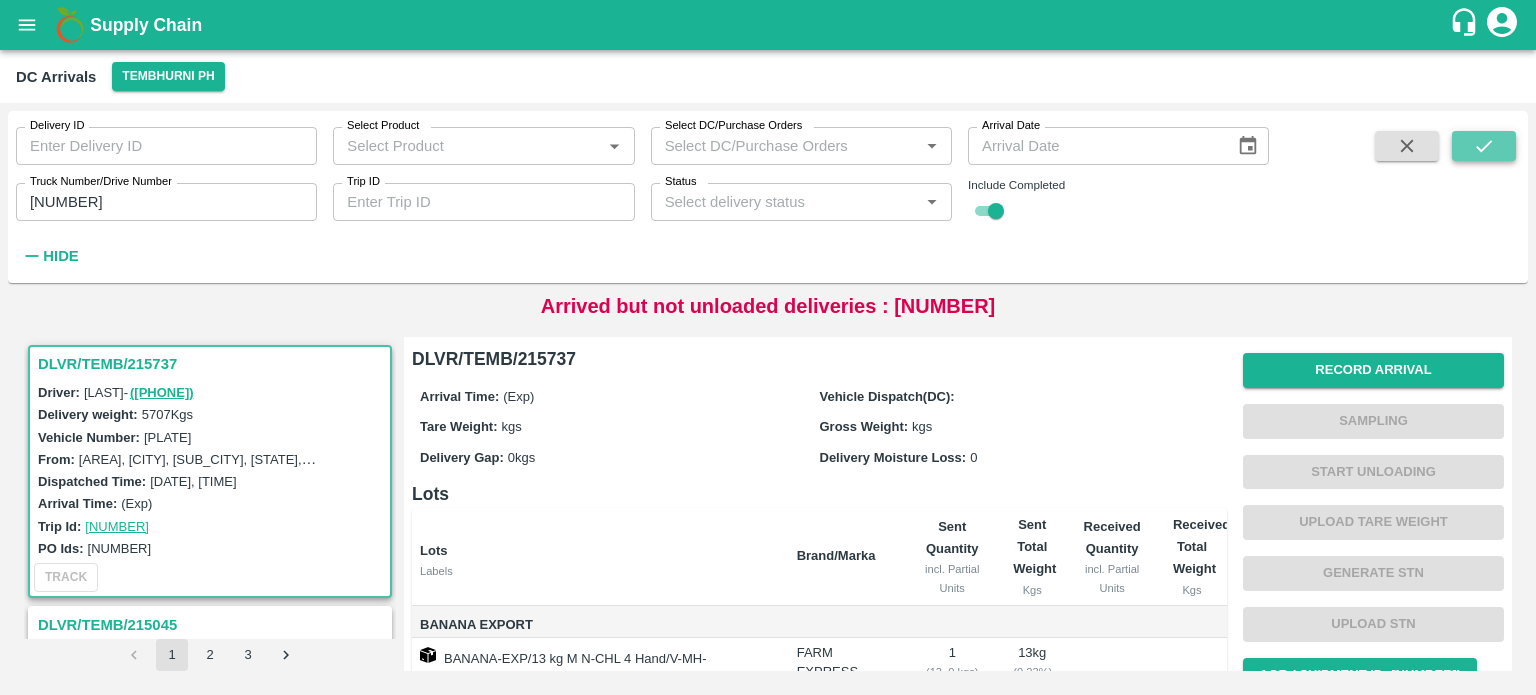 click 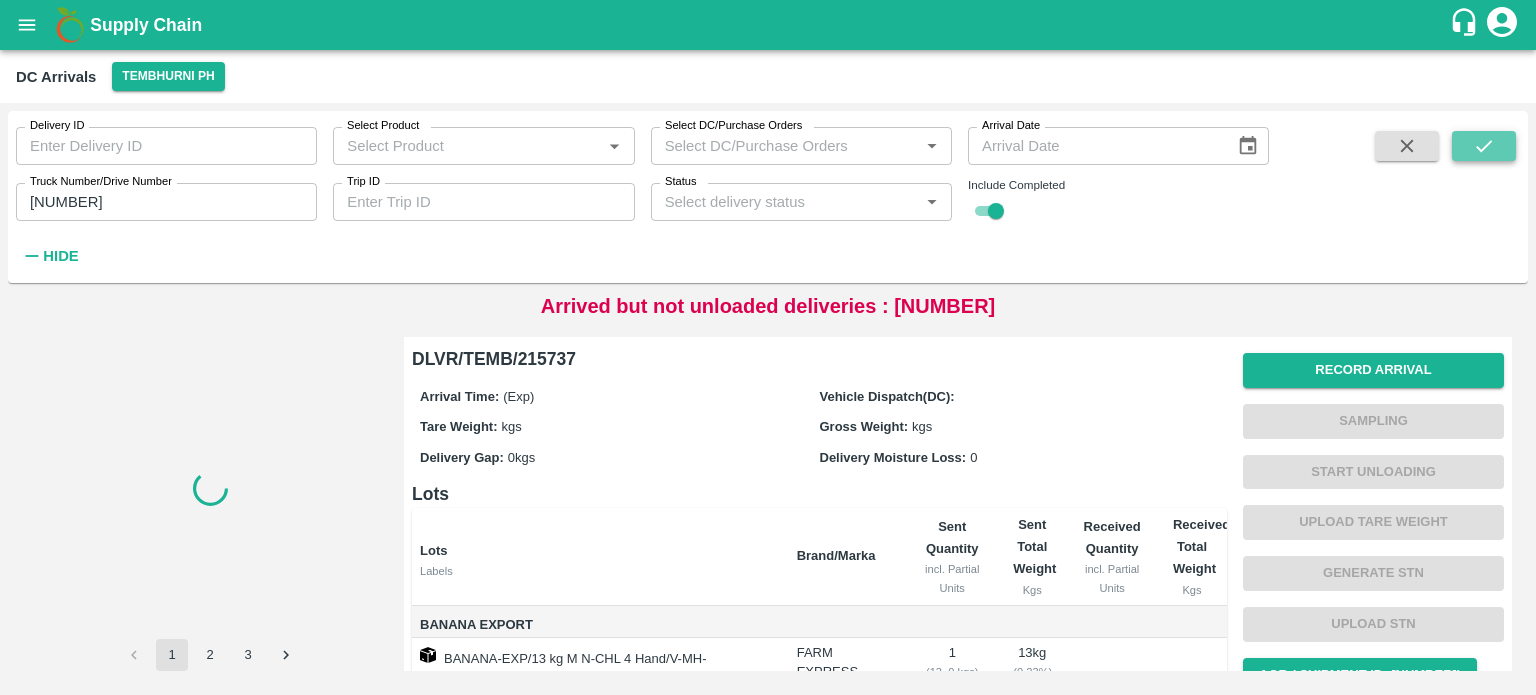 click 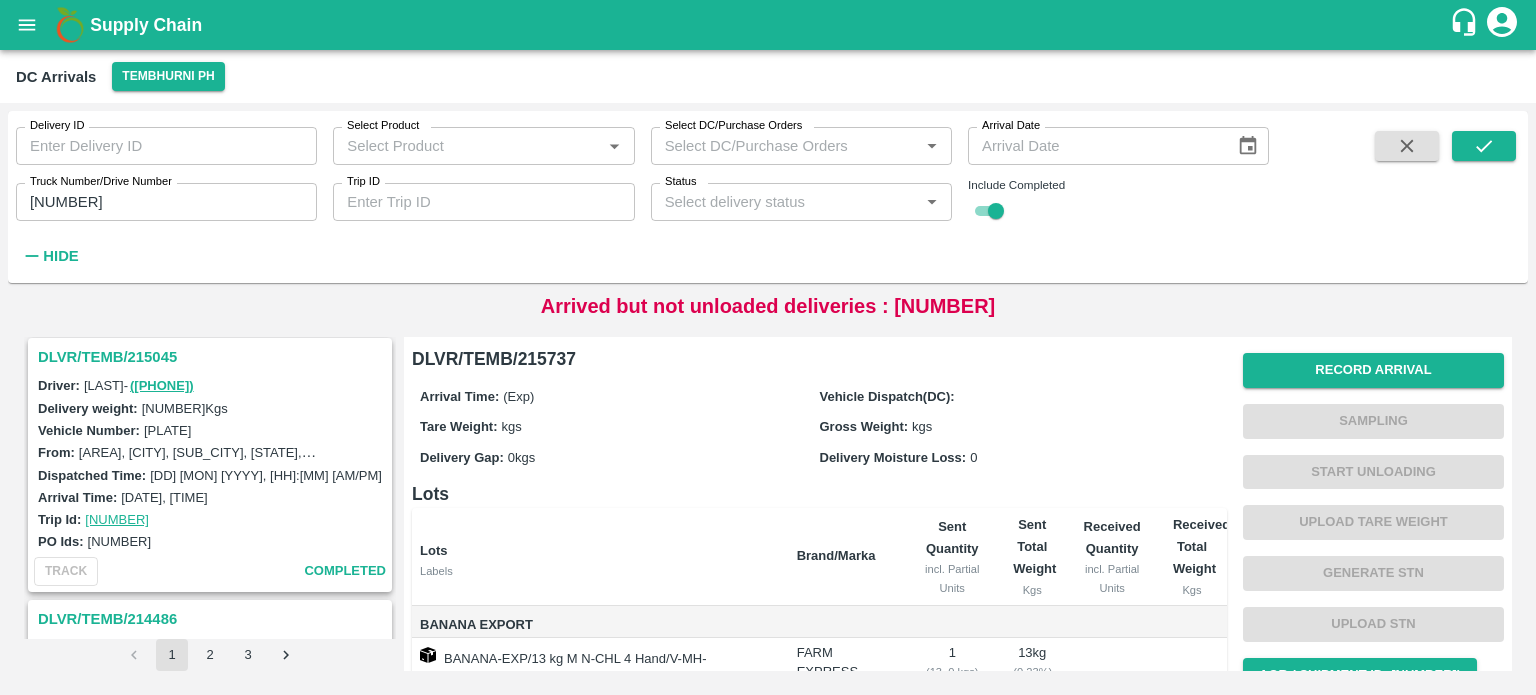 scroll, scrollTop: 0, scrollLeft: 0, axis: both 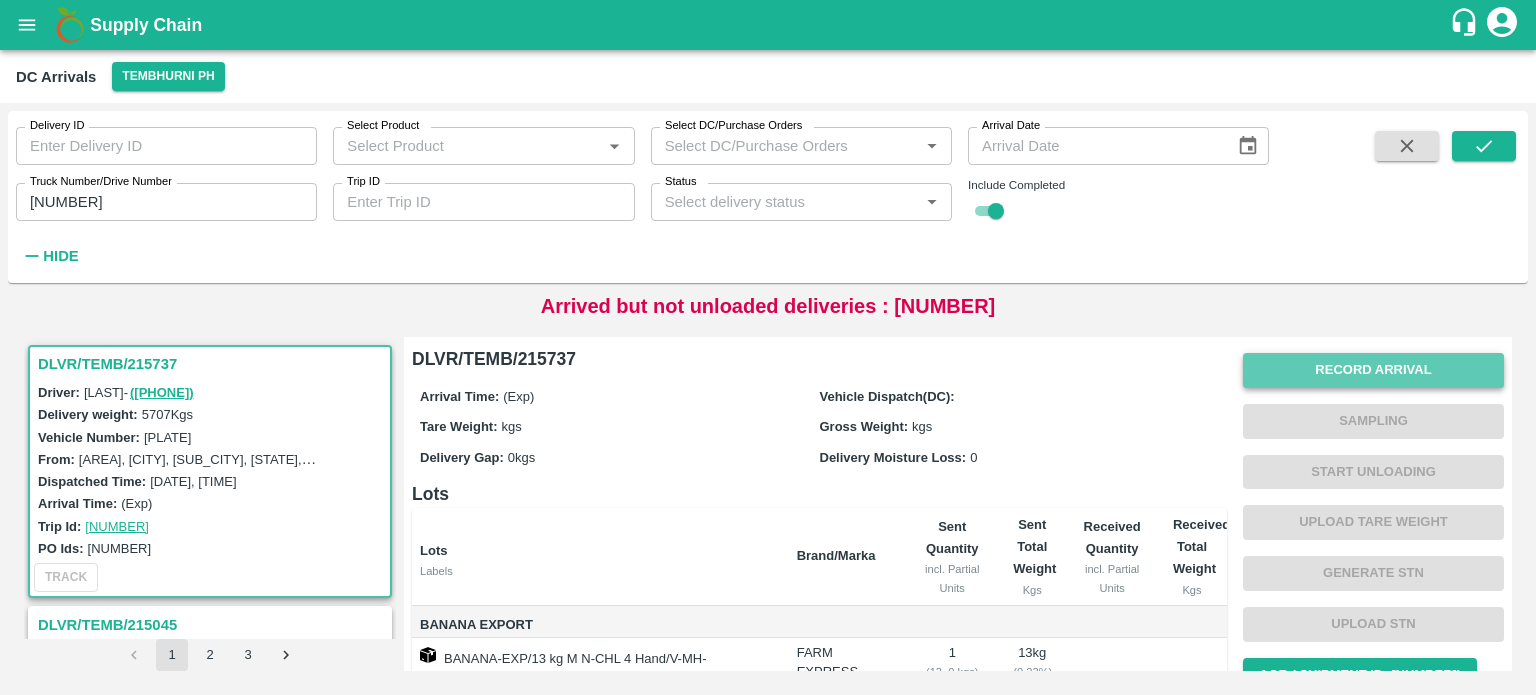 click on "Record Arrival" at bounding box center [1373, 370] 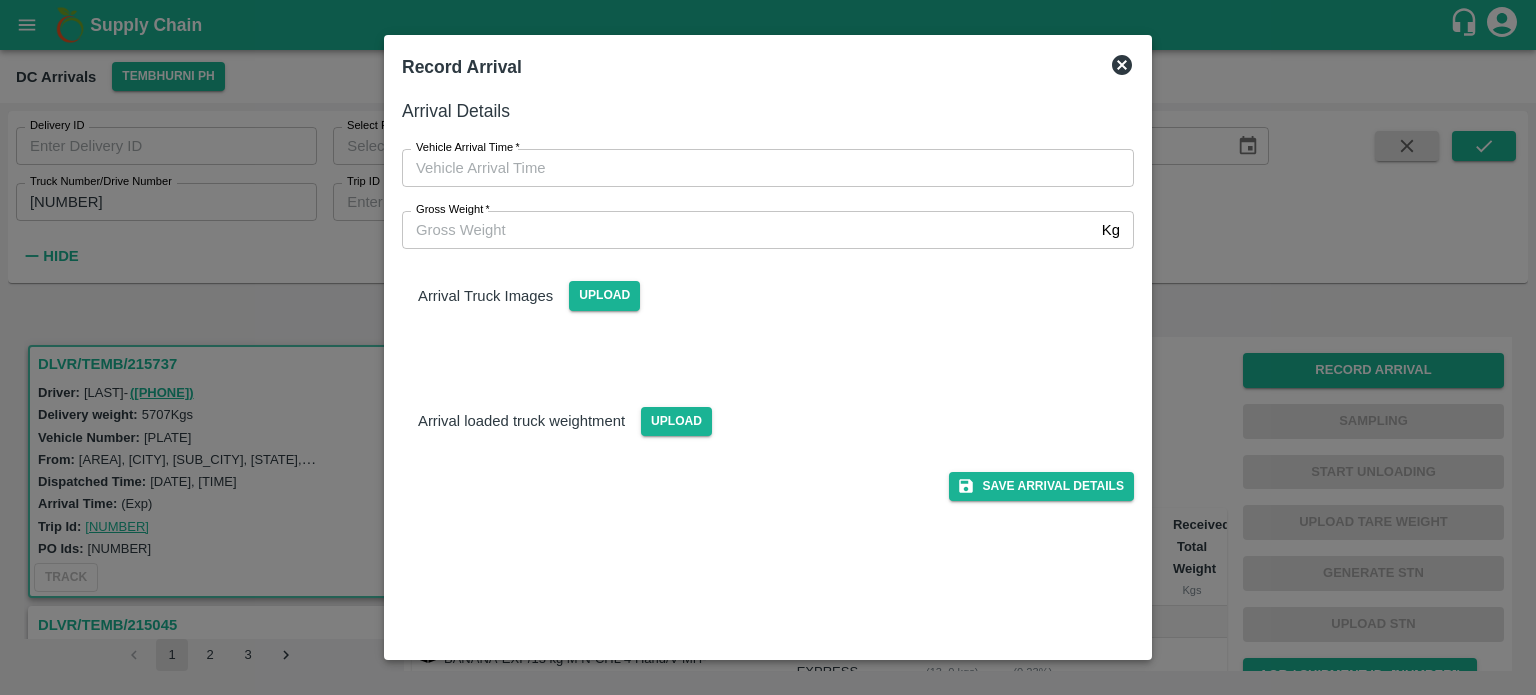 type on "DD/MM/YYYY hh:mm aa" 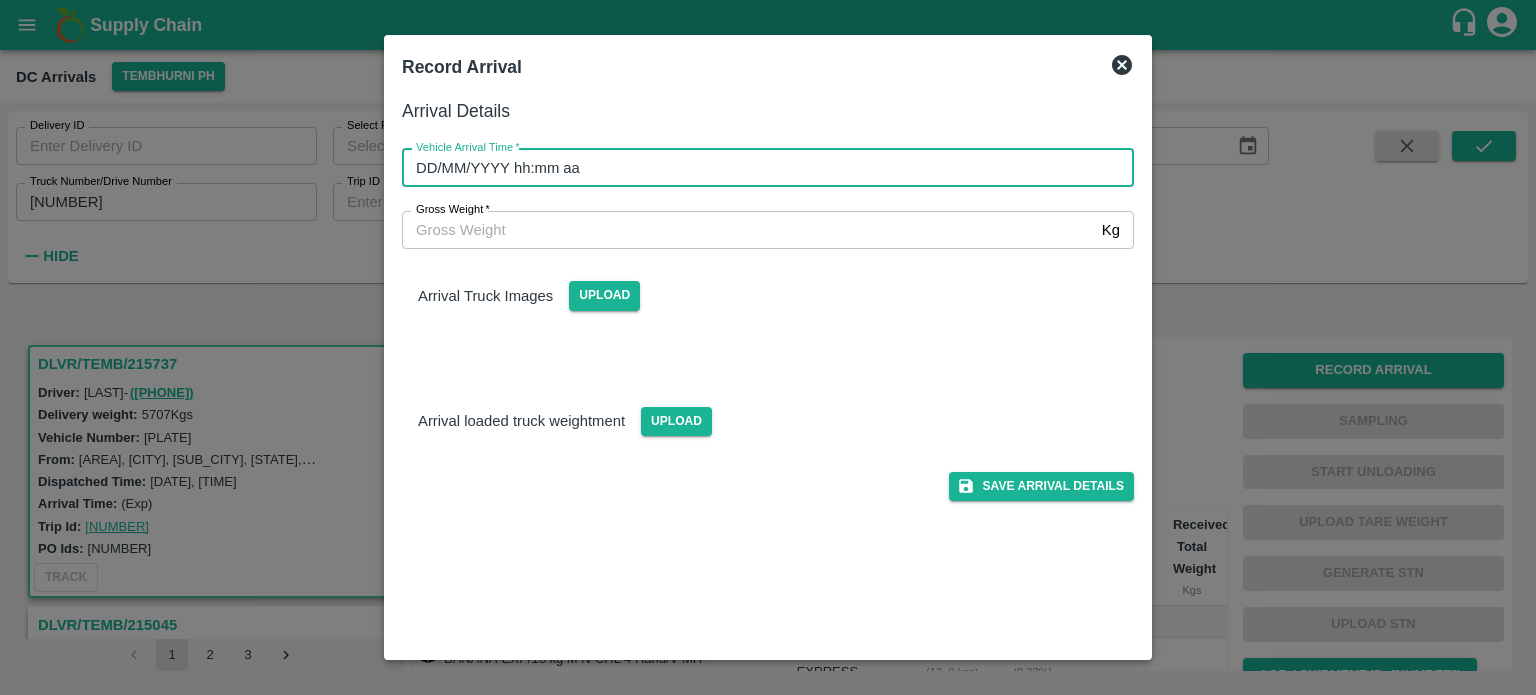 click on "DD/MM/YYYY hh:mm aa" at bounding box center [761, 168] 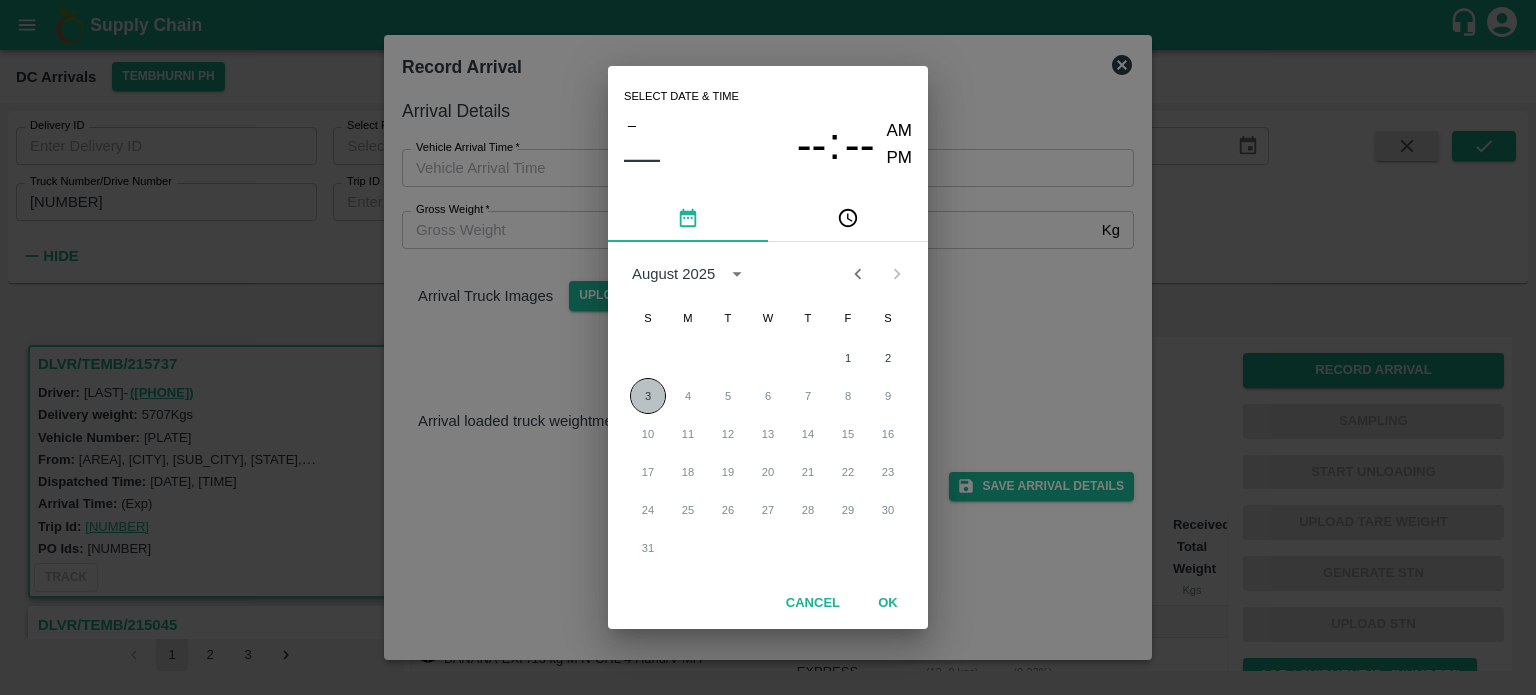click on "3" at bounding box center [648, 396] 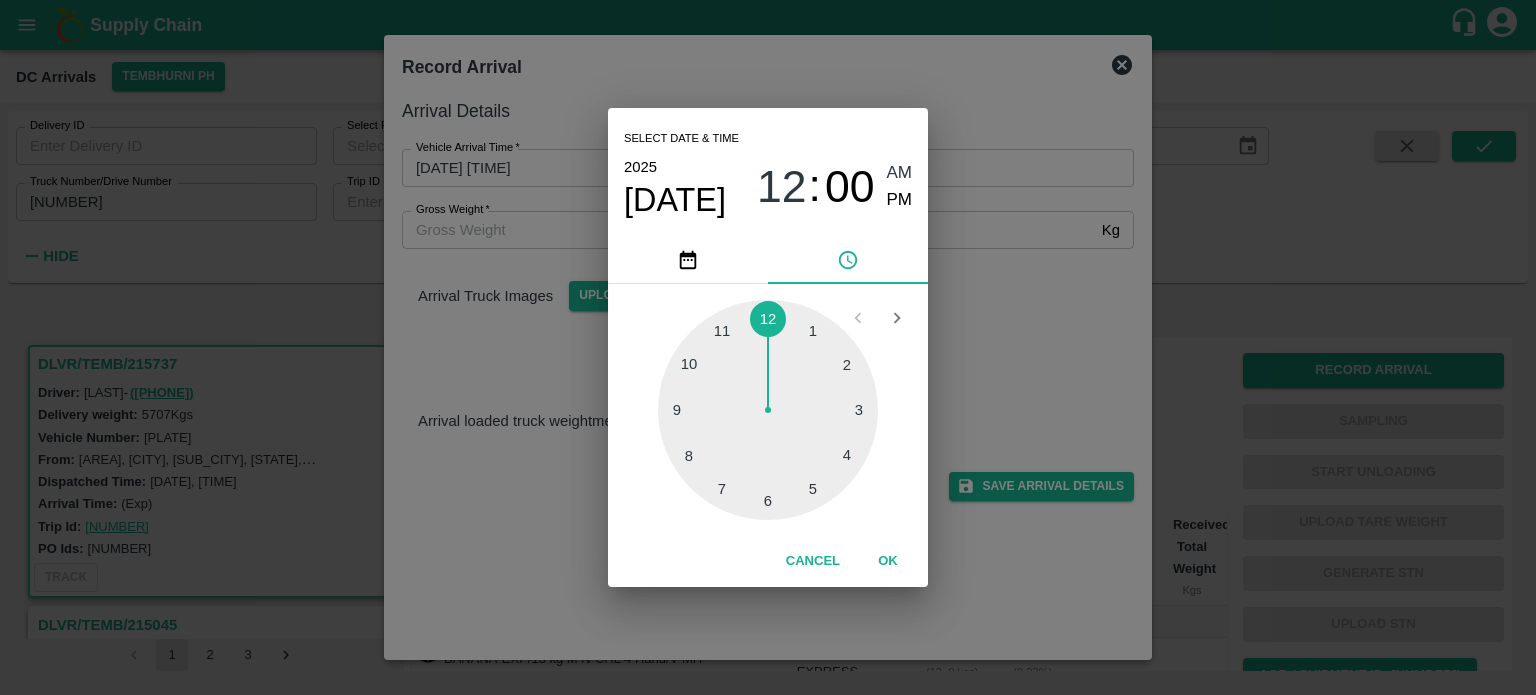 click at bounding box center [768, 410] 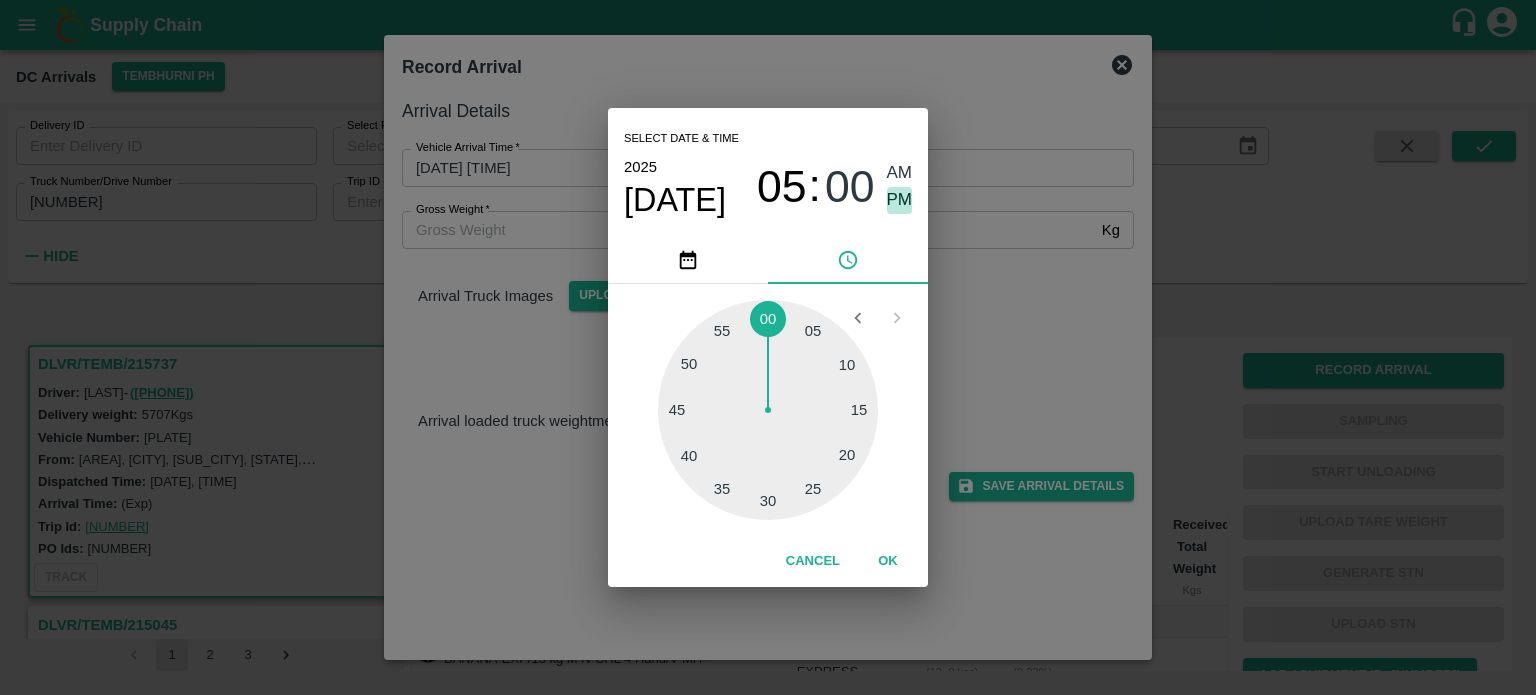 click on "PM" at bounding box center [900, 200] 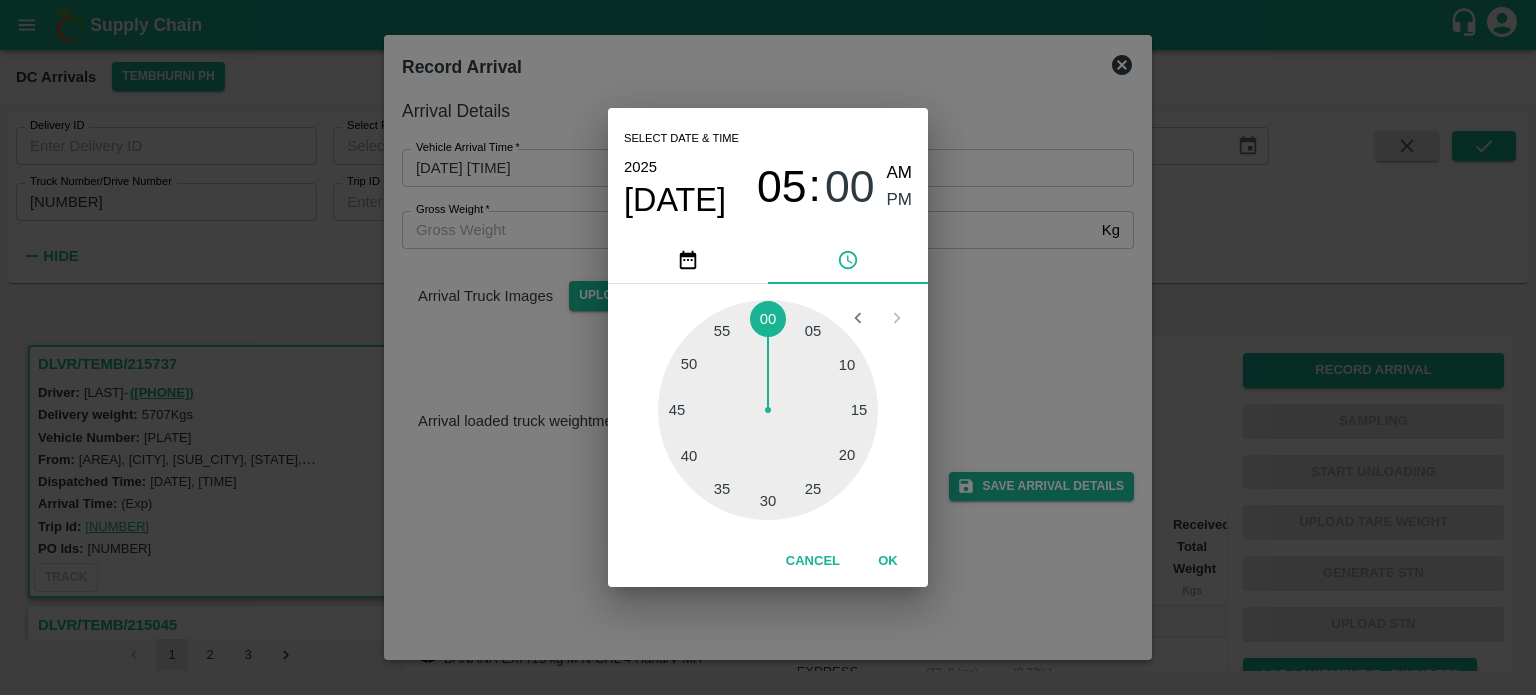 type on "[MM]/[DD]/[YYYY] [HH]:[MM] [AM/PM]" 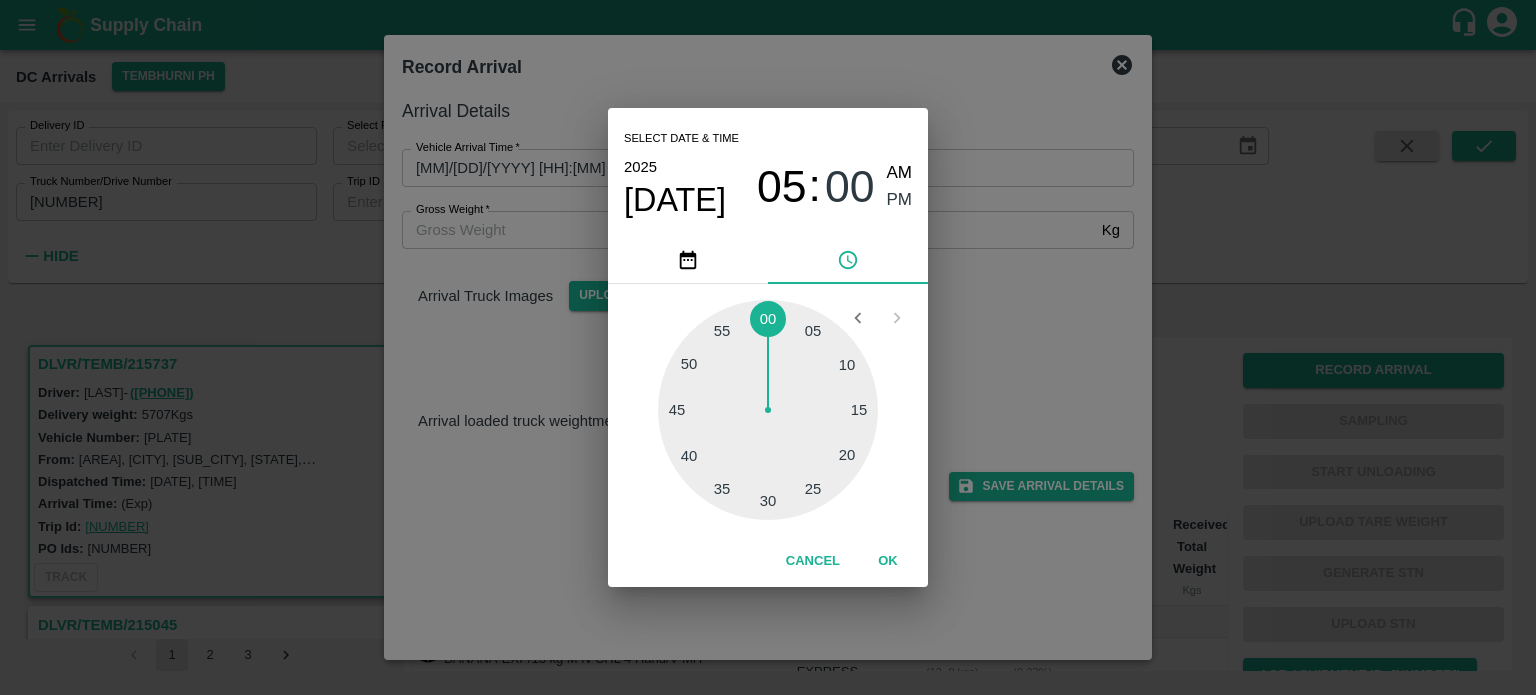 click on "Select date & time [DATE] [TIME] Cancel OK" at bounding box center [768, 347] 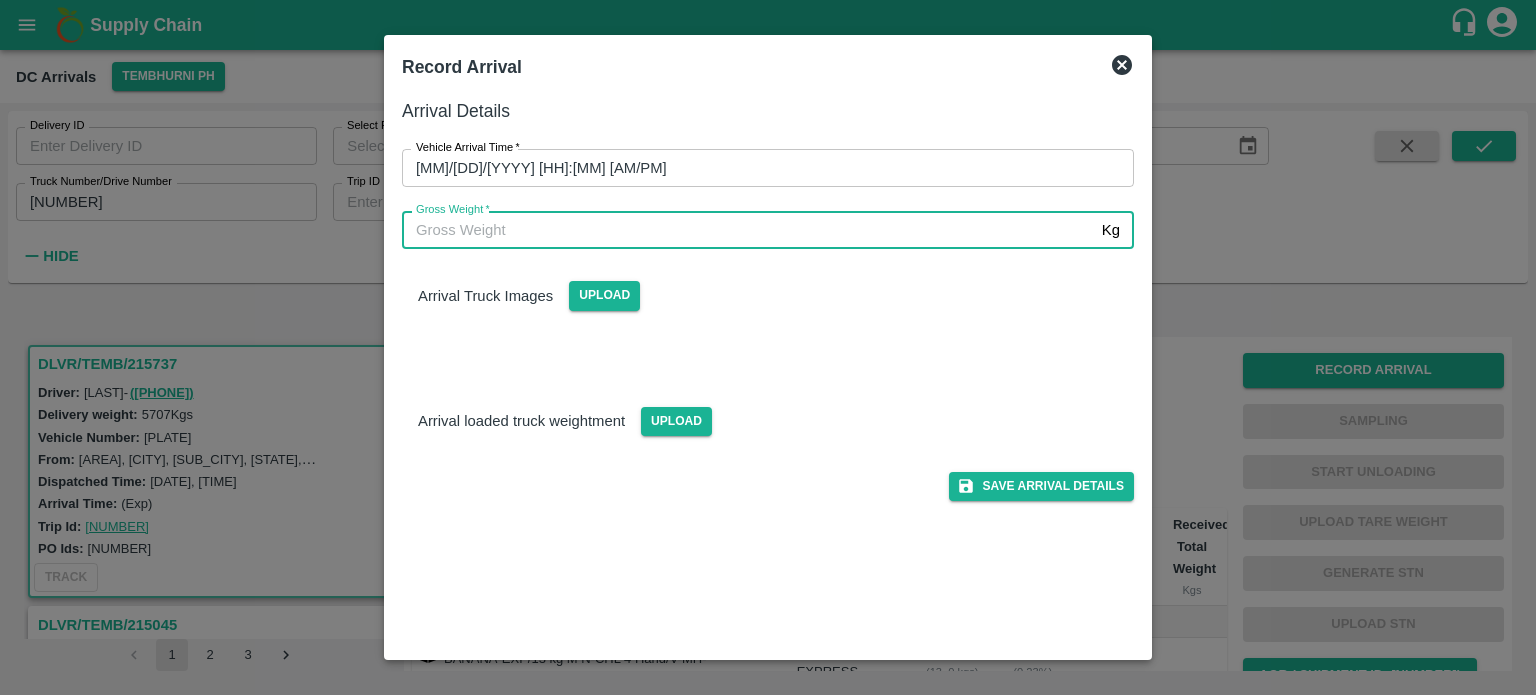 click on "Gross Weight   *" at bounding box center (748, 230) 